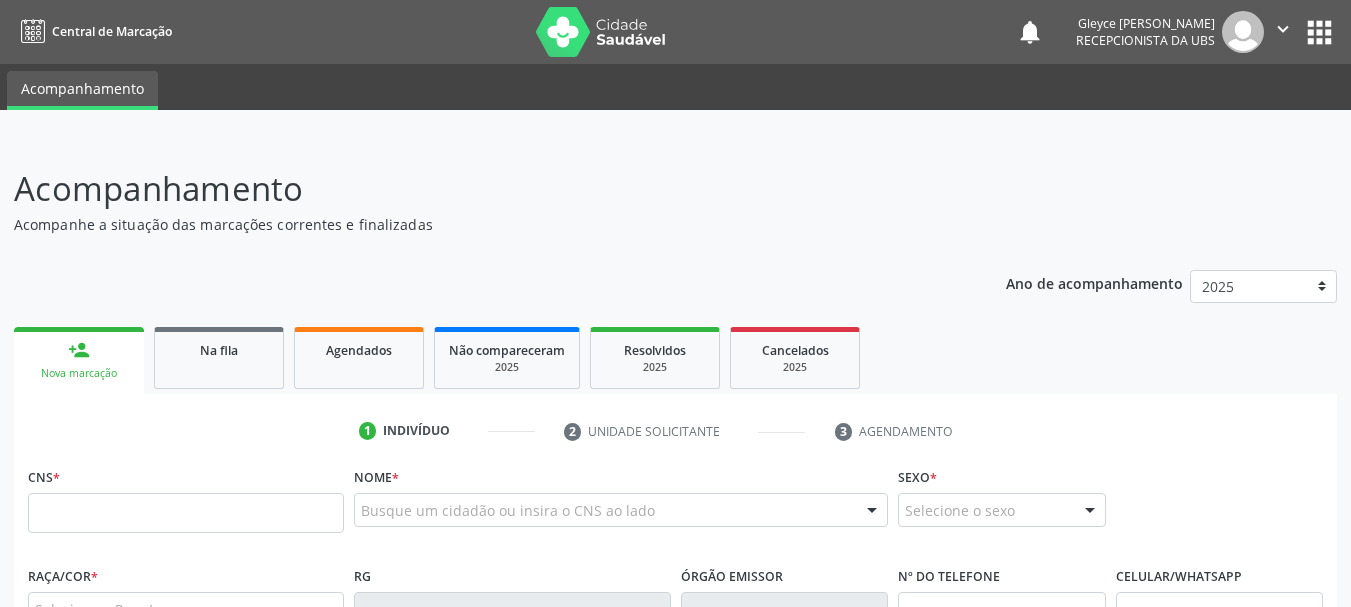 scroll, scrollTop: 0, scrollLeft: 0, axis: both 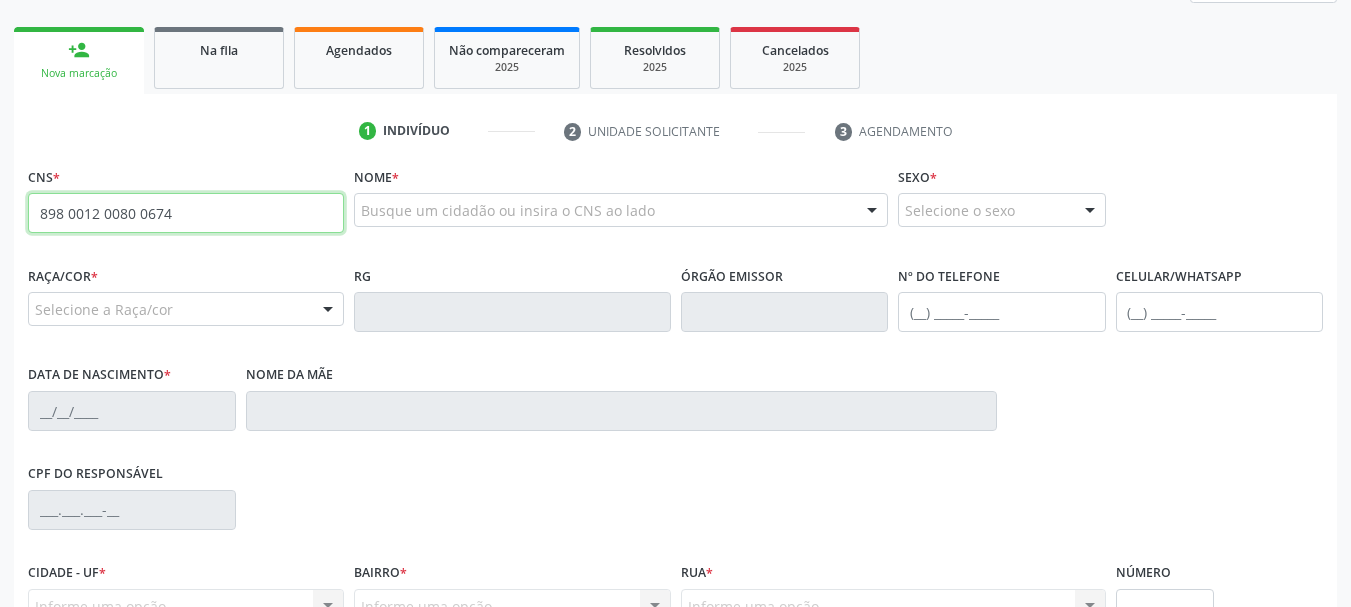 type on "898 0012 0080 0674" 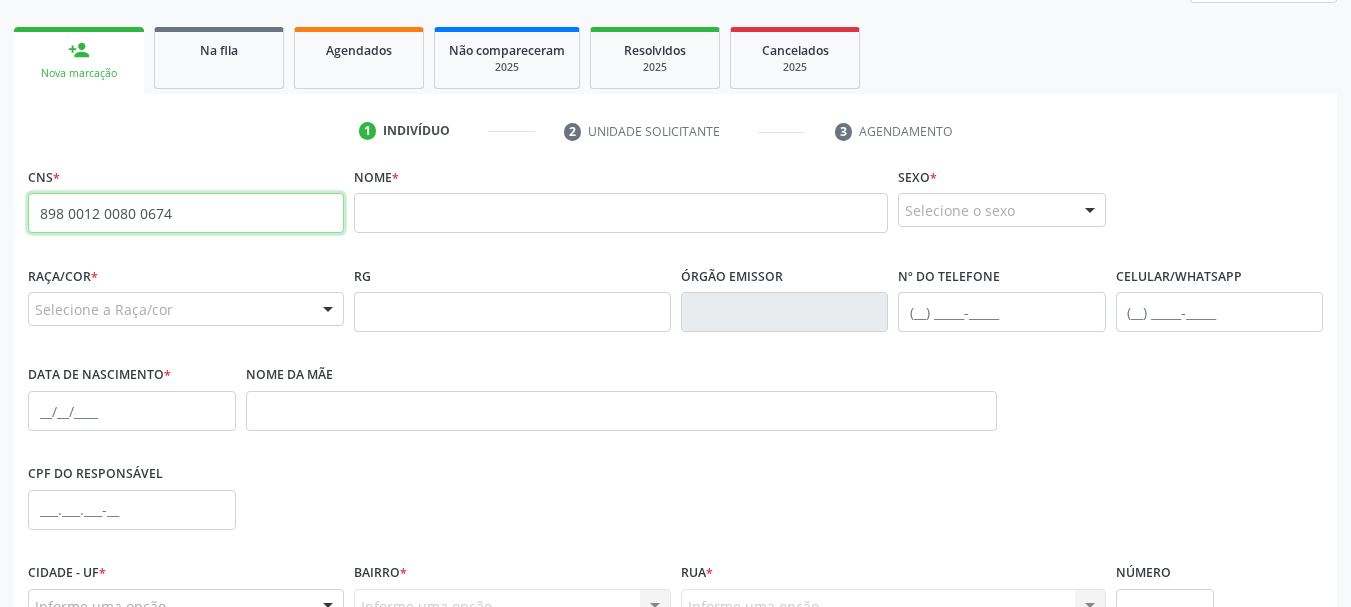 drag, startPoint x: 180, startPoint y: 206, endPoint x: 0, endPoint y: 202, distance: 180.04443 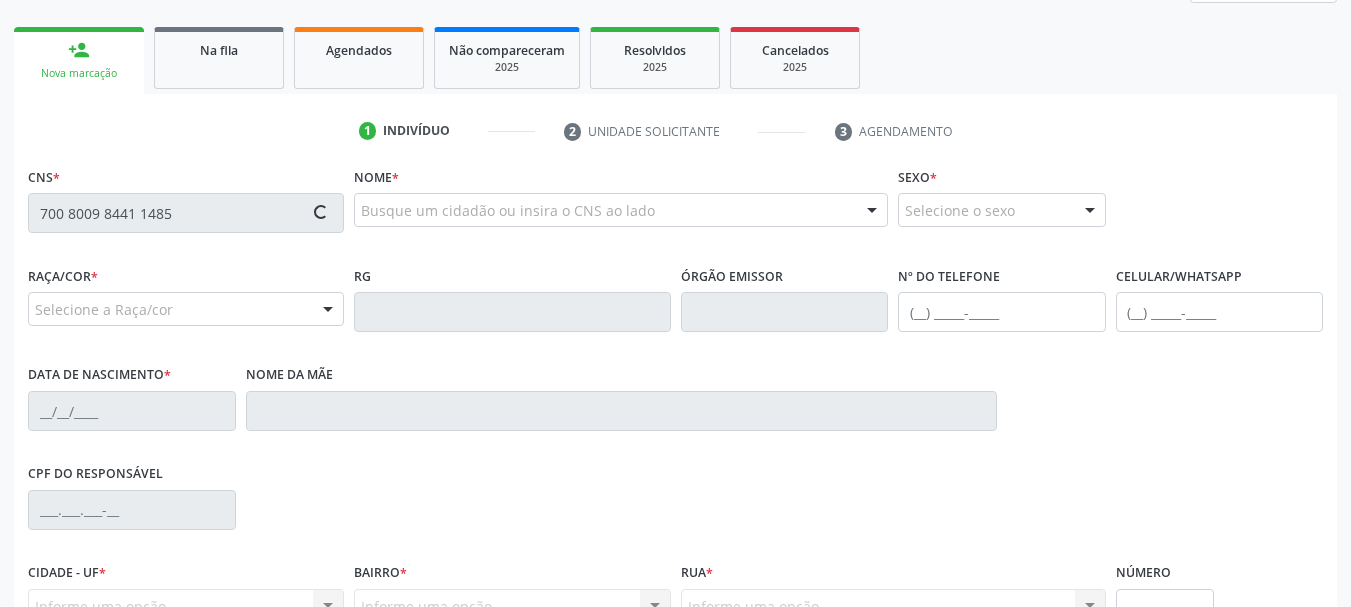 type on "700 8009 8441 1485" 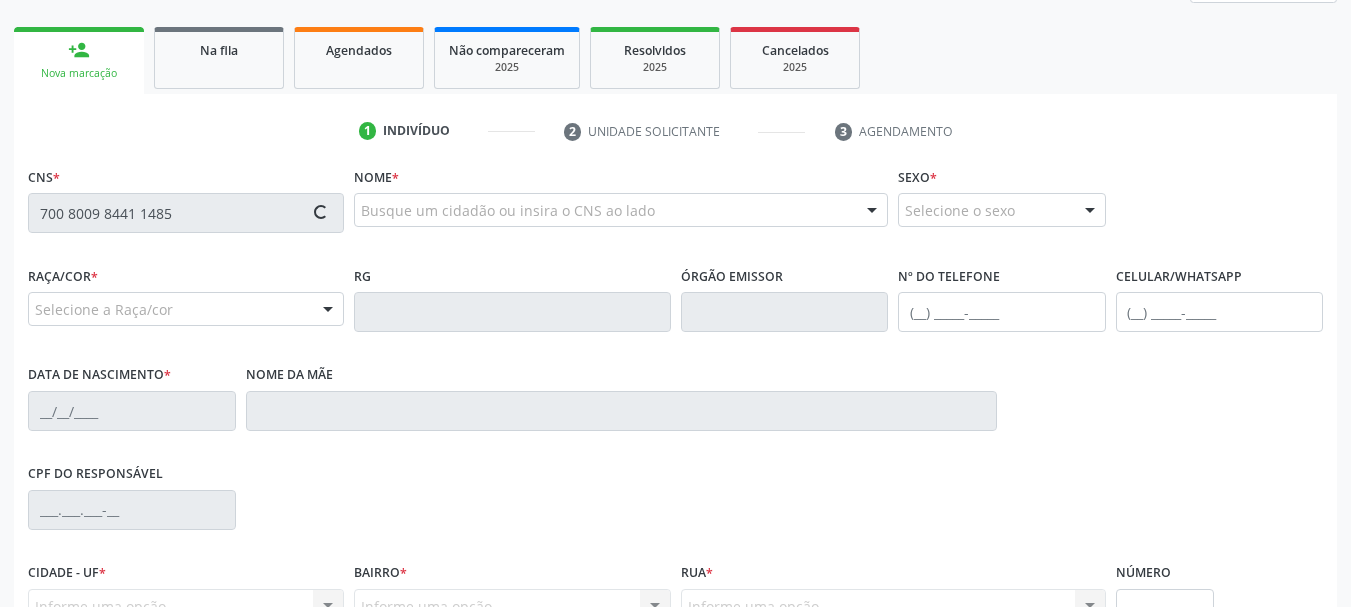 type 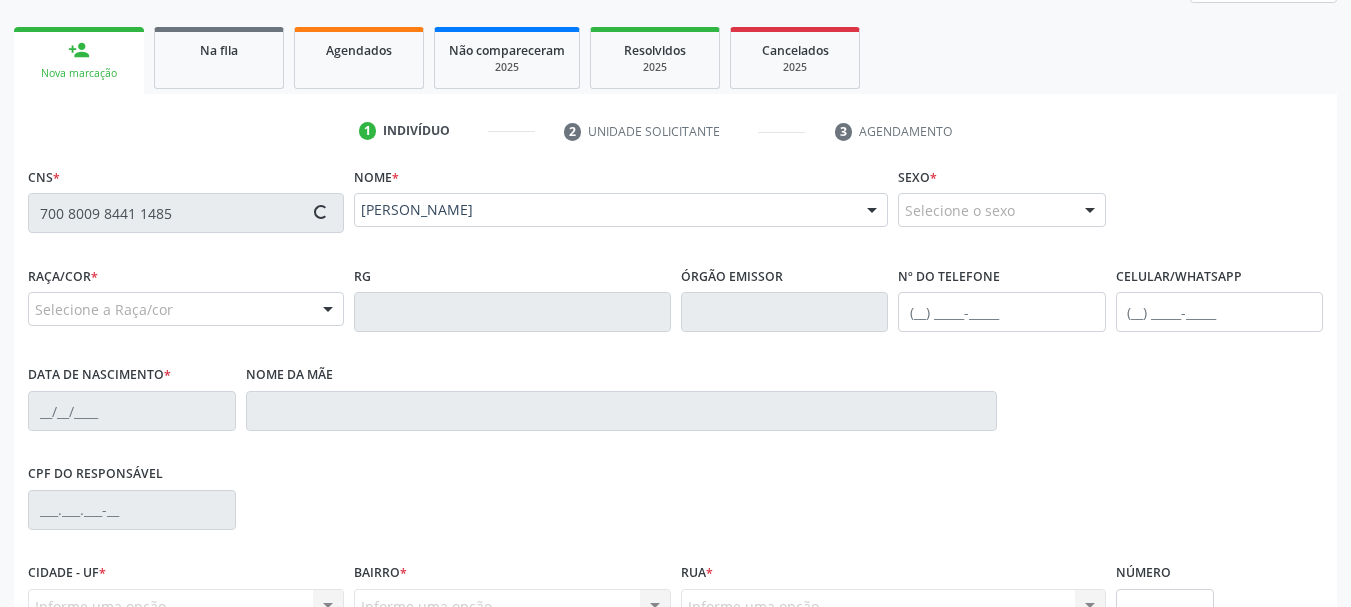 type on "[PHONE_NUMBER]" 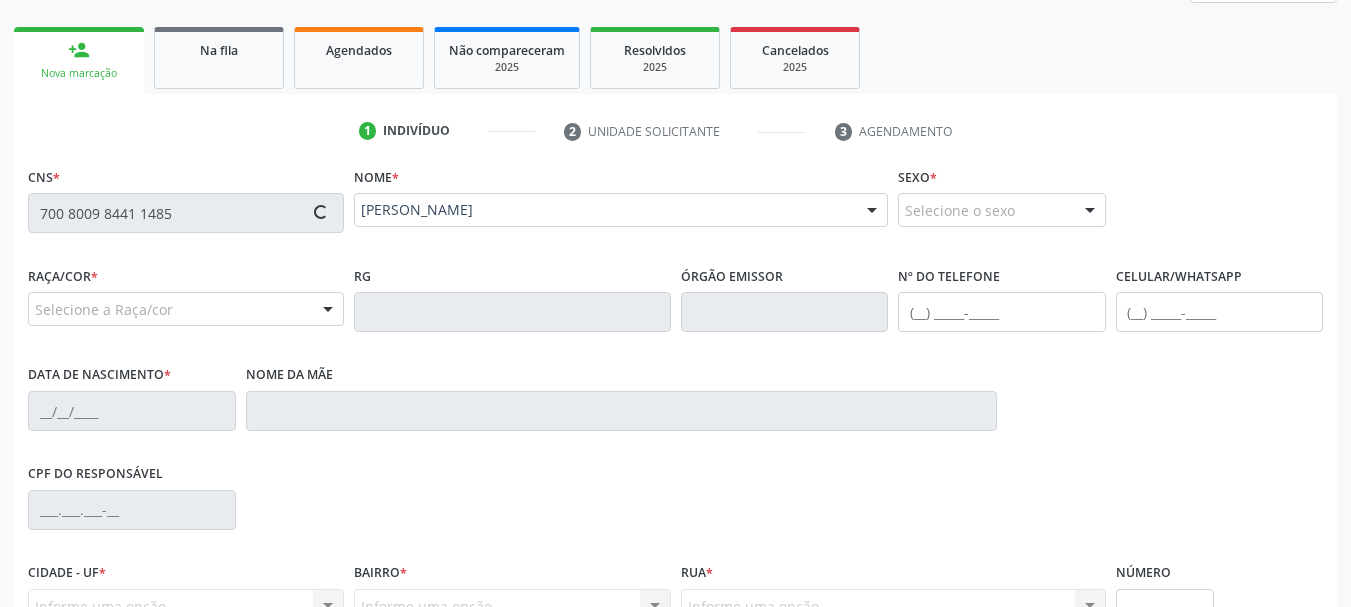 type on "14/0[DATE]" 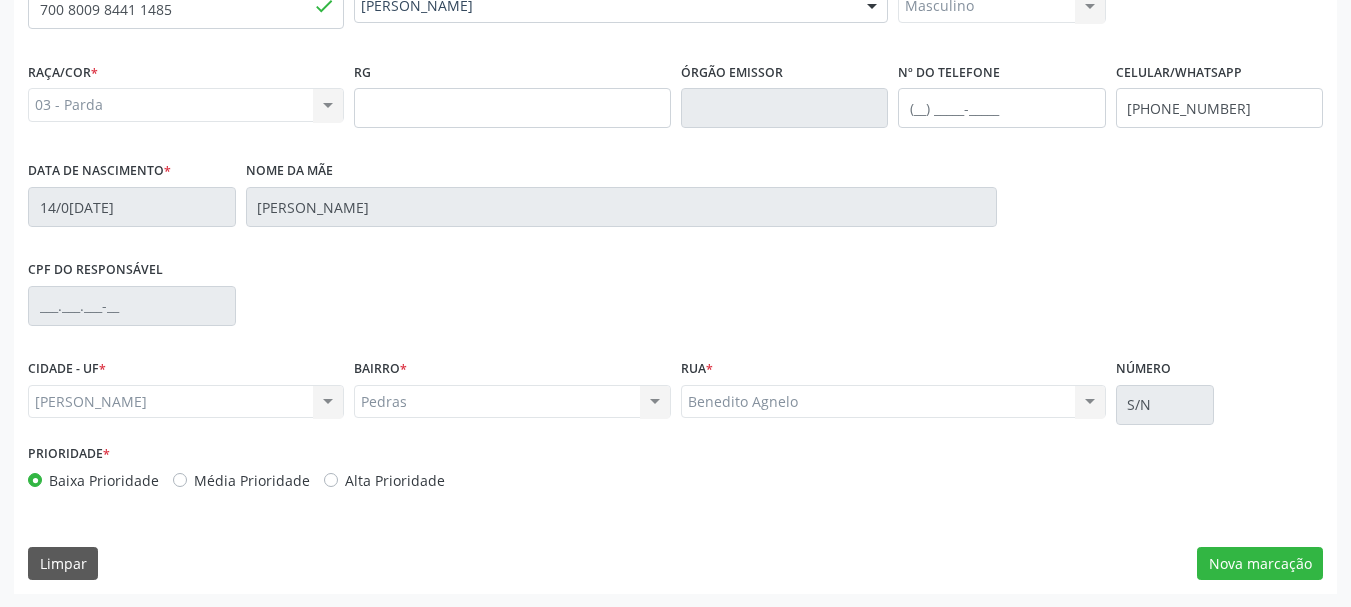 scroll, scrollTop: 505, scrollLeft: 0, axis: vertical 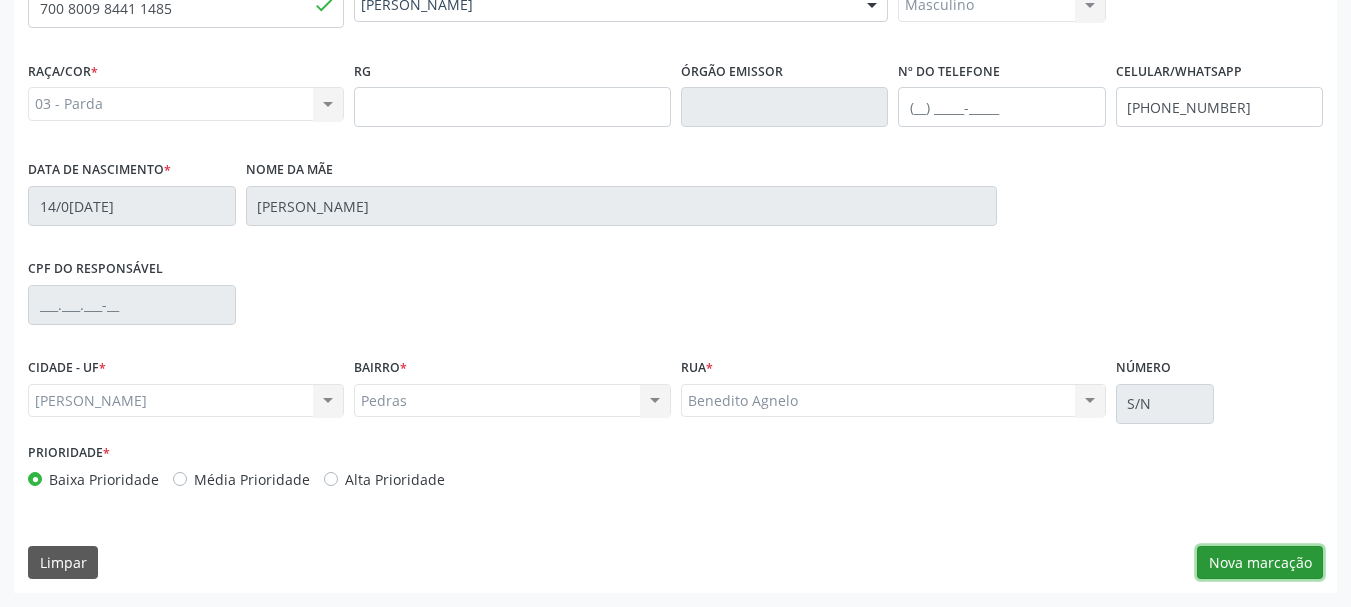 click on "Nova marcação" at bounding box center [1260, 563] 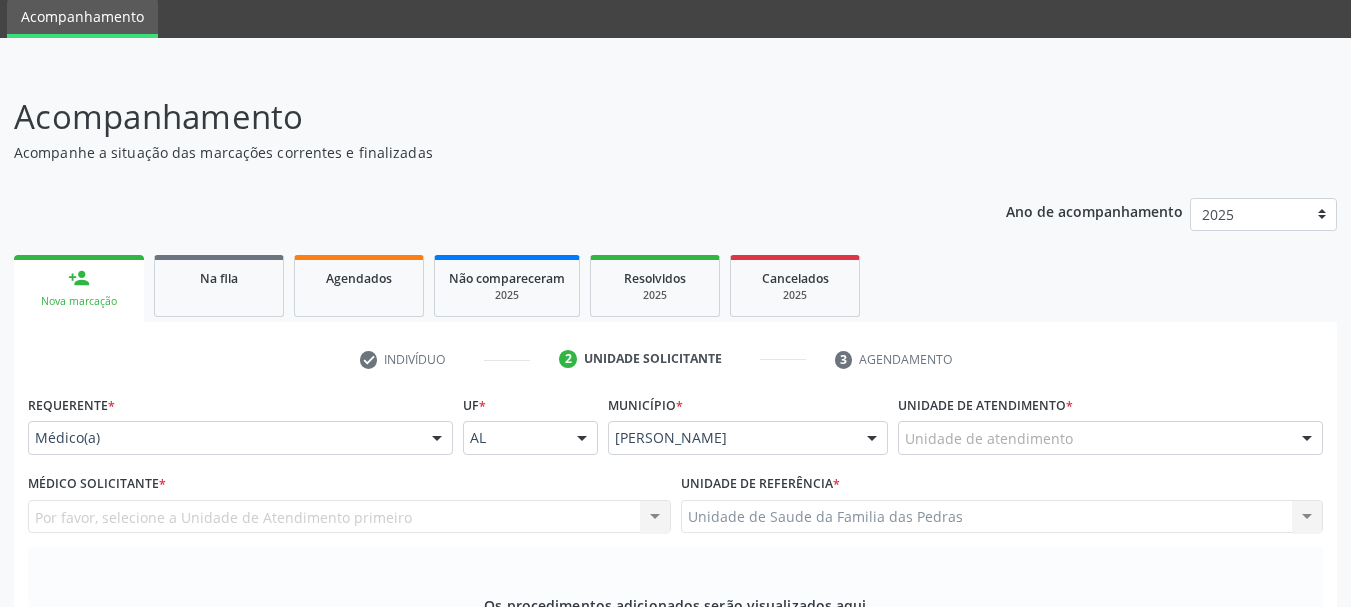 scroll, scrollTop: 105, scrollLeft: 0, axis: vertical 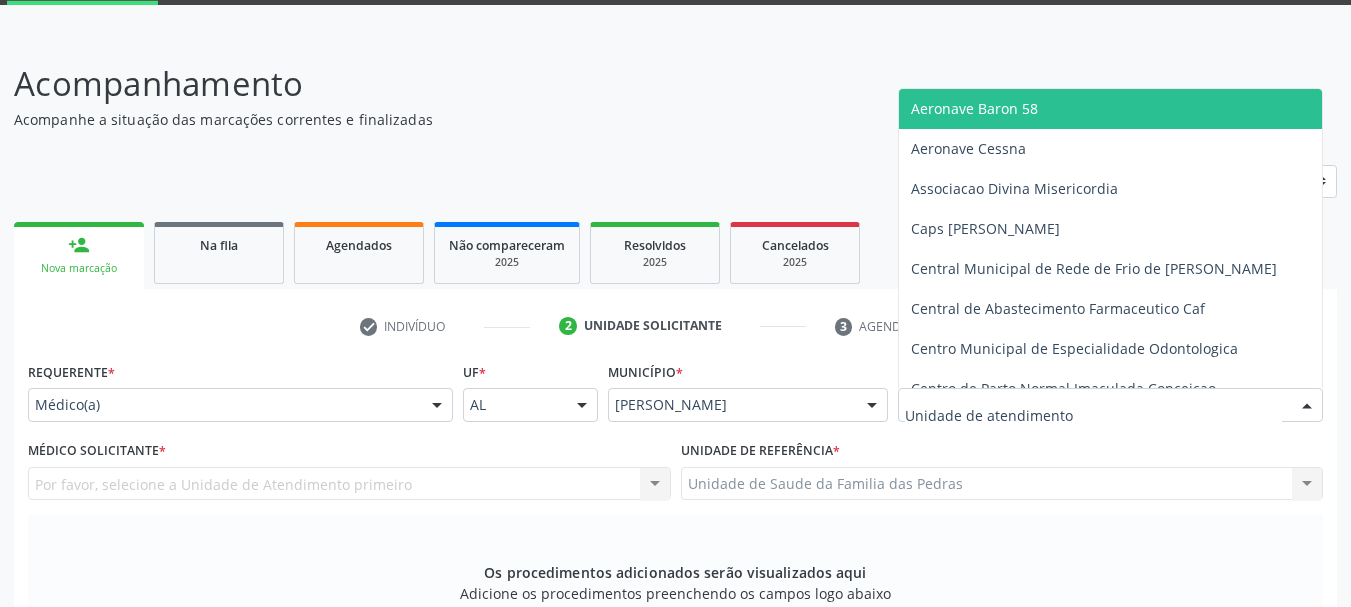 click at bounding box center (1307, 406) 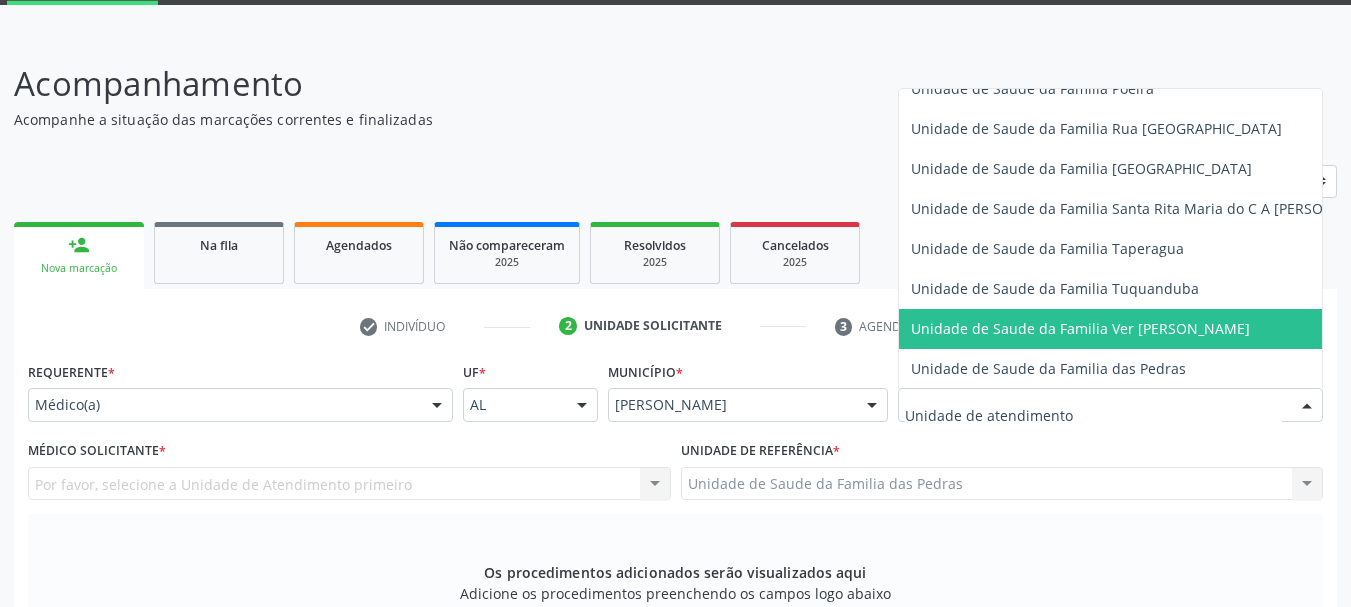 scroll, scrollTop: 1400, scrollLeft: 0, axis: vertical 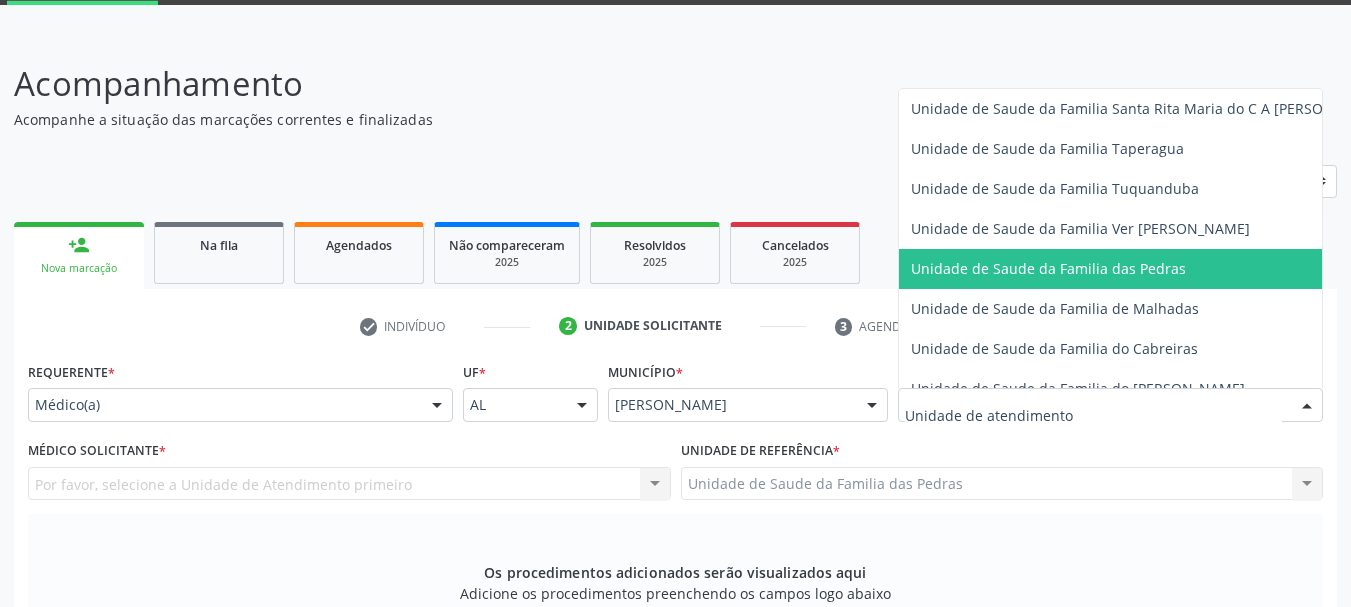 click on "Unidade de Saude da Familia das Pedras" at bounding box center [1048, 268] 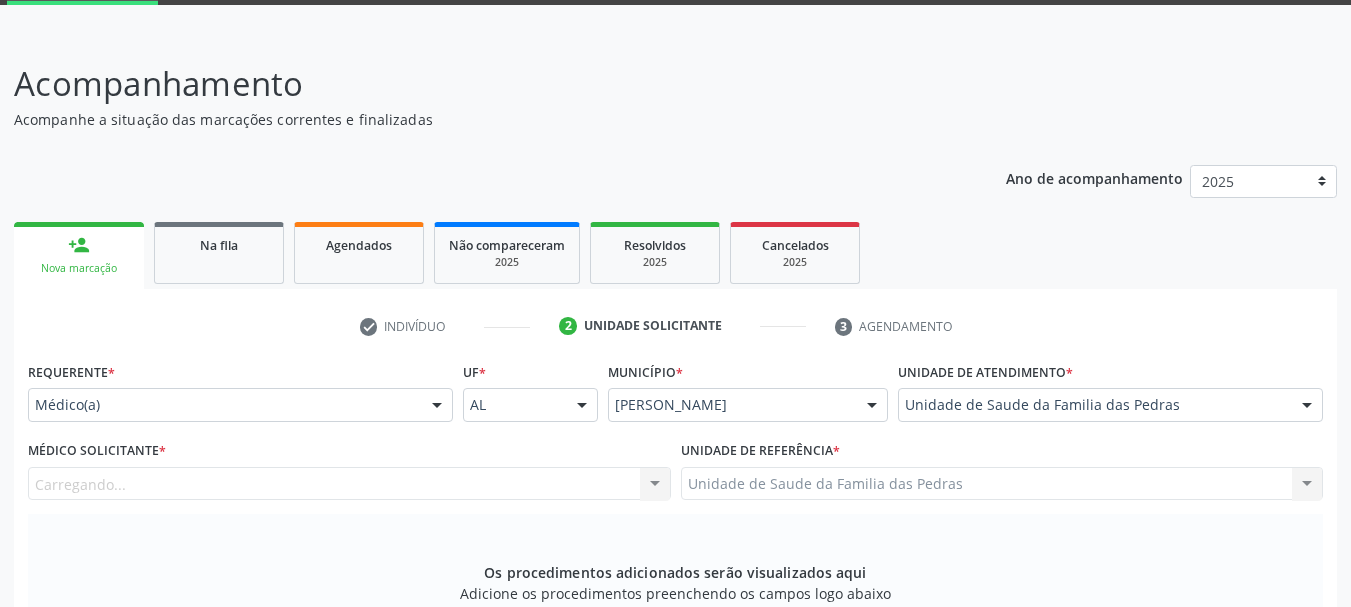 click on "Unidade de Saude da Familia das Pedras" at bounding box center (1050, 268) 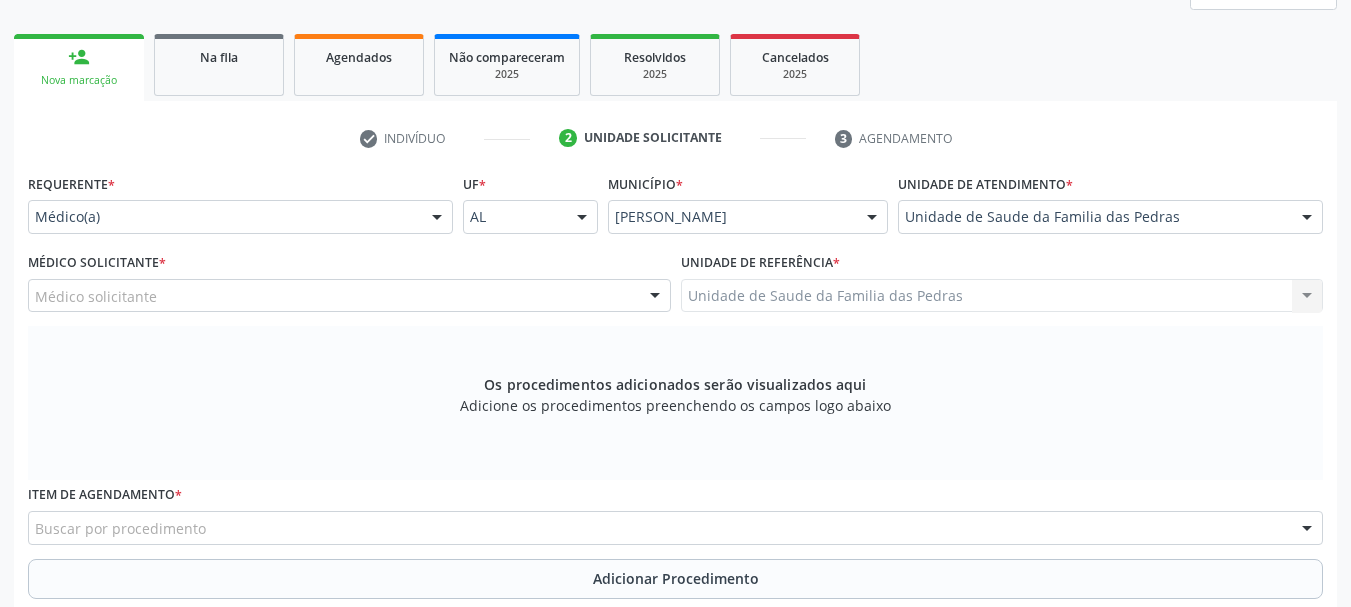 scroll, scrollTop: 305, scrollLeft: 0, axis: vertical 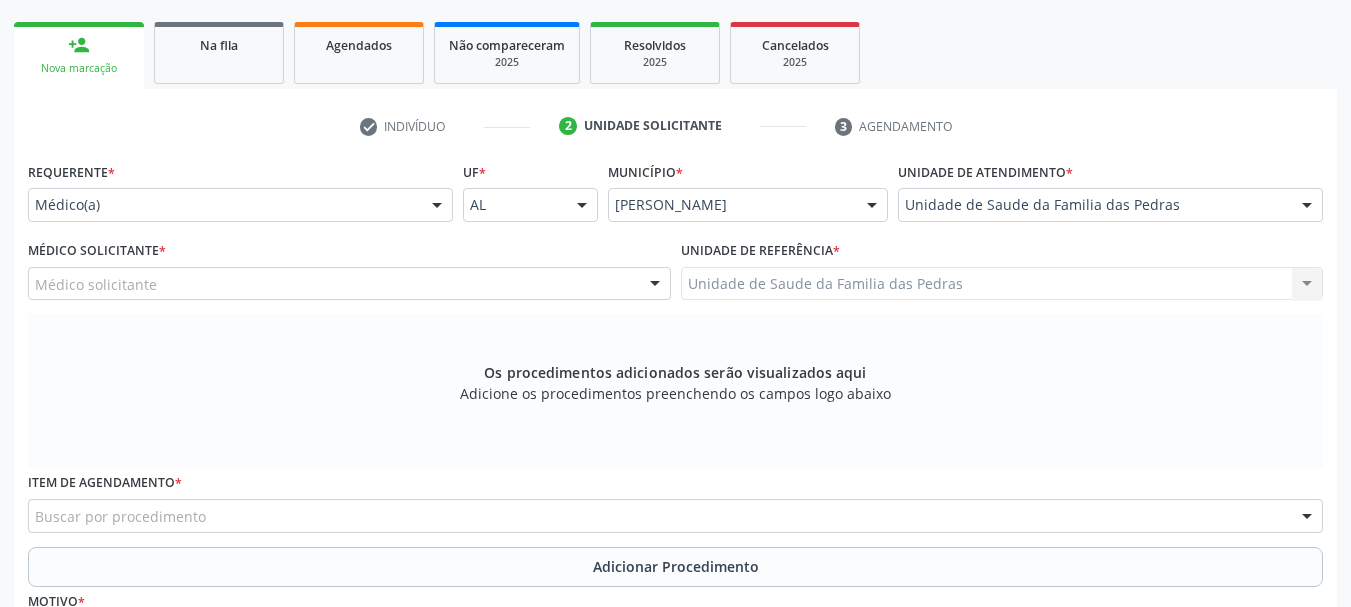 click at bounding box center [655, 285] 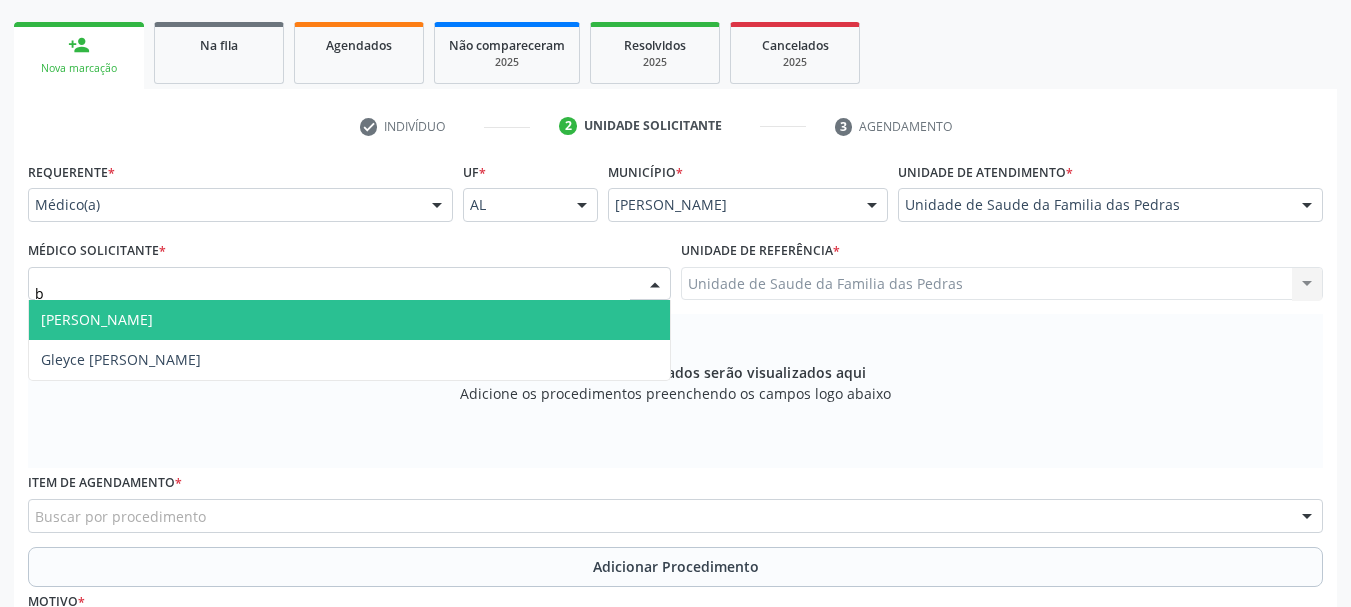 type on "br" 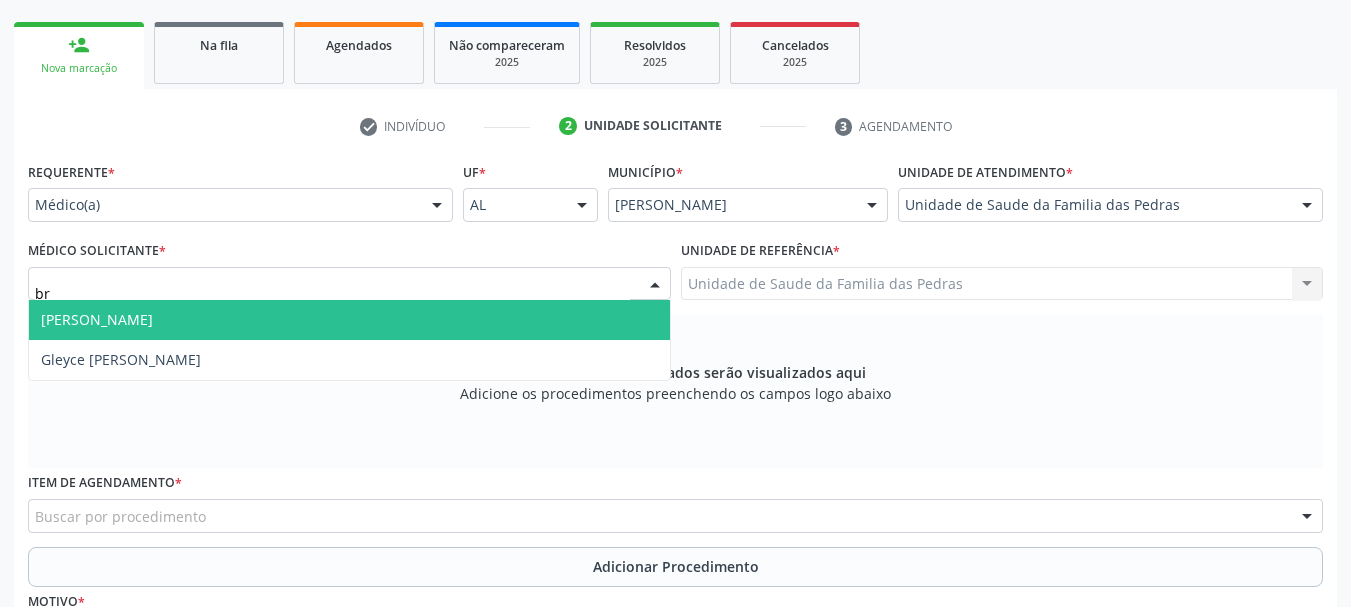 click on "[PERSON_NAME]" at bounding box center [349, 320] 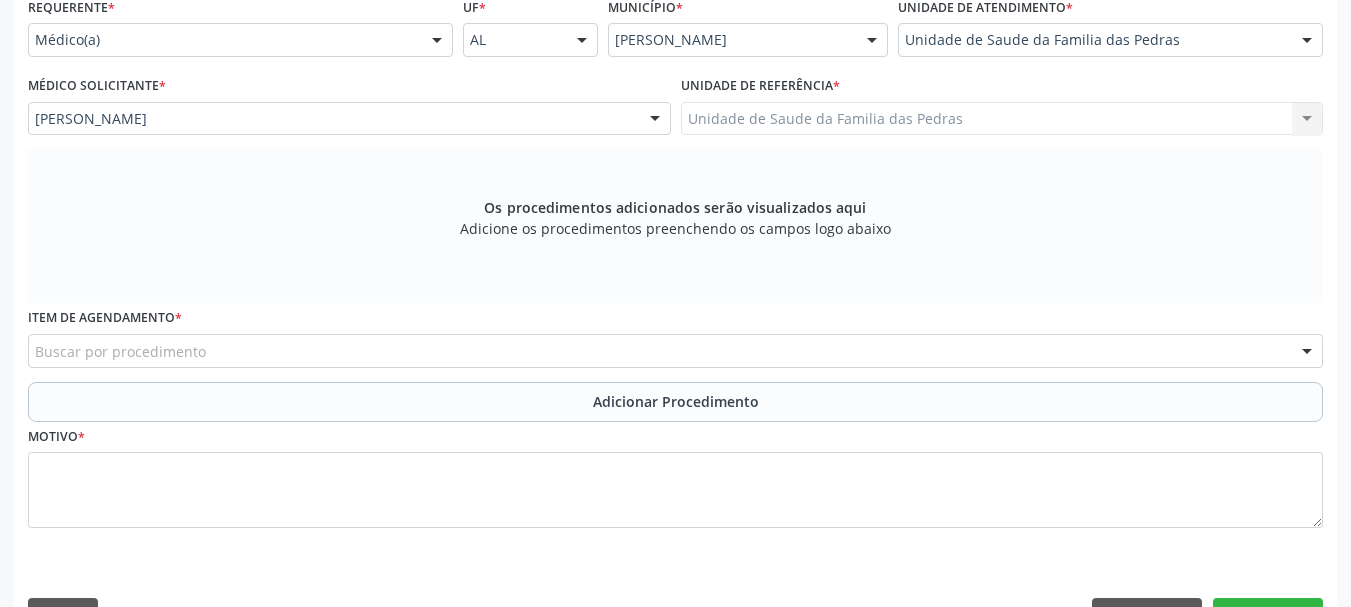 scroll, scrollTop: 505, scrollLeft: 0, axis: vertical 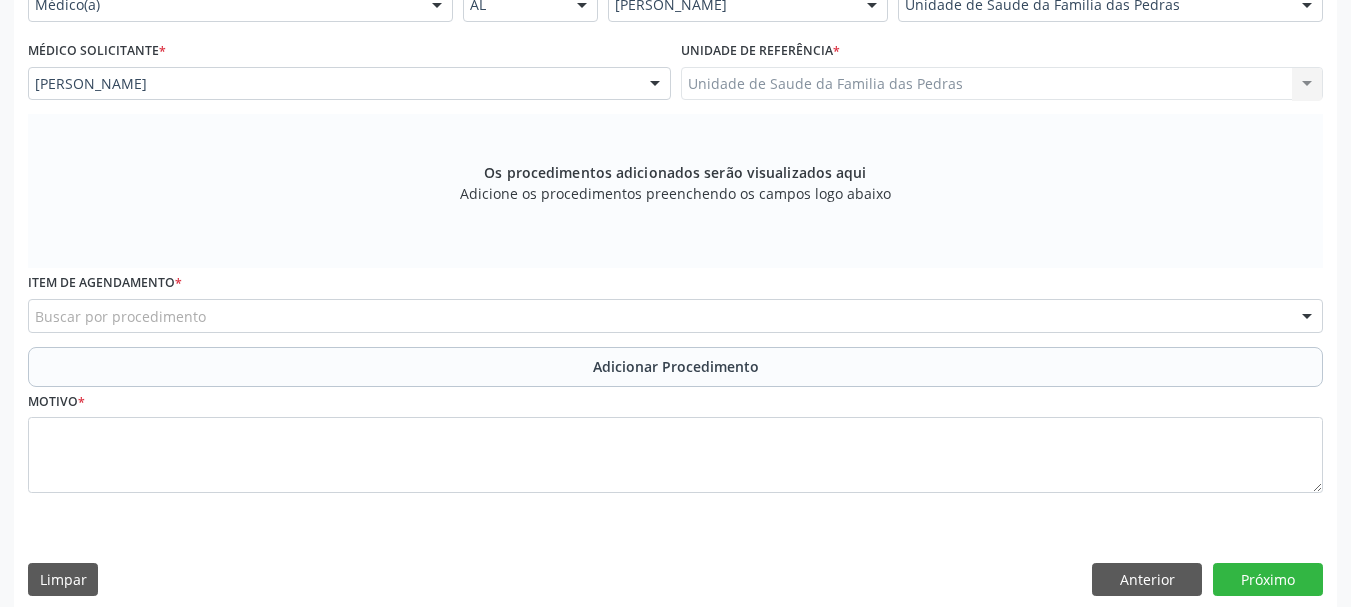 click on "Buscar por procedimento" at bounding box center [675, 316] 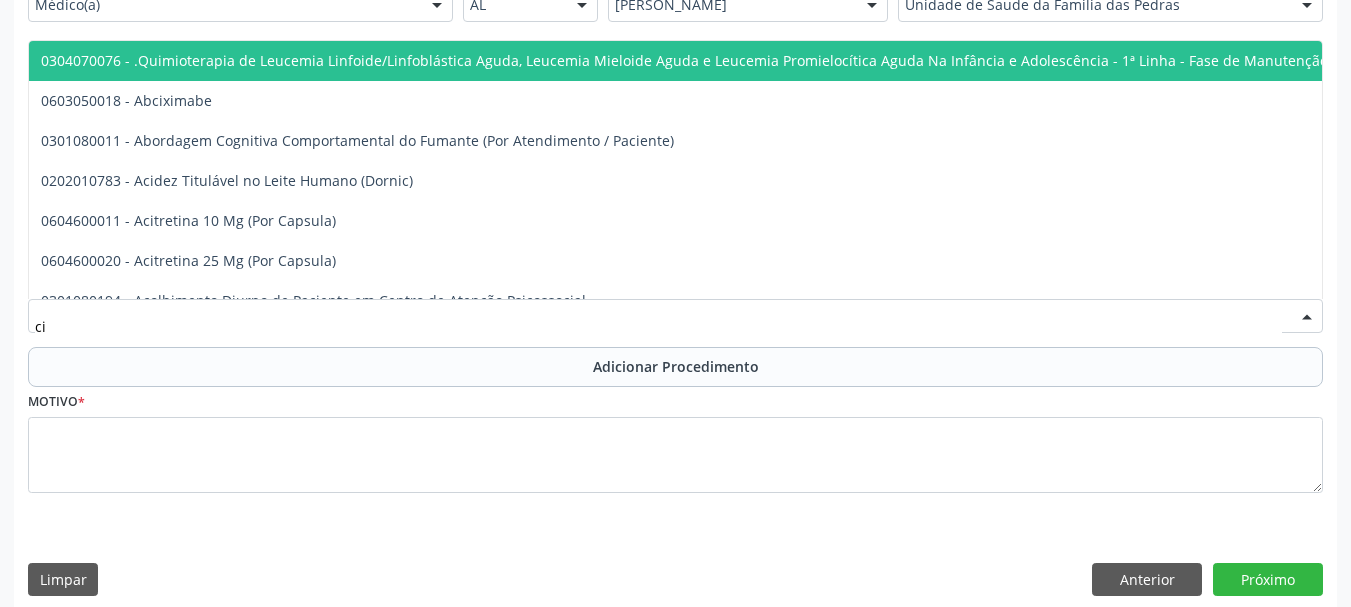 type on "c" 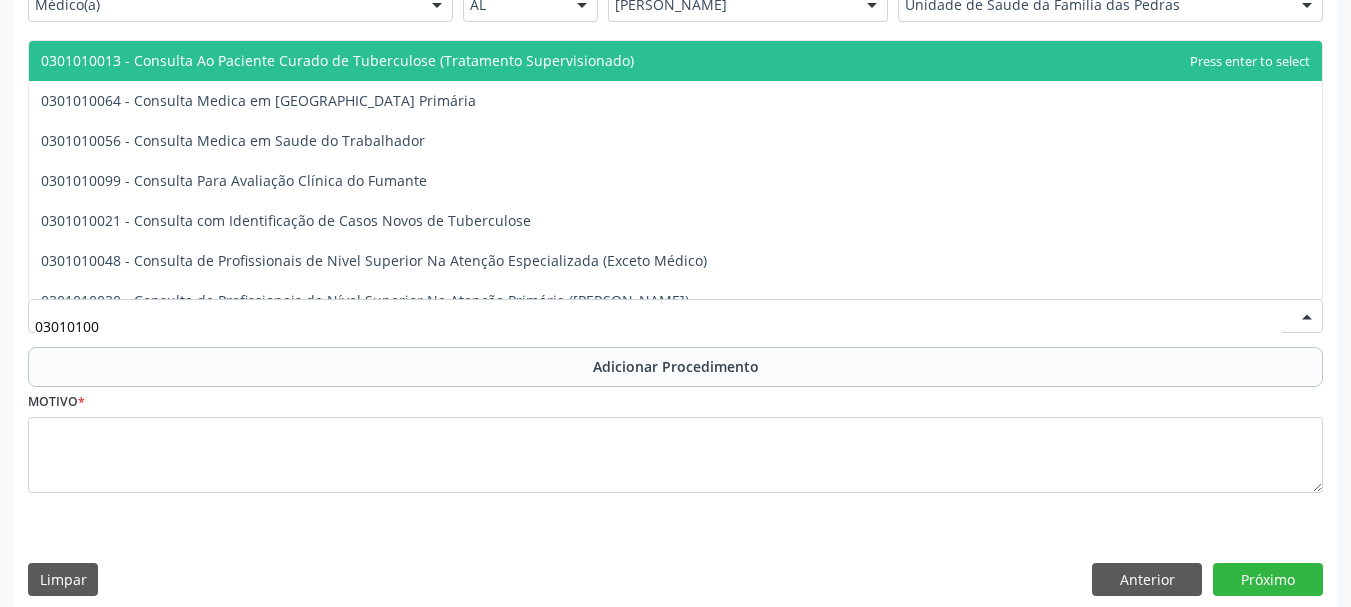 type on "030101007" 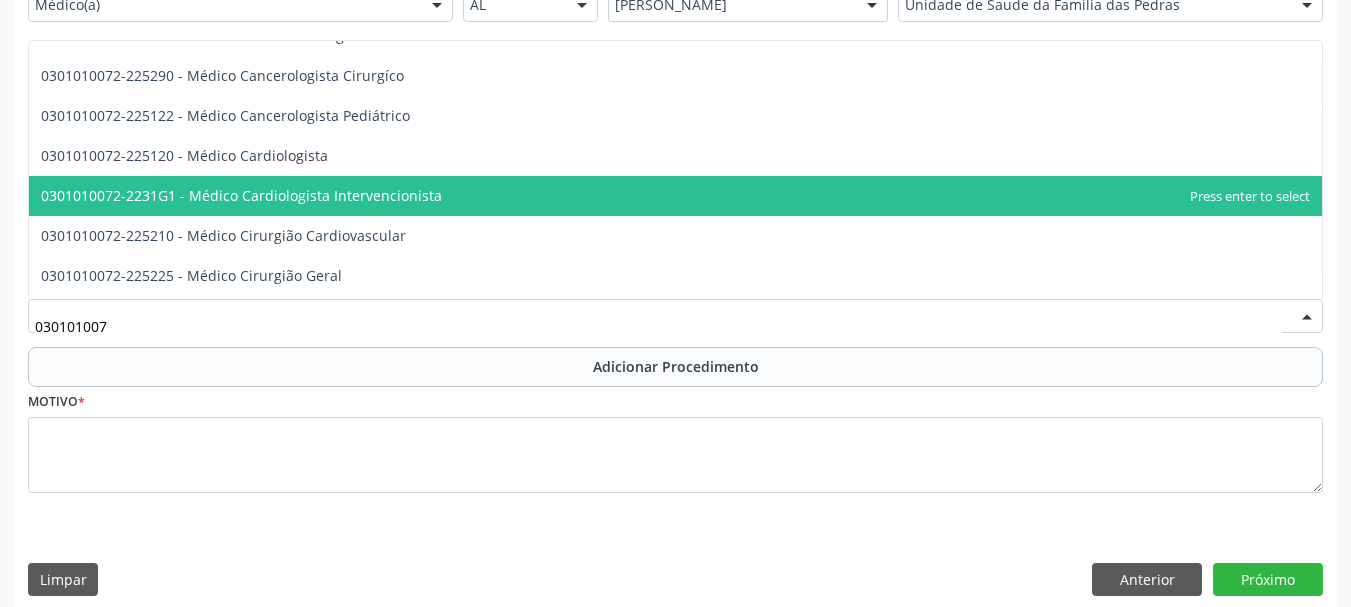 scroll, scrollTop: 300, scrollLeft: 0, axis: vertical 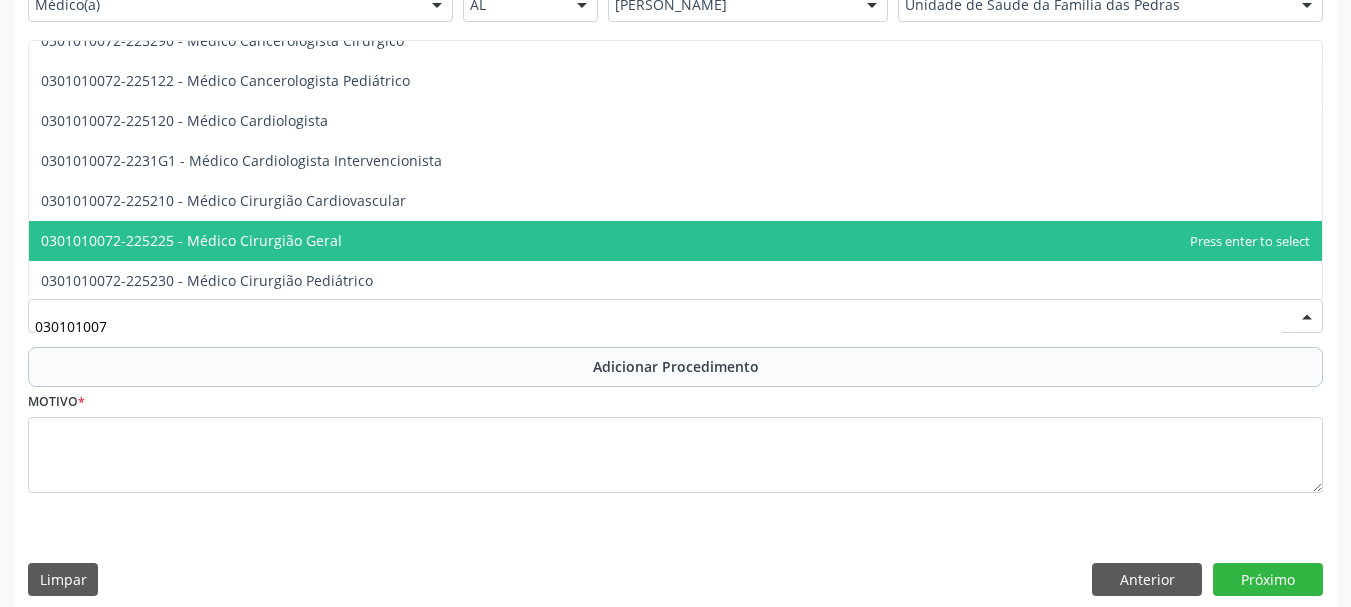 click on "0301010072-225225 - Médico Cirurgião Geral" at bounding box center (675, 241) 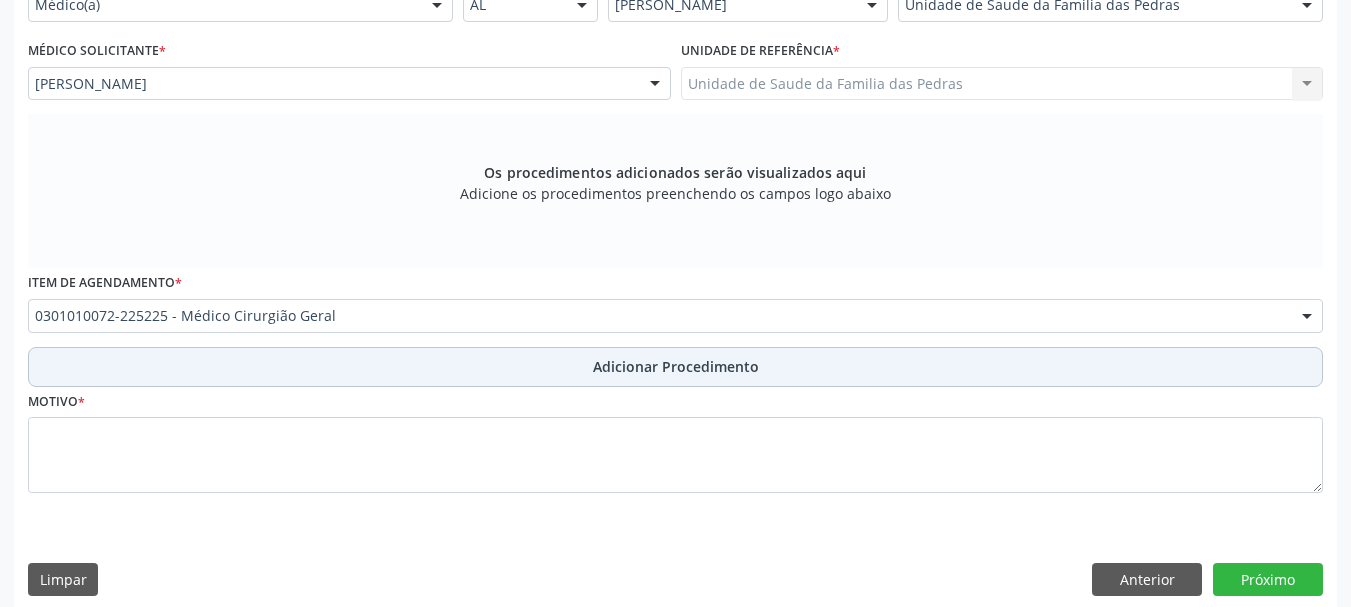 scroll, scrollTop: 522, scrollLeft: 0, axis: vertical 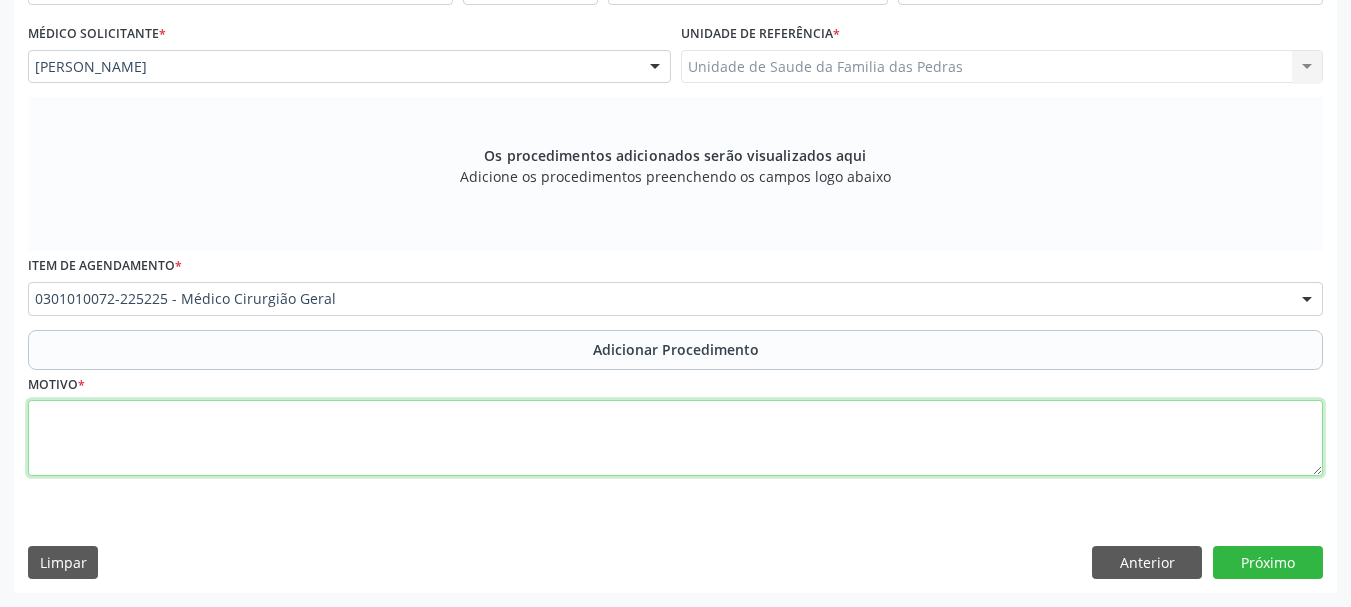 click at bounding box center [675, 438] 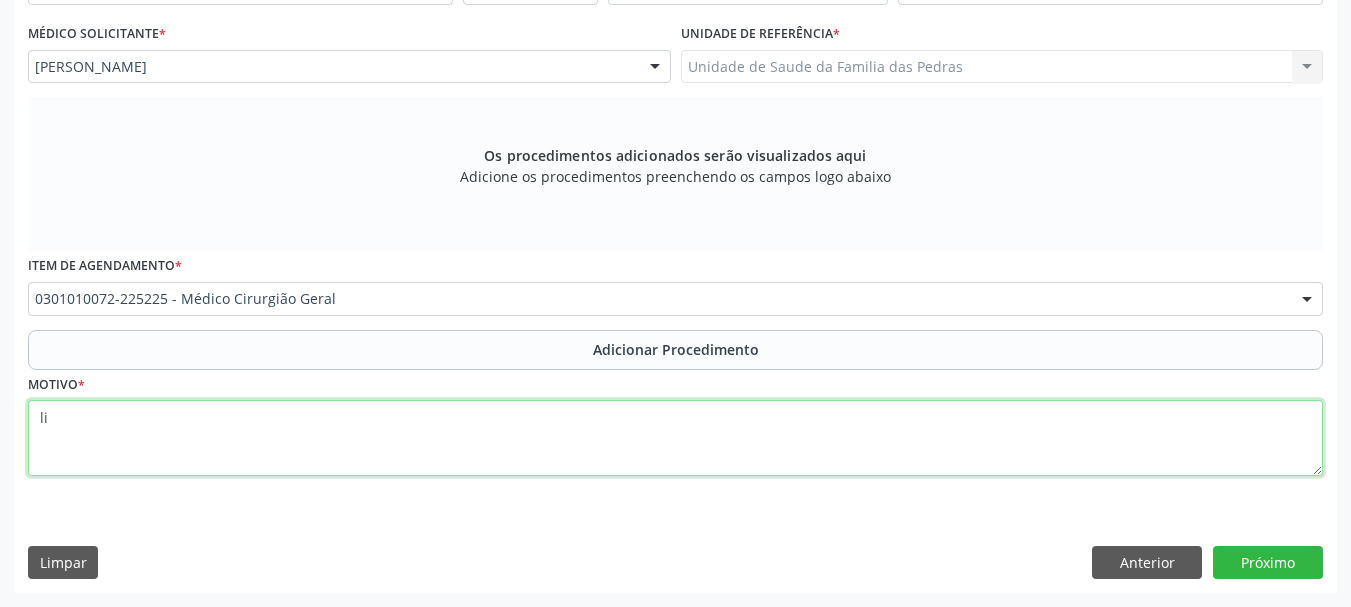 type on "l" 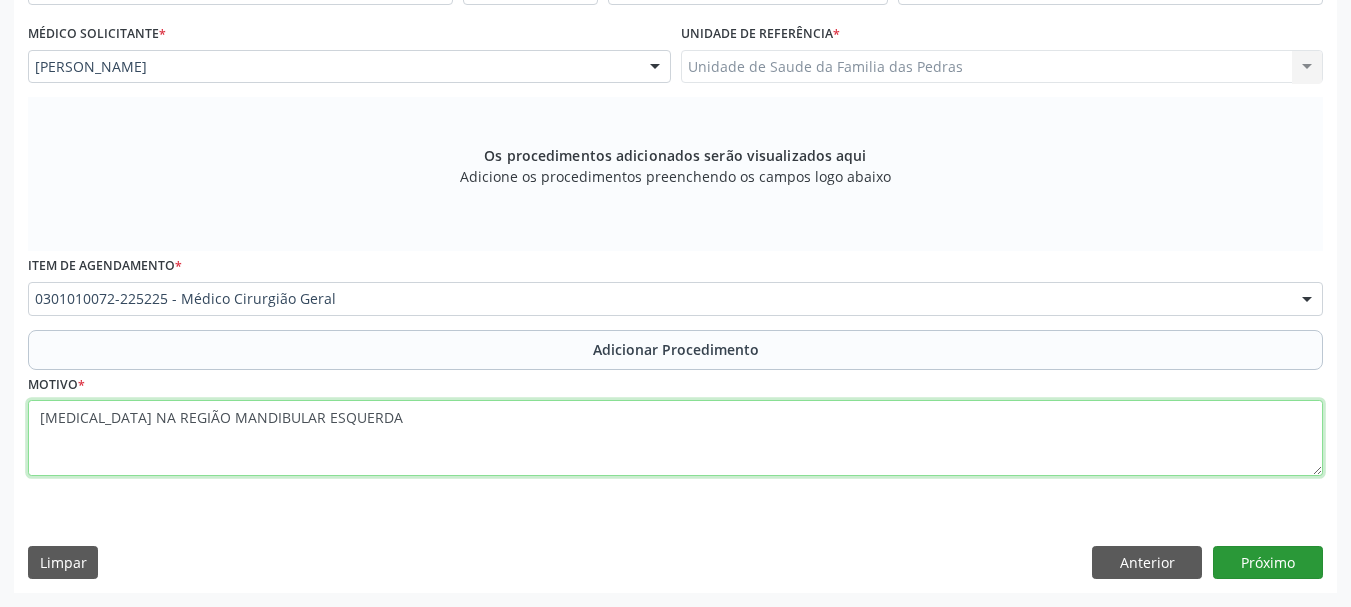 type on "[MEDICAL_DATA] NA REGIÃO MANDIBULAR ESQUERDA" 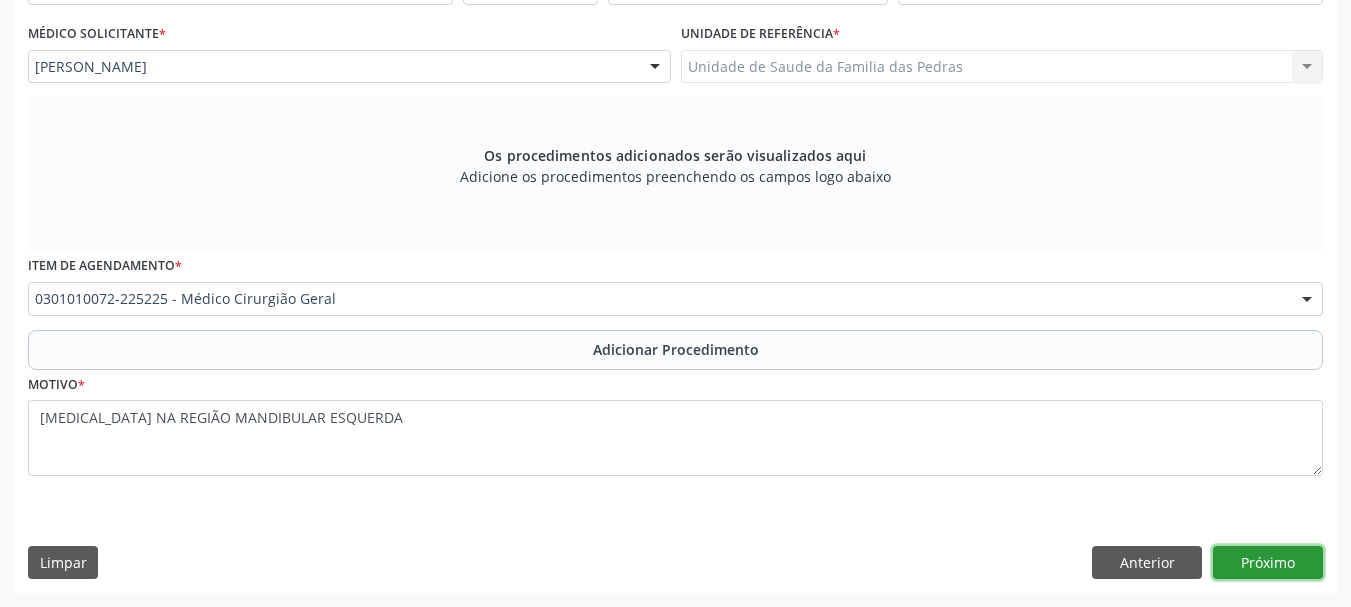 click on "Próximo" at bounding box center [1268, 563] 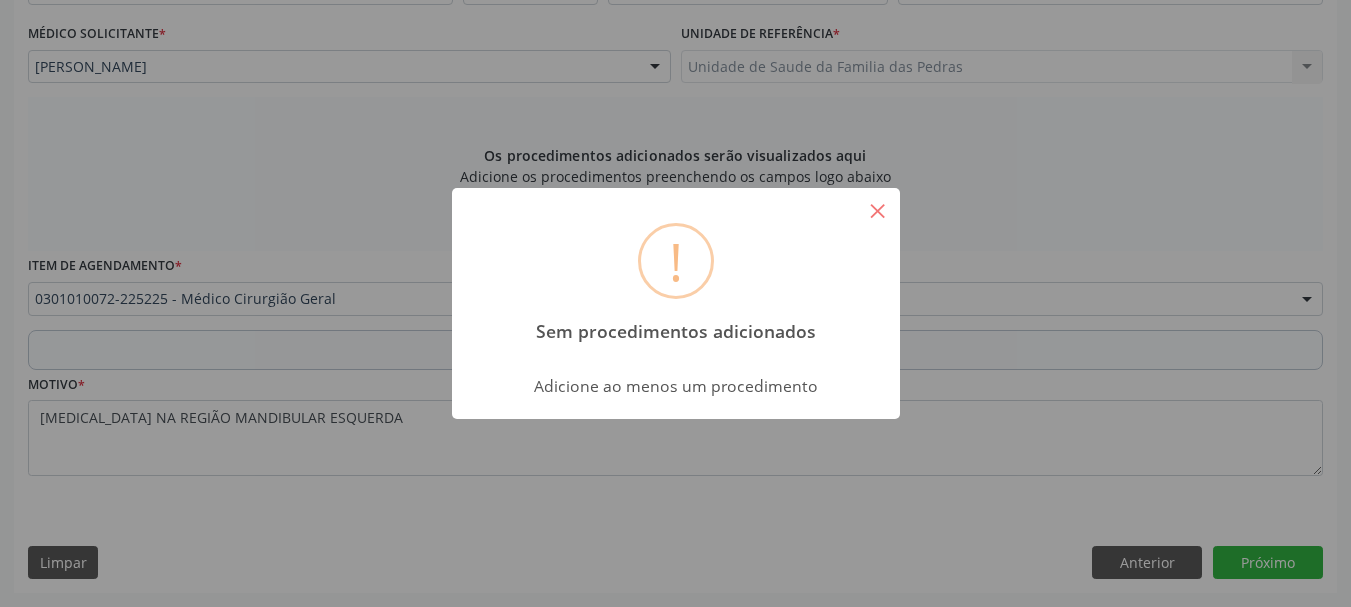 click on "×" at bounding box center [878, 210] 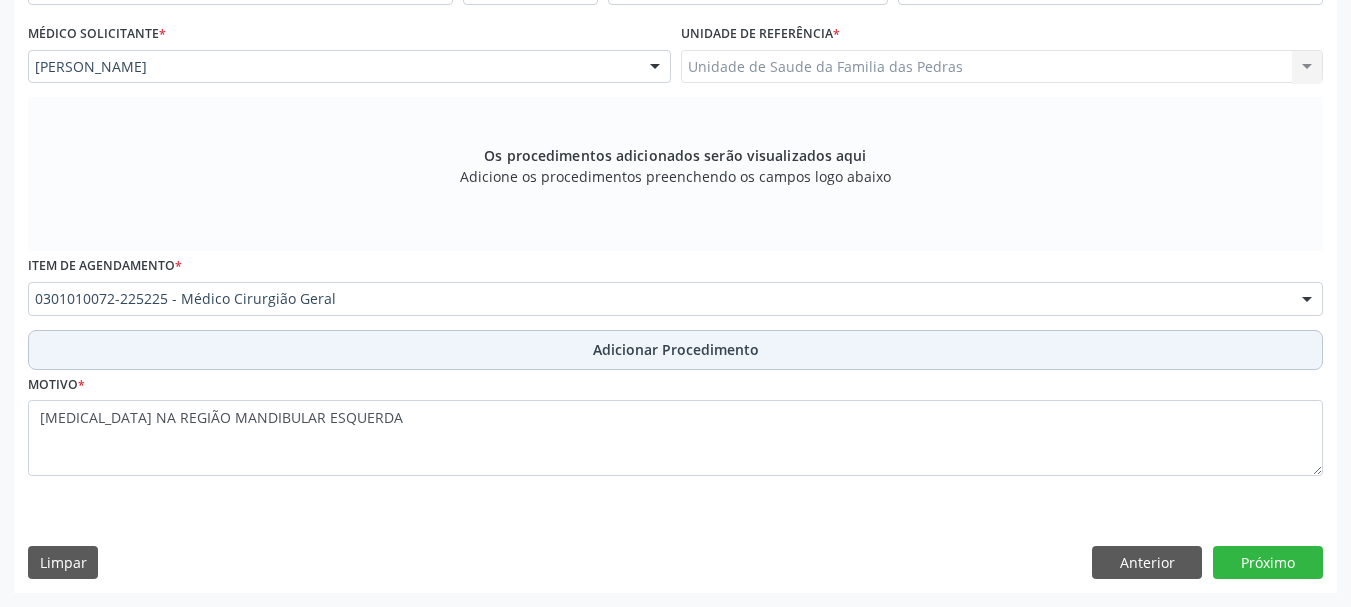 click on "Adicionar Procedimento" at bounding box center [676, 349] 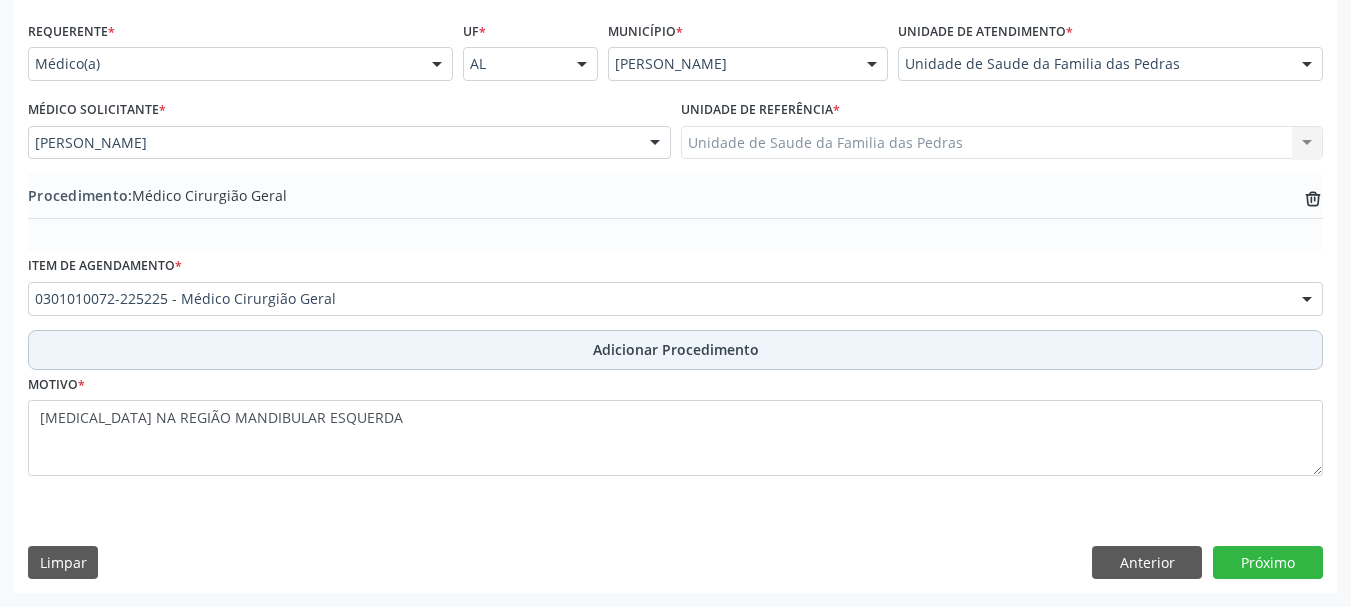 scroll, scrollTop: 446, scrollLeft: 0, axis: vertical 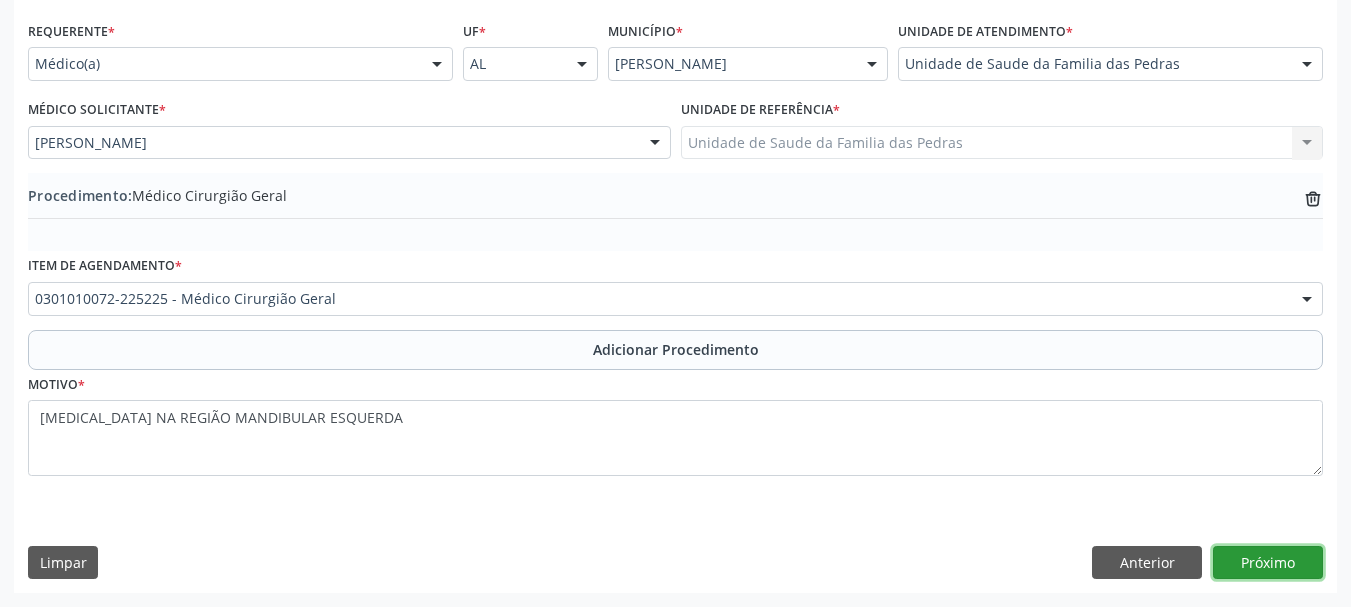 click on "Próximo" at bounding box center [1268, 563] 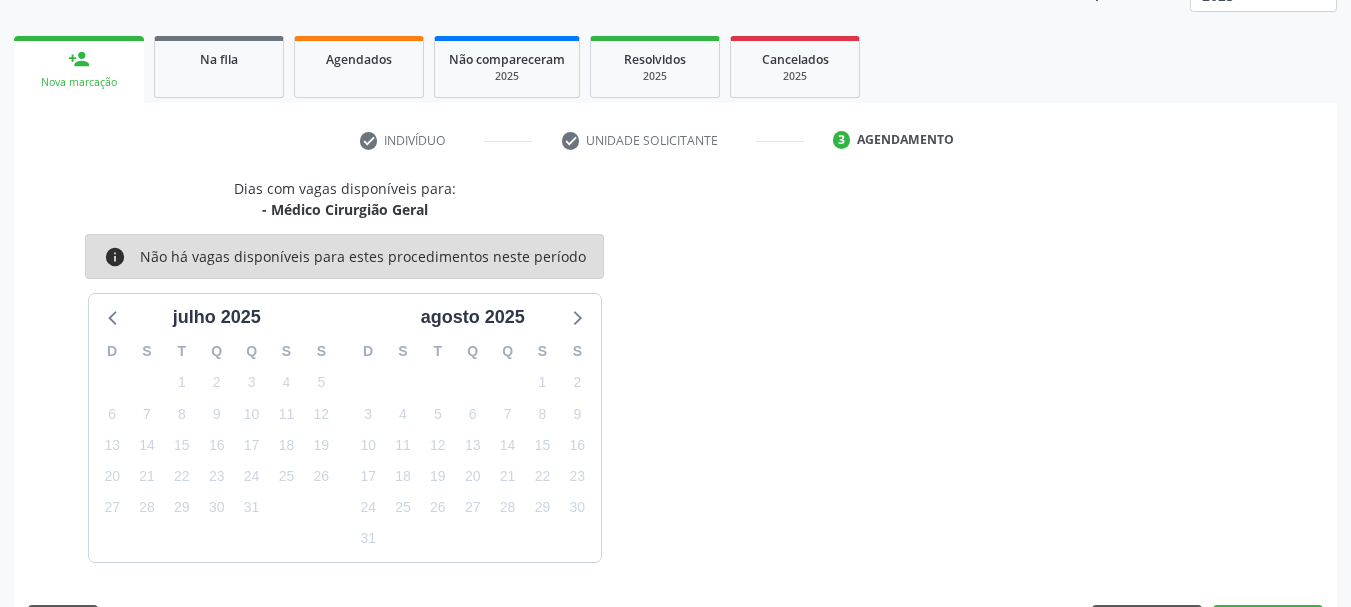 scroll, scrollTop: 350, scrollLeft: 0, axis: vertical 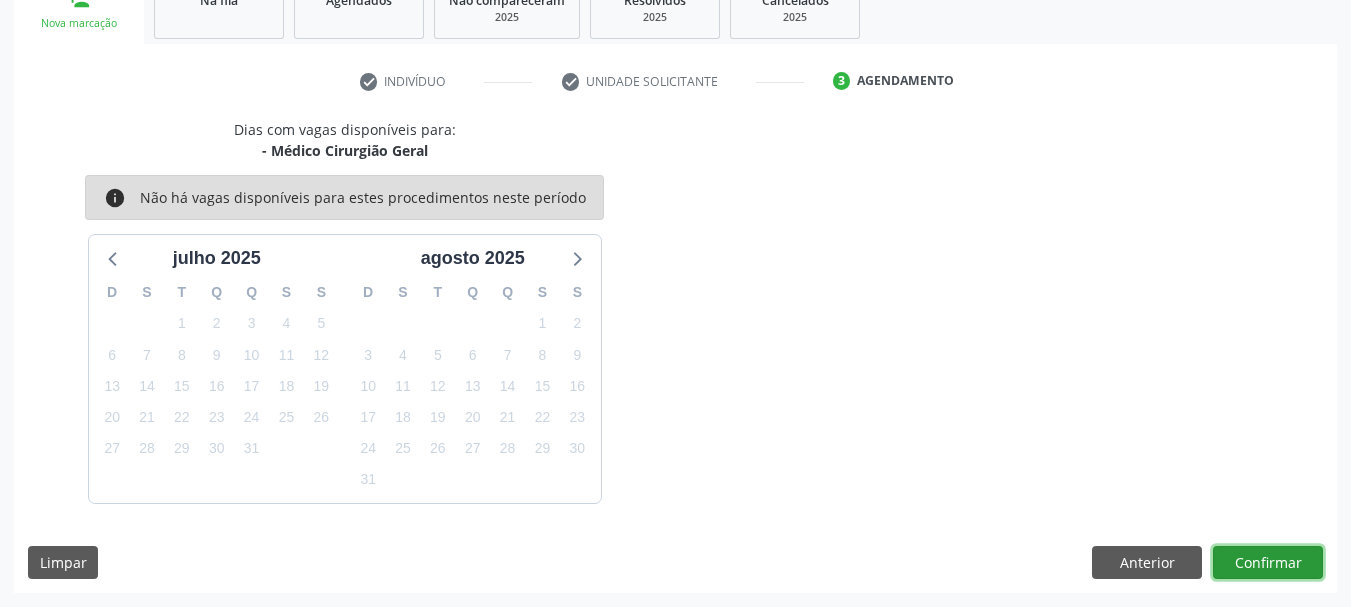 click on "Confirmar" at bounding box center [1268, 563] 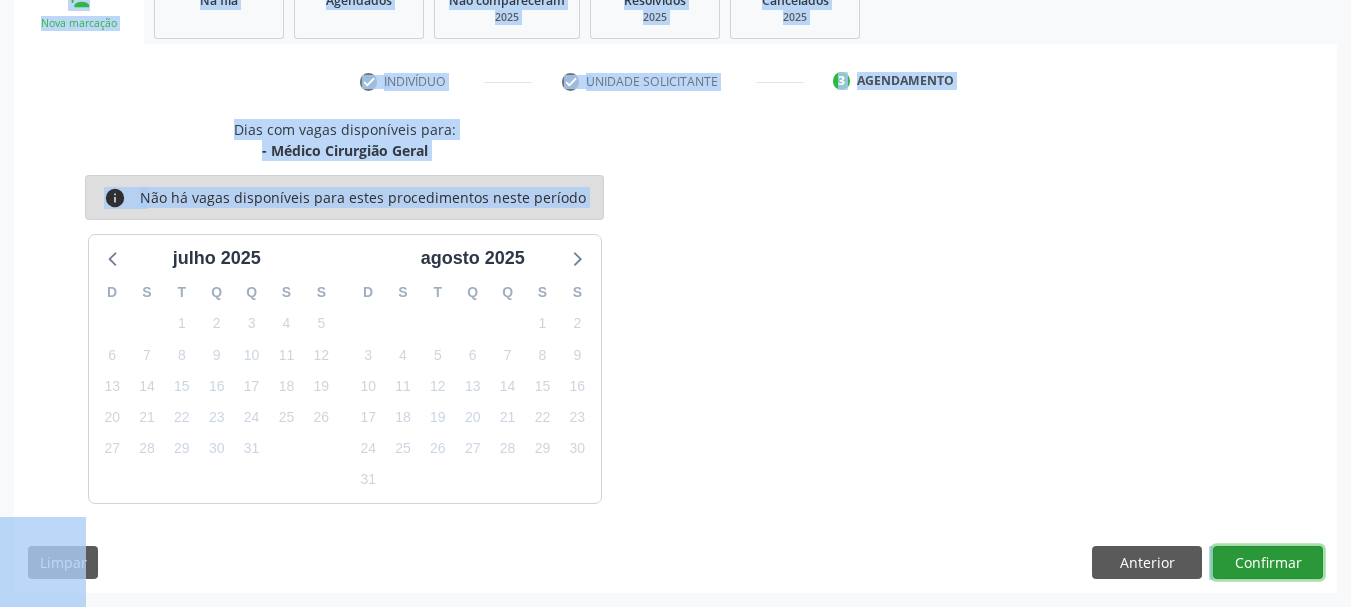 click on "Confirmar" at bounding box center (1268, 563) 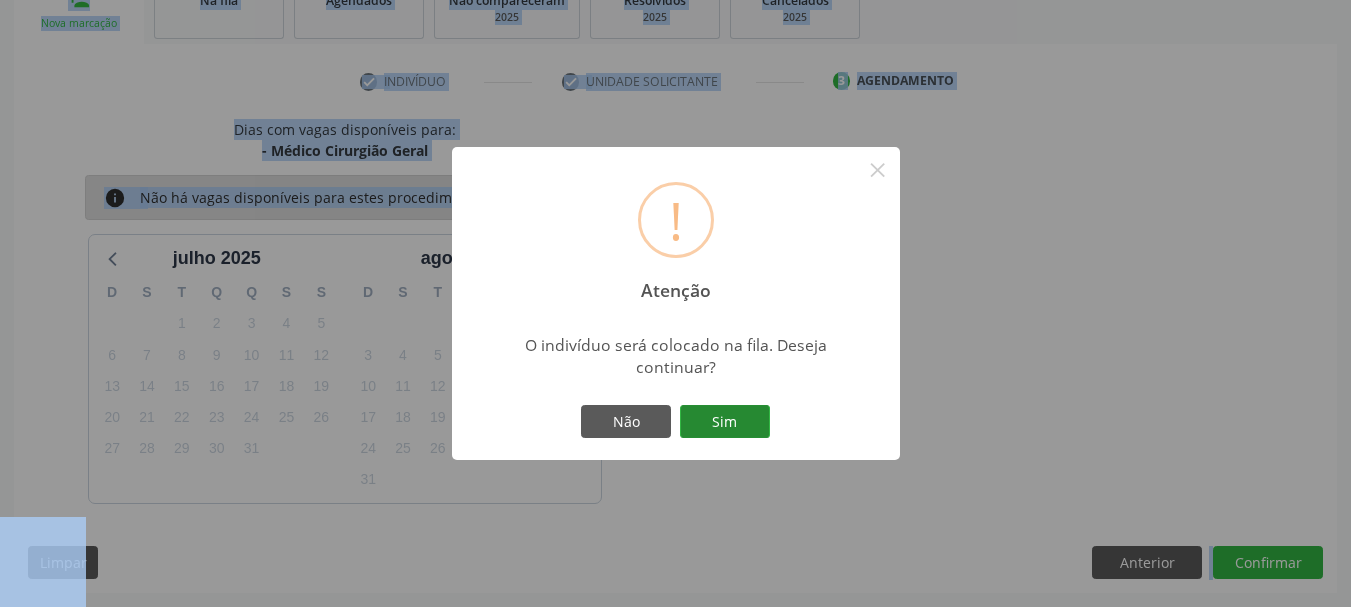 click on "Sim" at bounding box center (725, 422) 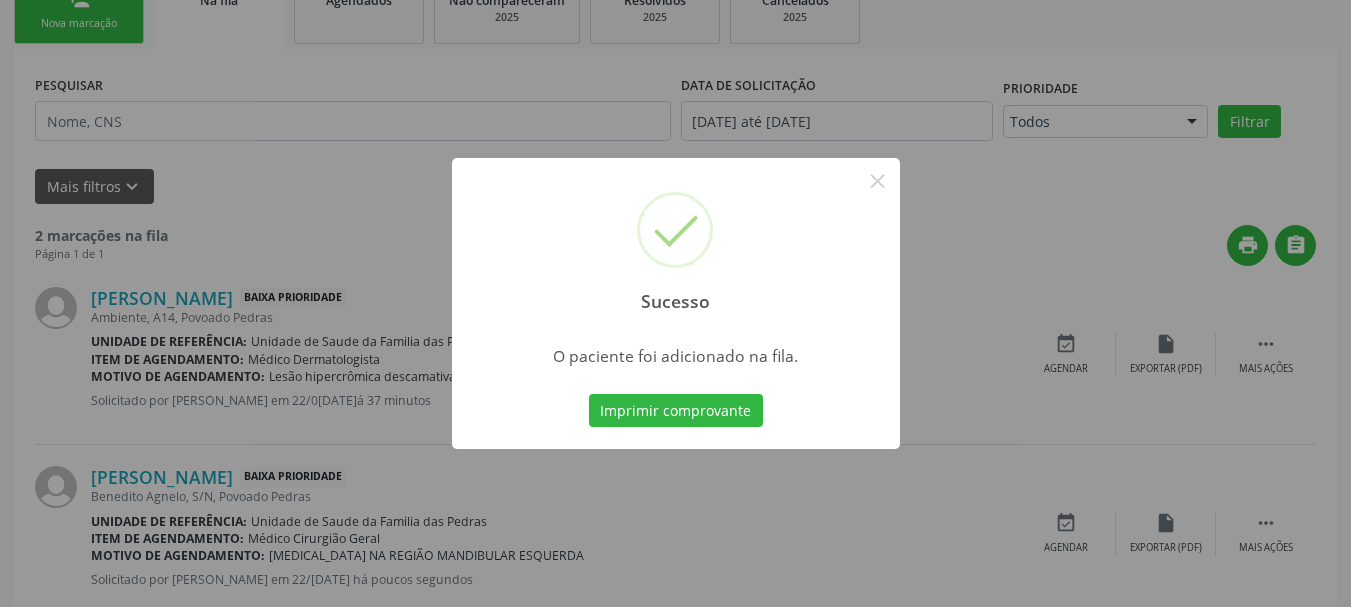 scroll, scrollTop: 88, scrollLeft: 0, axis: vertical 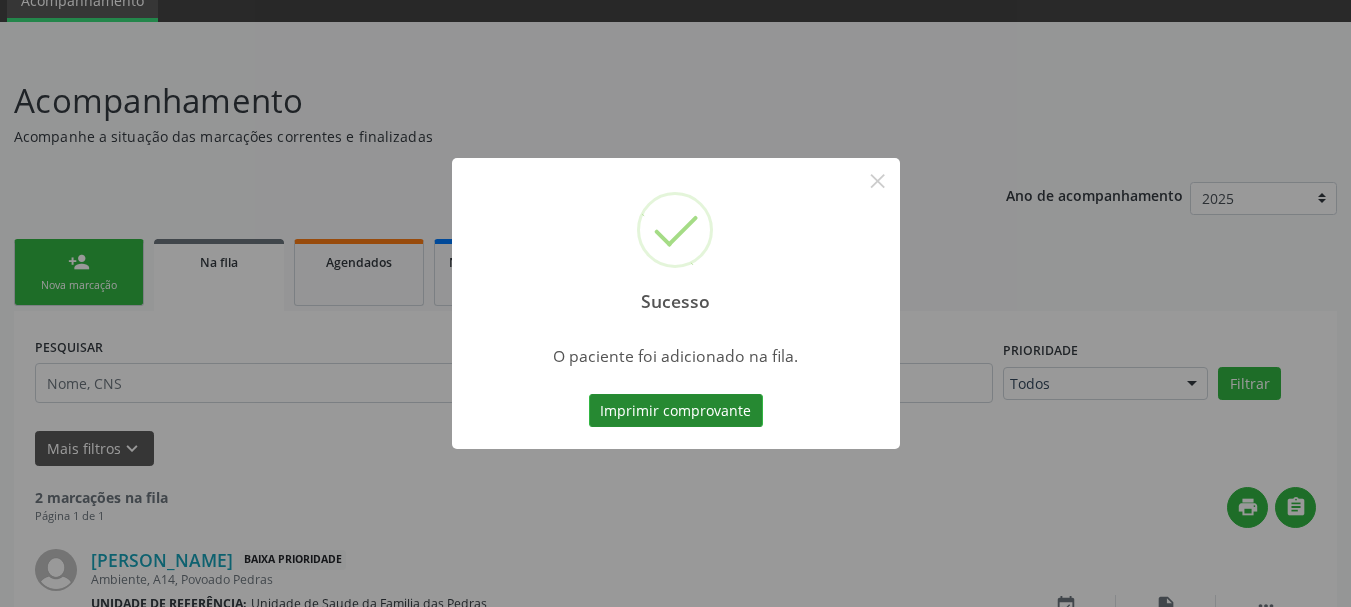 click on "Imprimir comprovante" at bounding box center (676, 411) 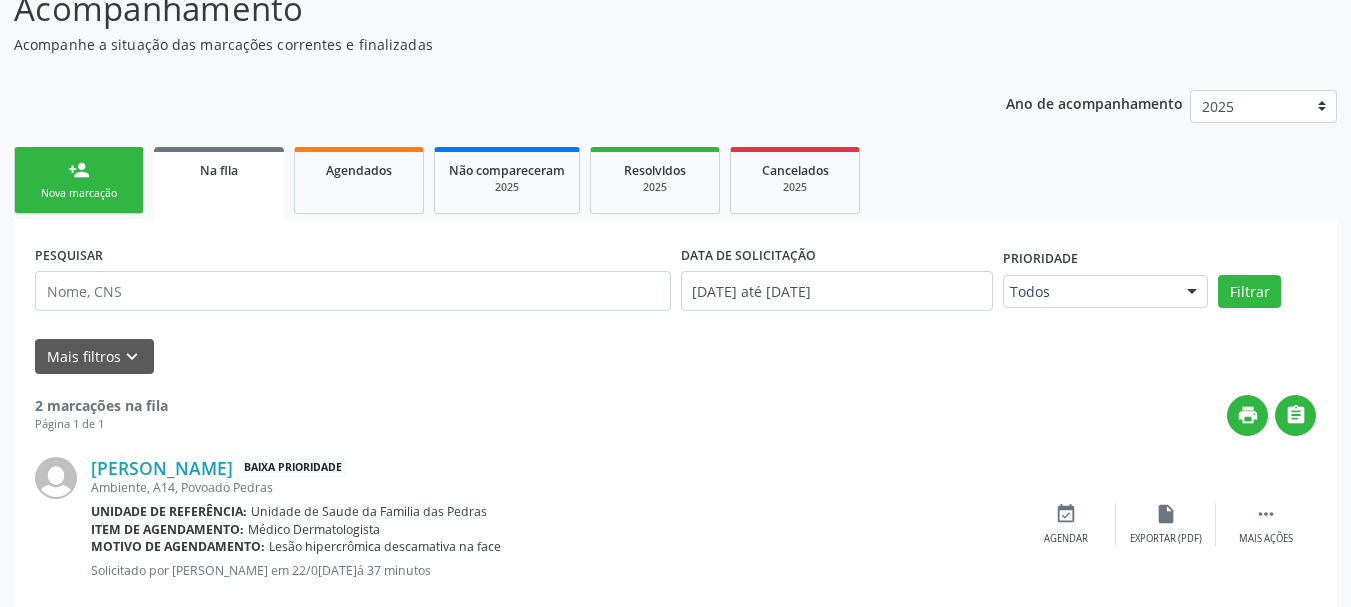 scroll, scrollTop: 200, scrollLeft: 0, axis: vertical 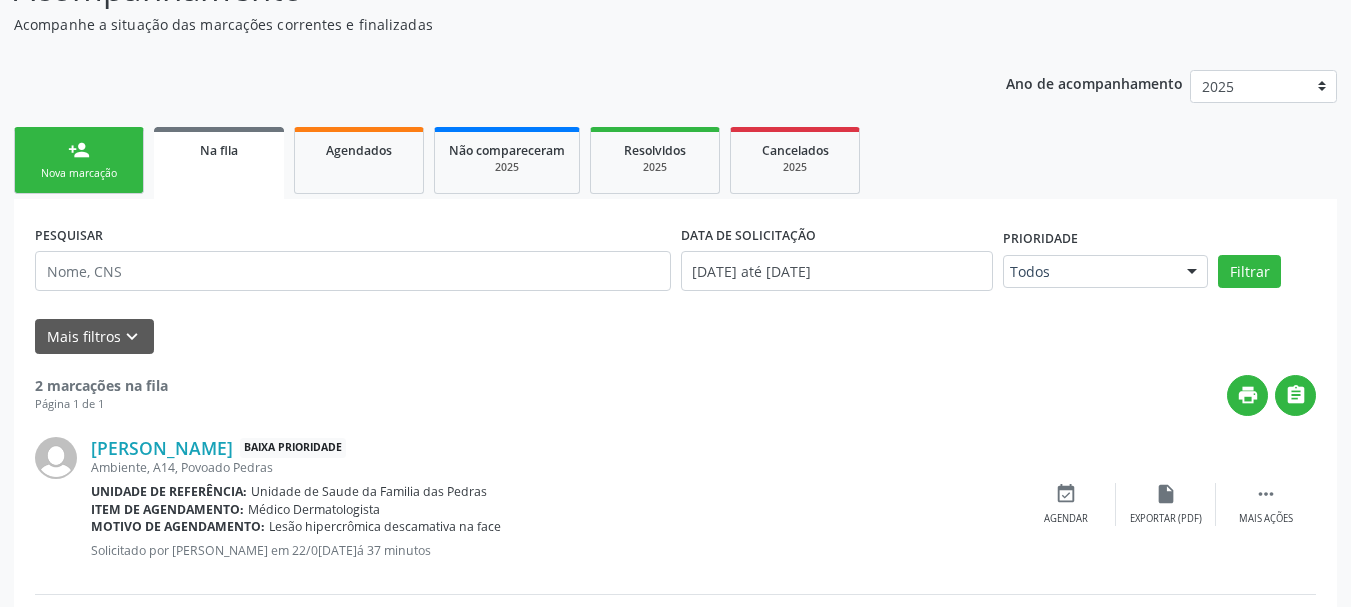 click on "person_add
Nova marcação" at bounding box center (79, 160) 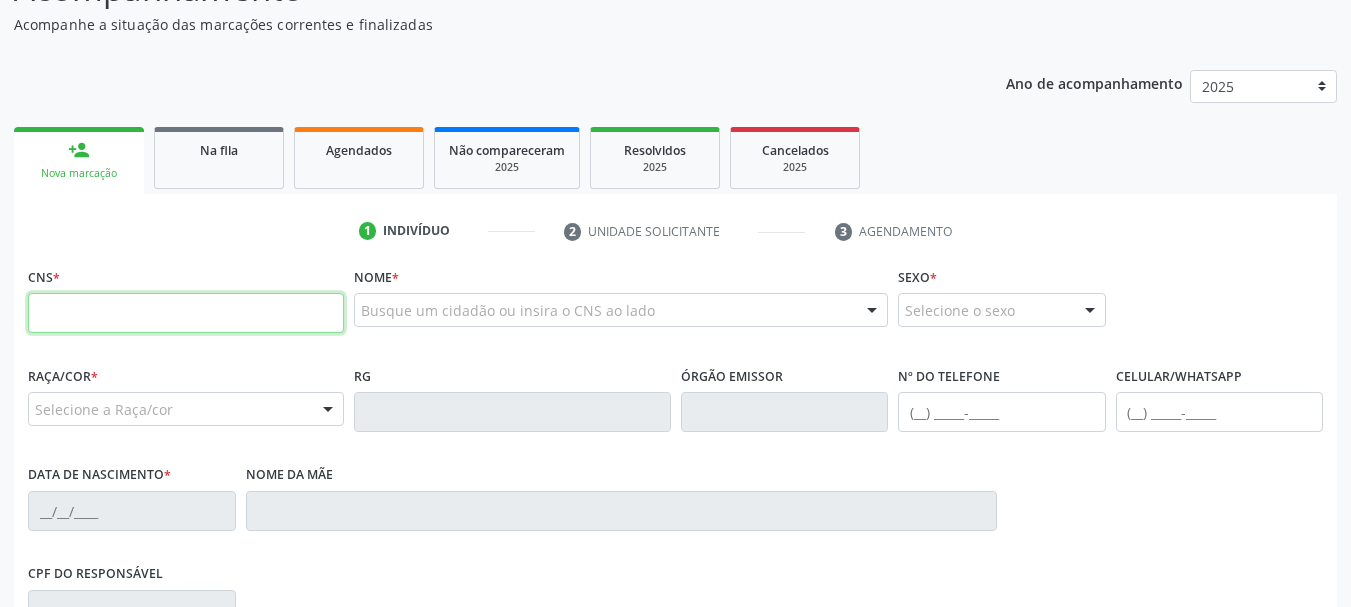 click at bounding box center (186, 313) 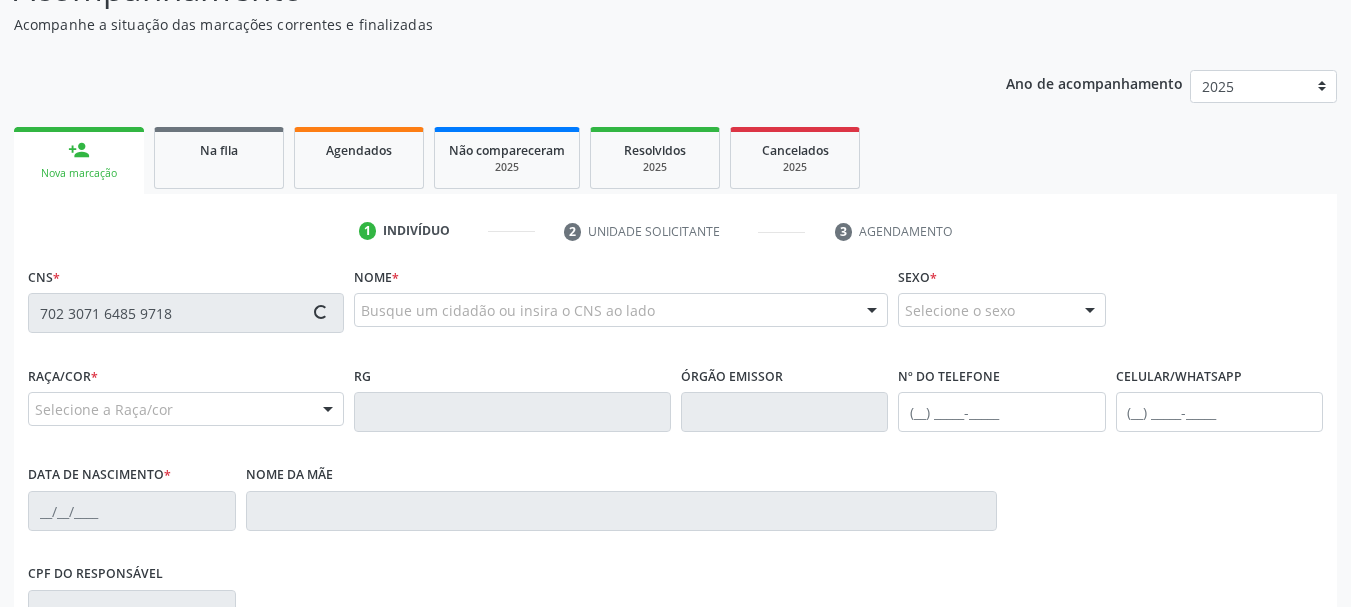 type on "702 3071 6485 9718" 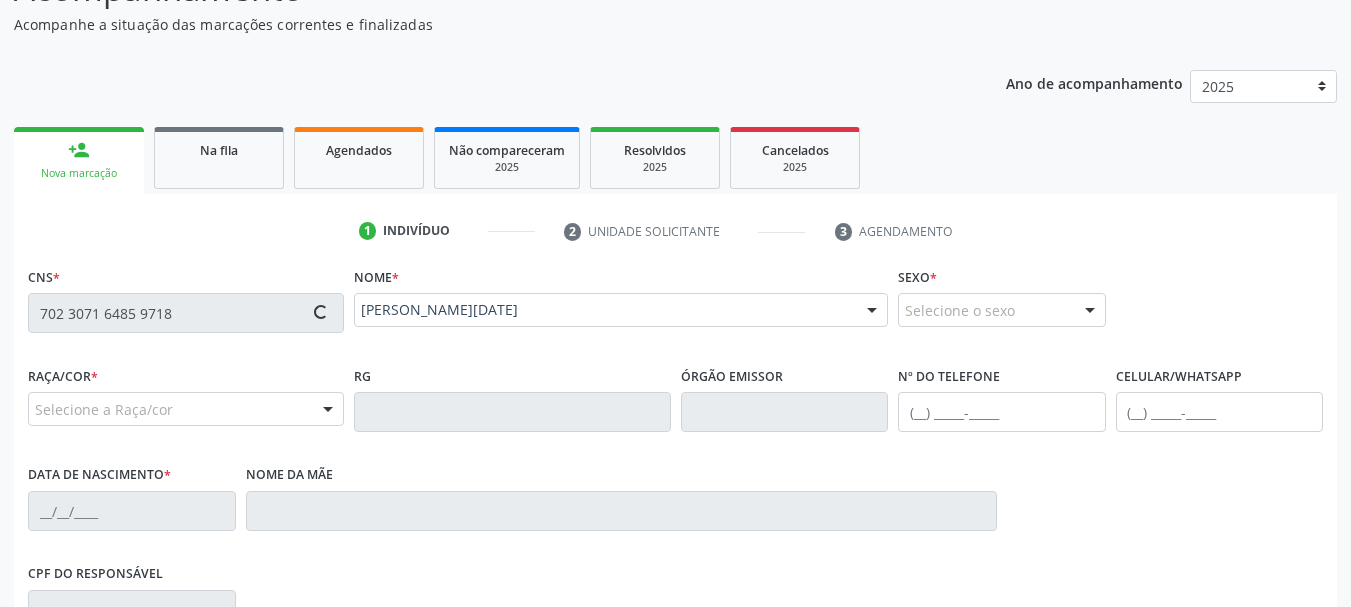 type on "[PHONE_NUMBER]" 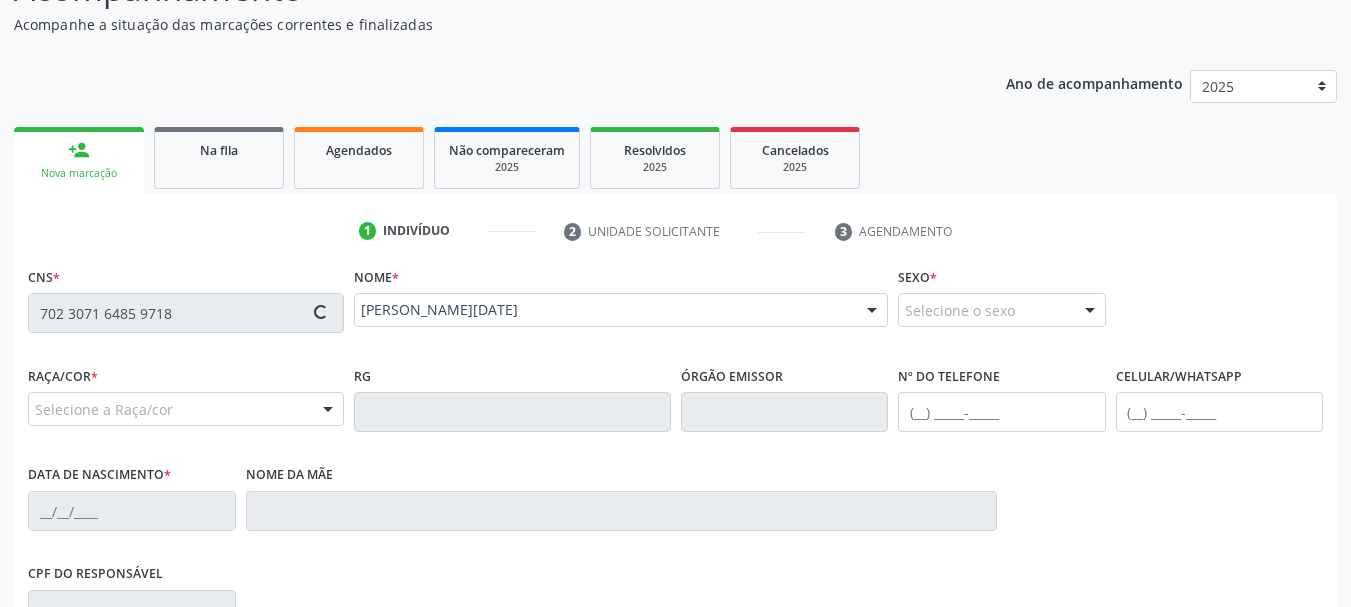 type on "[DATE]" 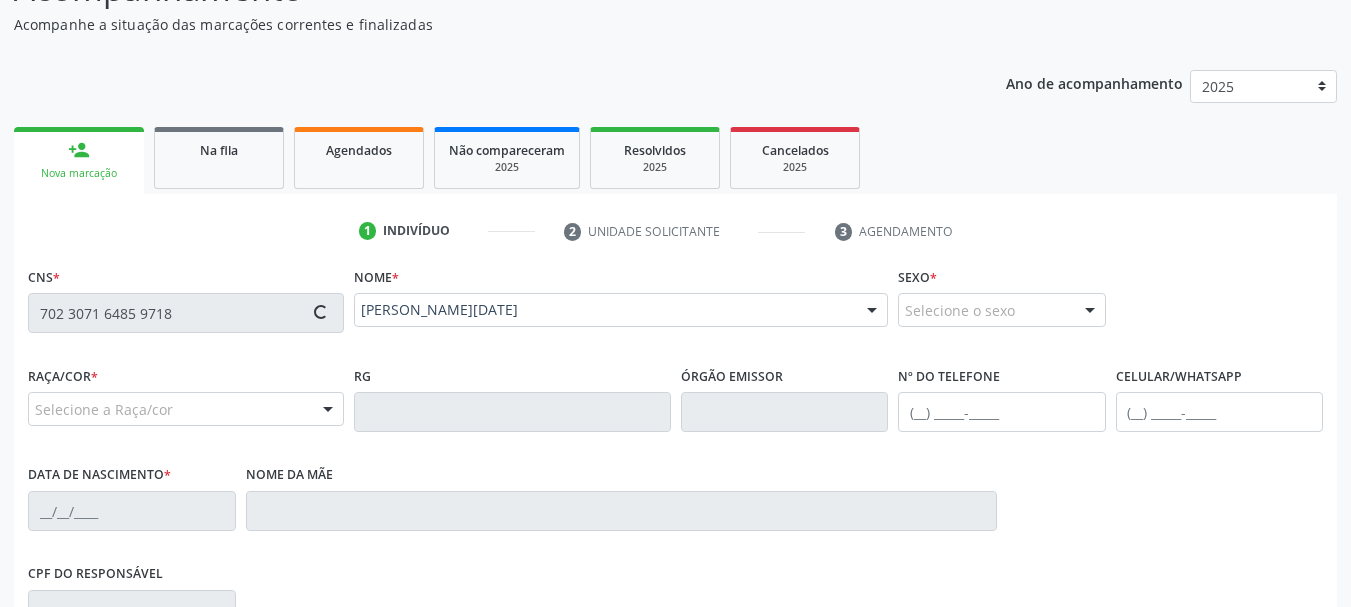 type on "[PERSON_NAME]" 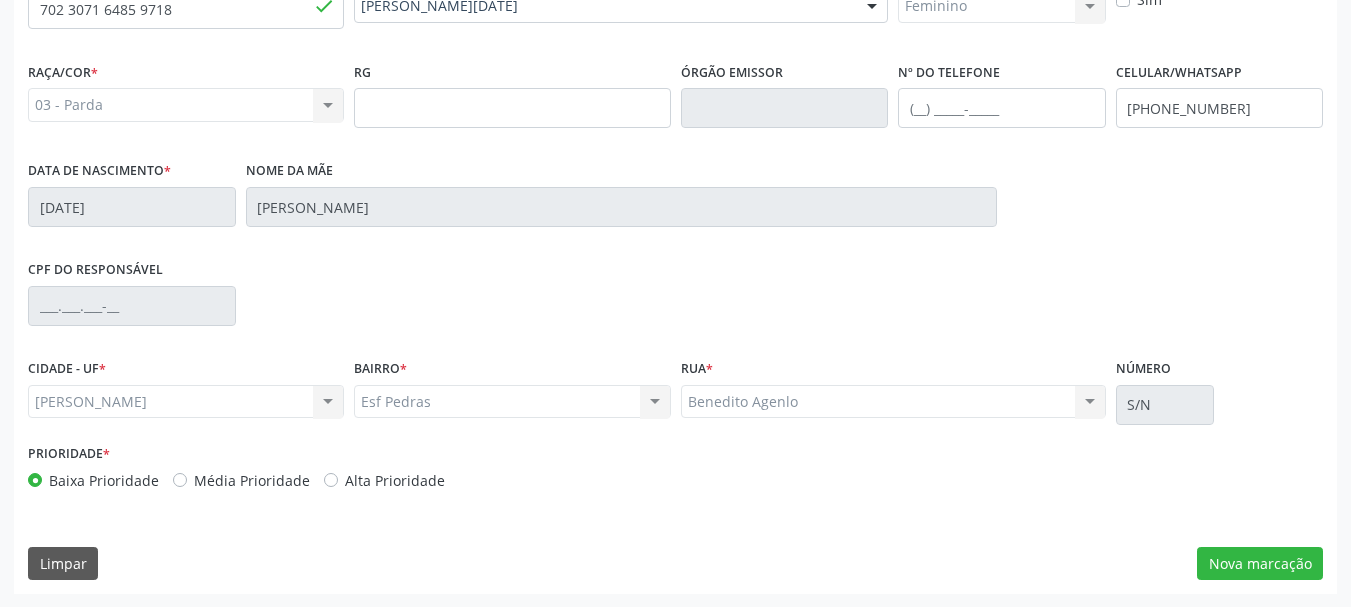 scroll, scrollTop: 505, scrollLeft: 0, axis: vertical 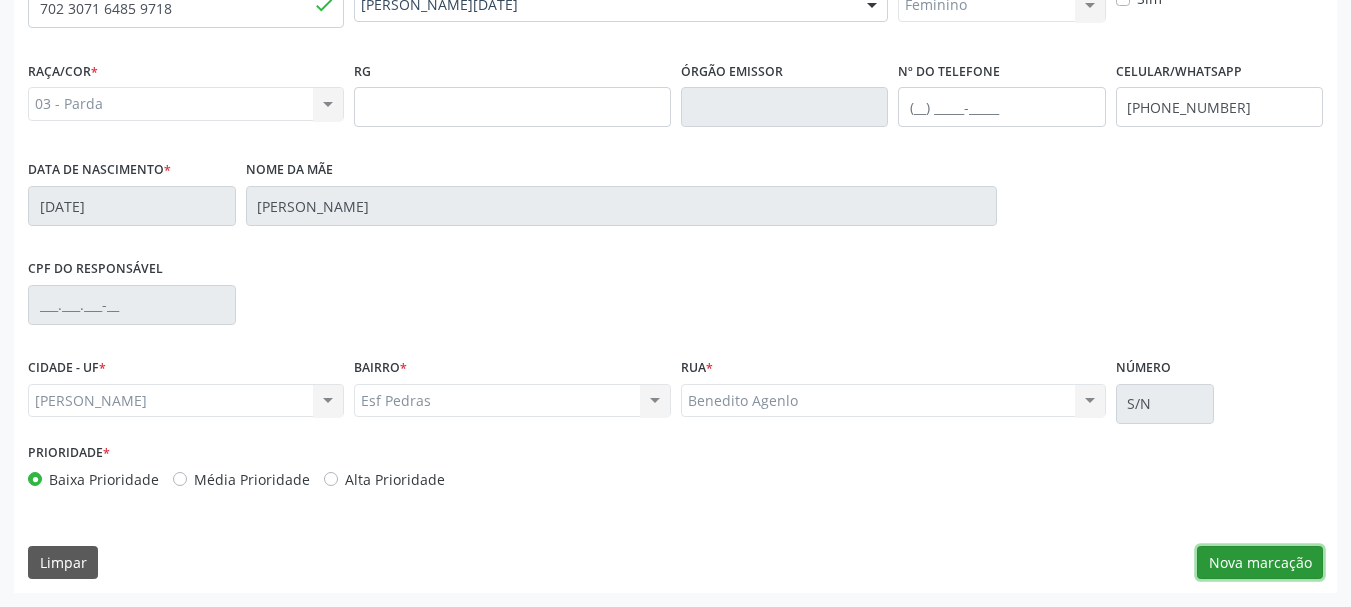 click on "Nova marcação" at bounding box center [1260, 563] 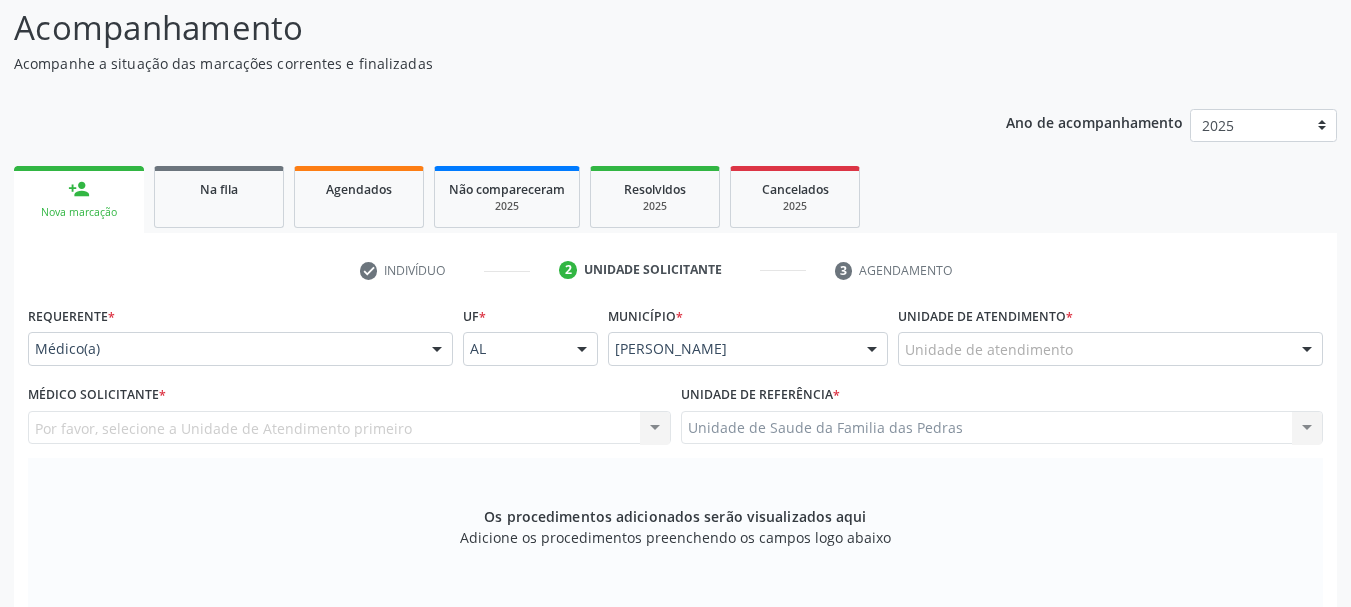 scroll, scrollTop: 205, scrollLeft: 0, axis: vertical 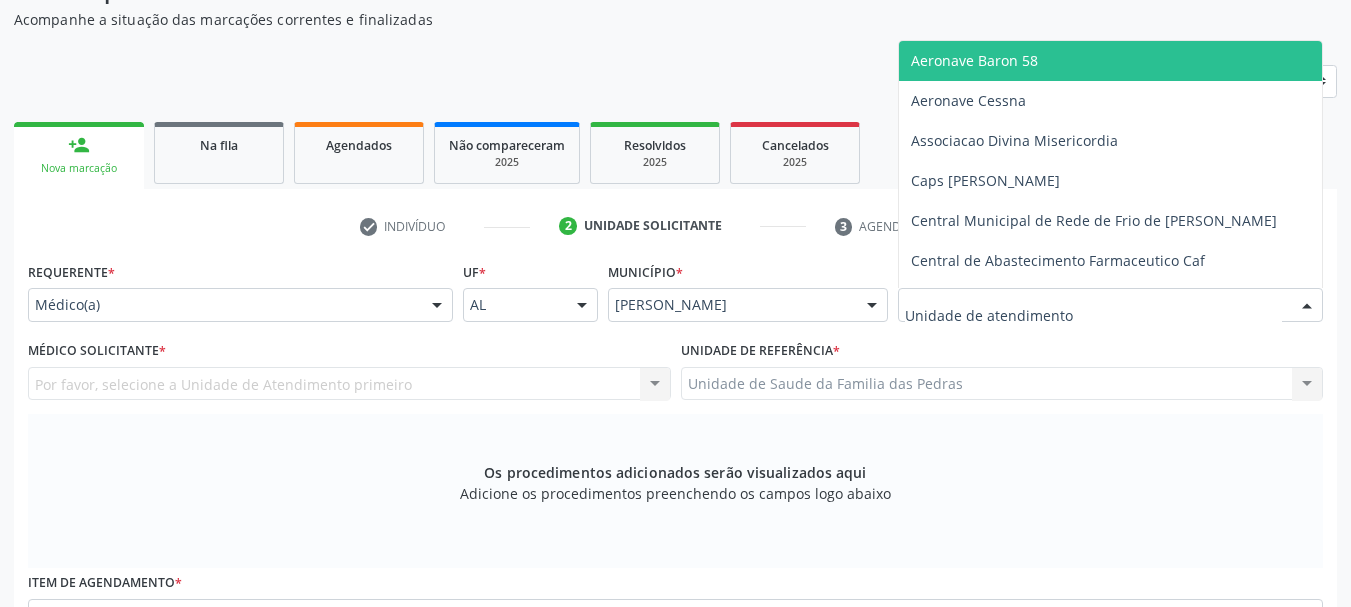 click at bounding box center [1307, 306] 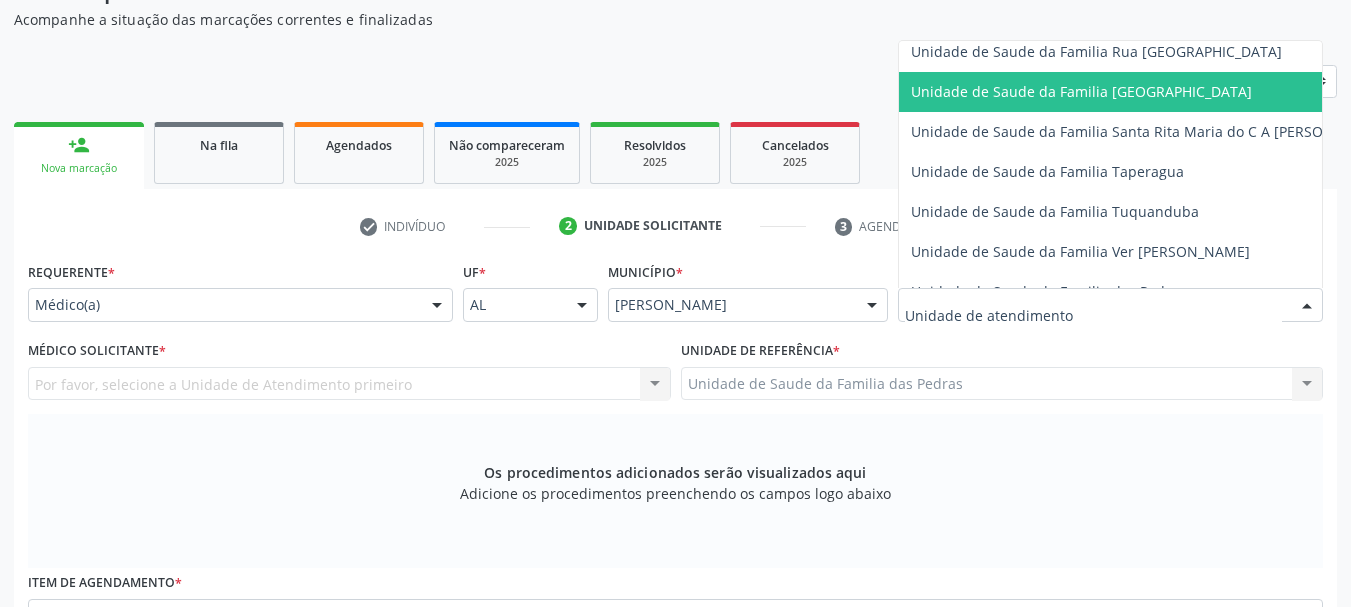 scroll, scrollTop: 1400, scrollLeft: 0, axis: vertical 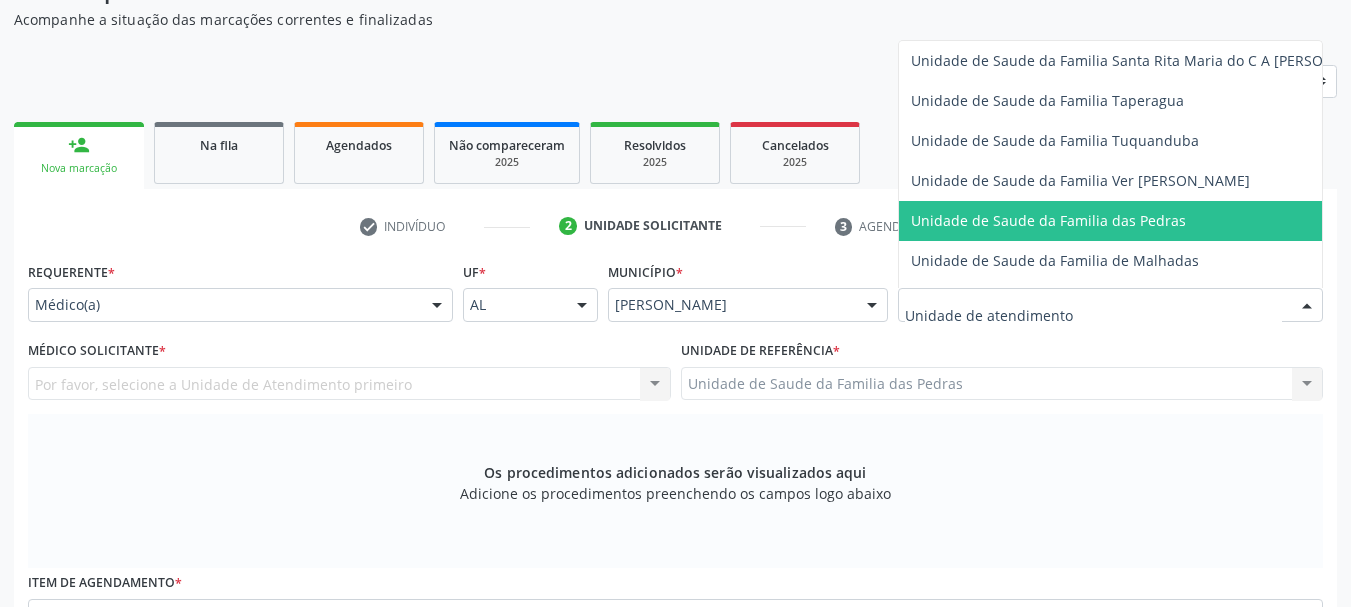 click on "Unidade de Saude da Familia das Pedras" at bounding box center [1148, 221] 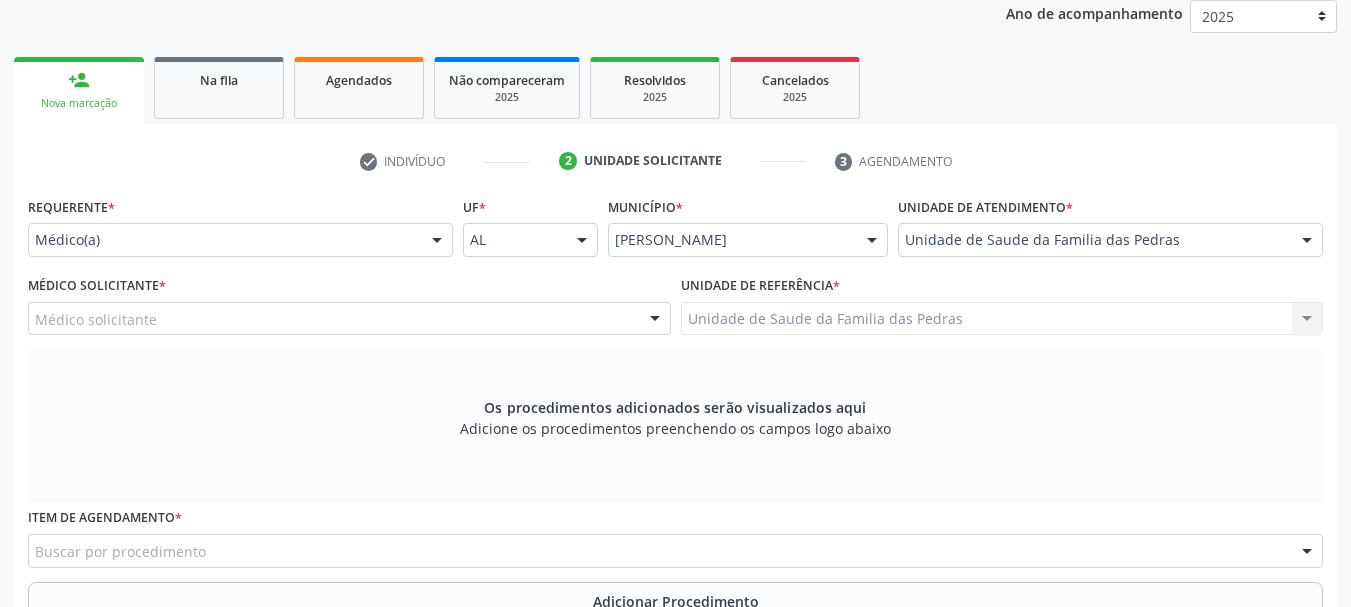 scroll, scrollTop: 305, scrollLeft: 0, axis: vertical 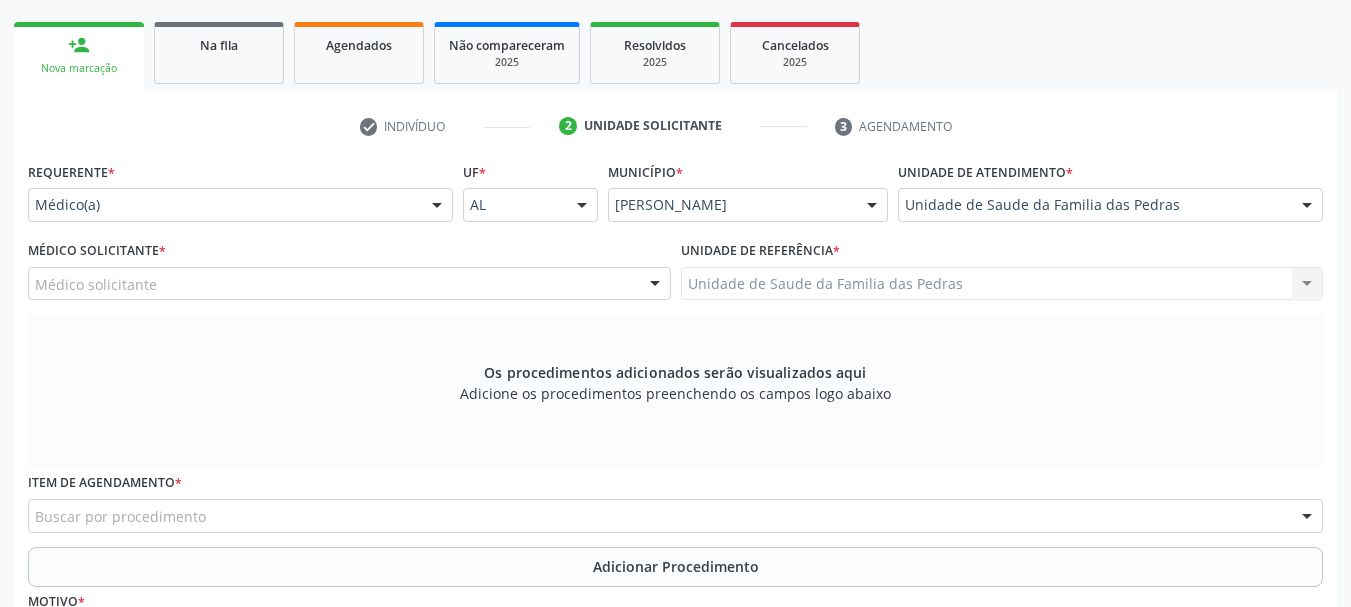 click at bounding box center [655, 285] 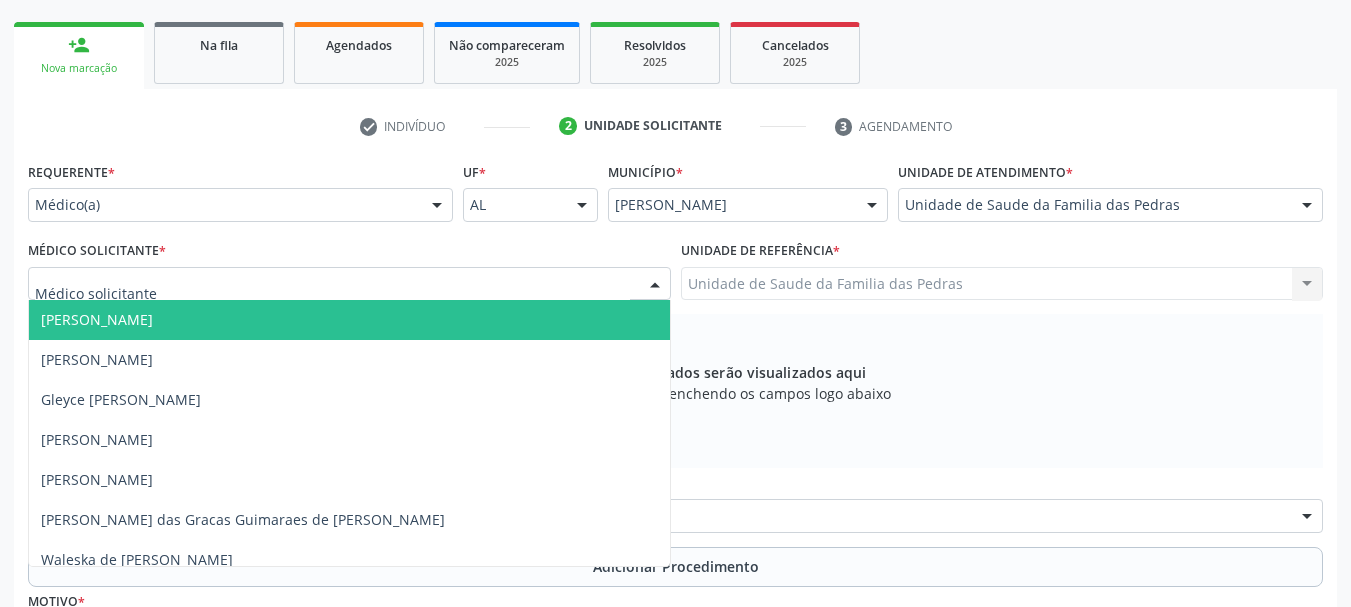 click on "[PERSON_NAME]" at bounding box center (349, 320) 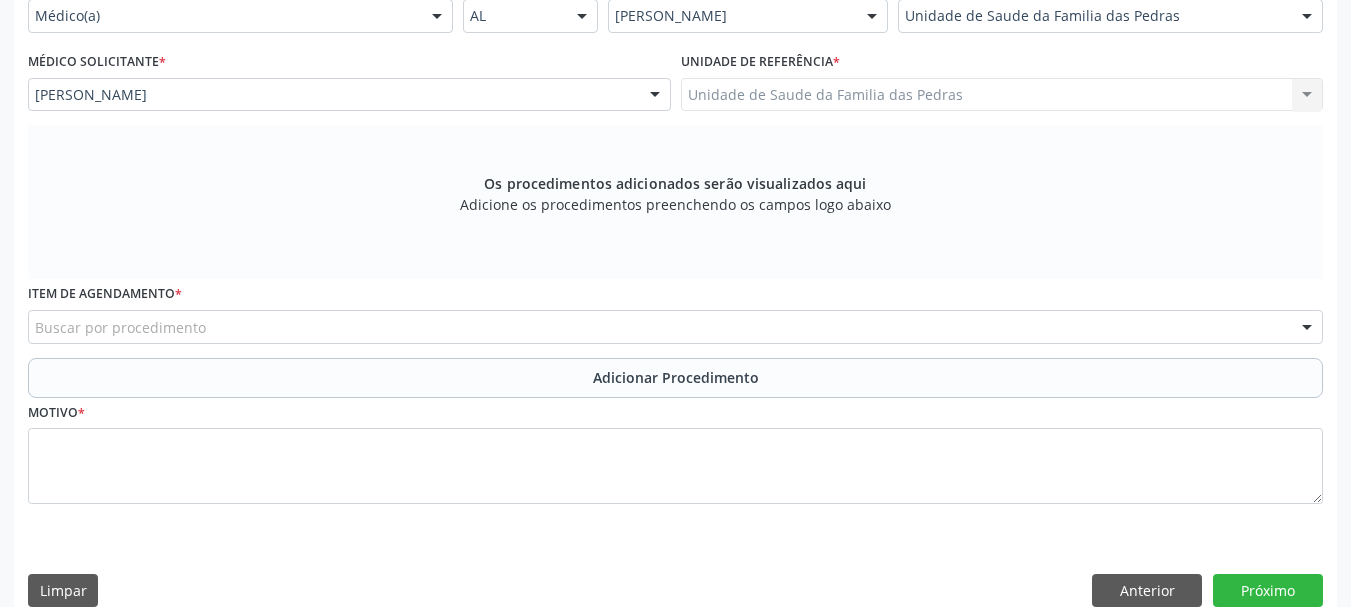 scroll, scrollTop: 505, scrollLeft: 0, axis: vertical 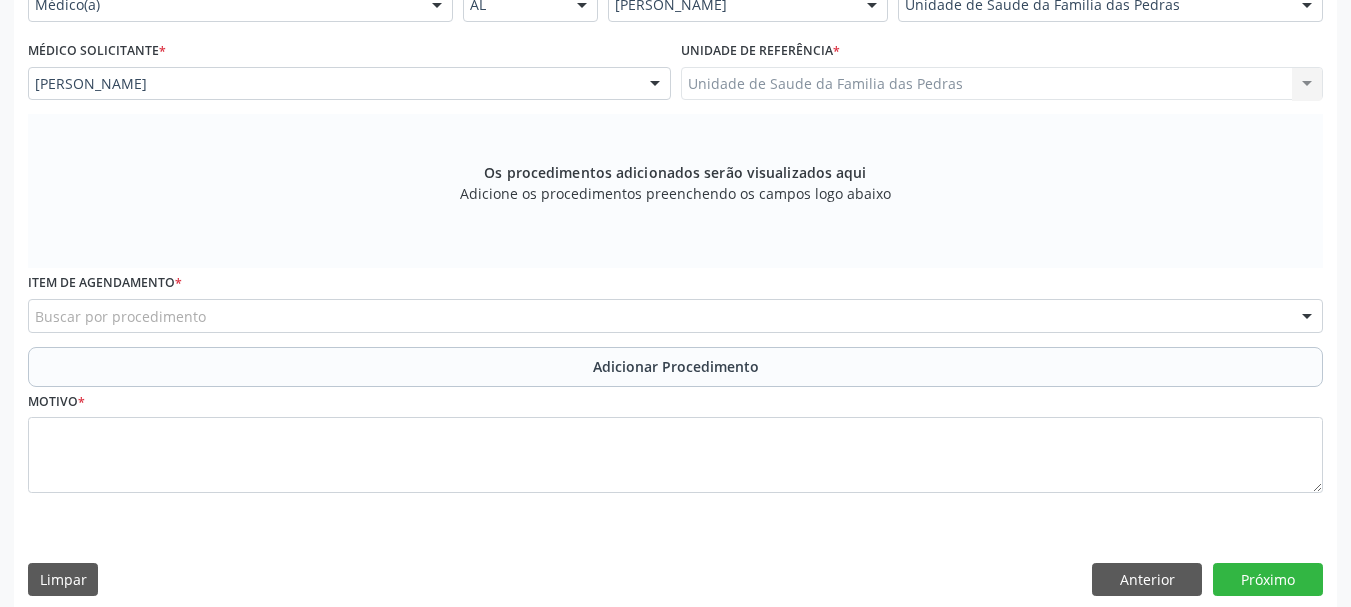 click on "Buscar por procedimento" at bounding box center [675, 316] 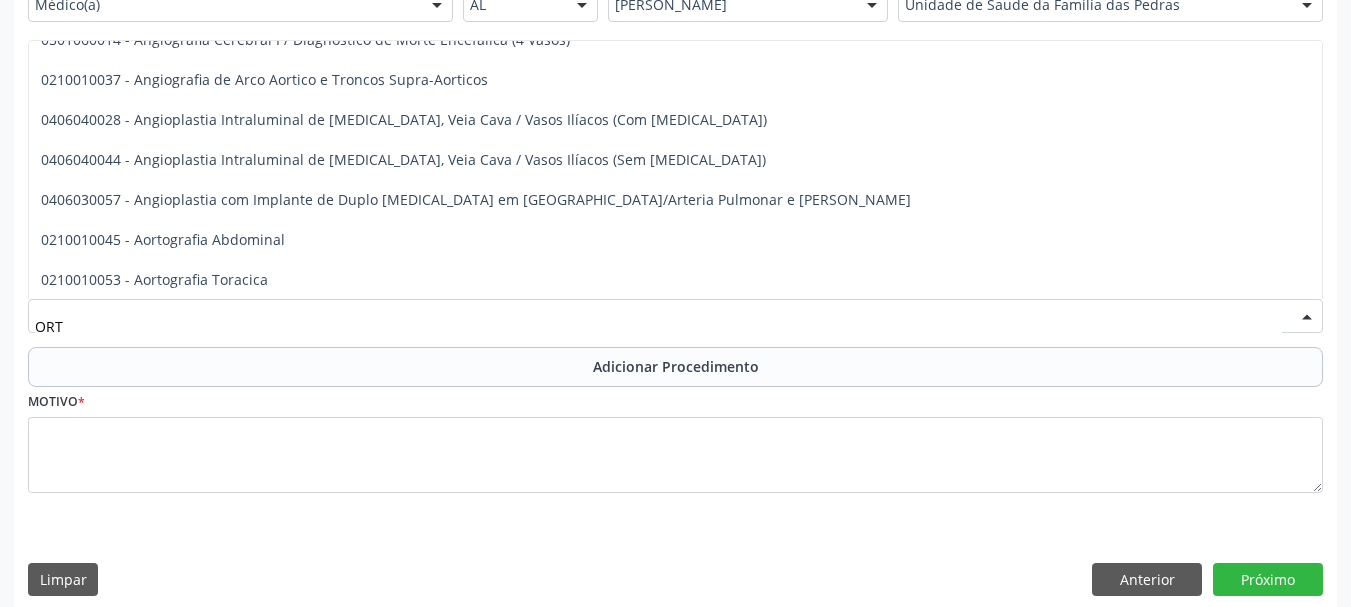 scroll, scrollTop: 500, scrollLeft: 0, axis: vertical 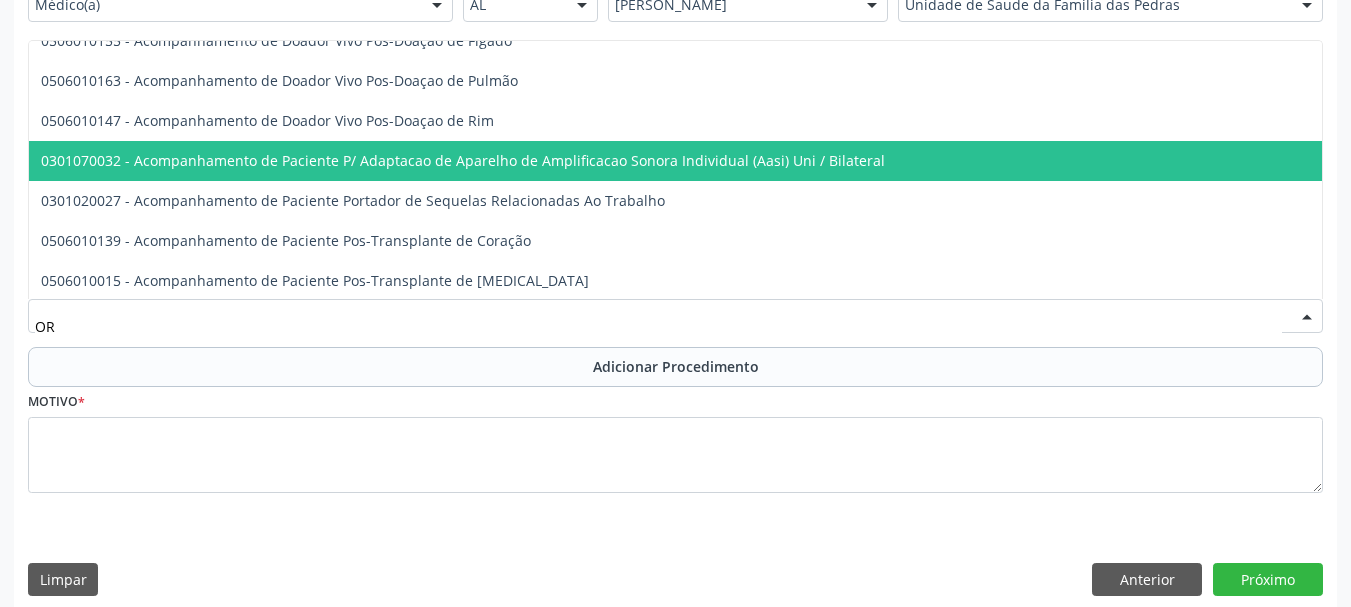 type on "O" 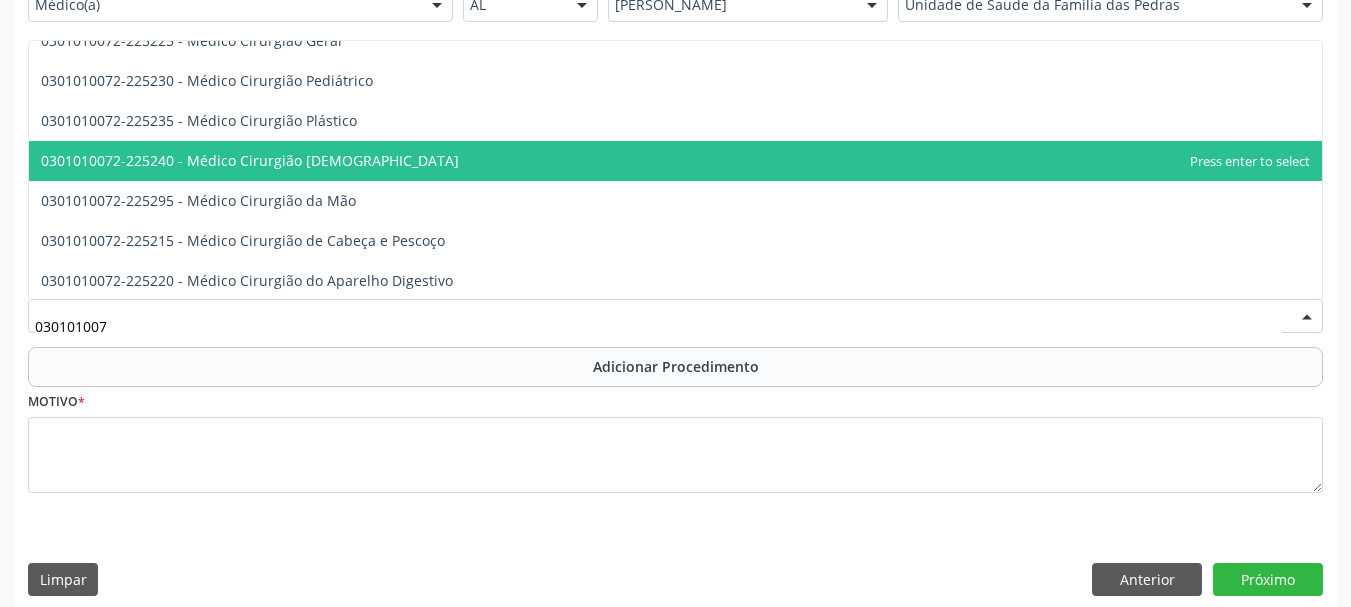 type on "0301010072" 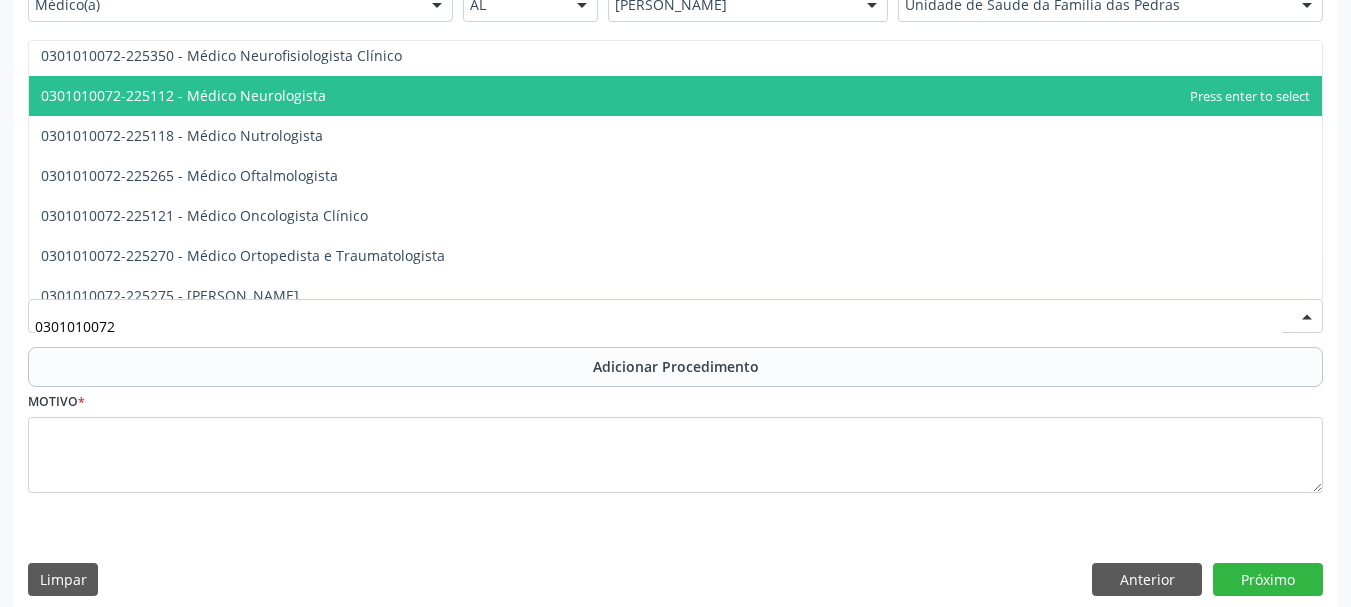 scroll, scrollTop: 1600, scrollLeft: 0, axis: vertical 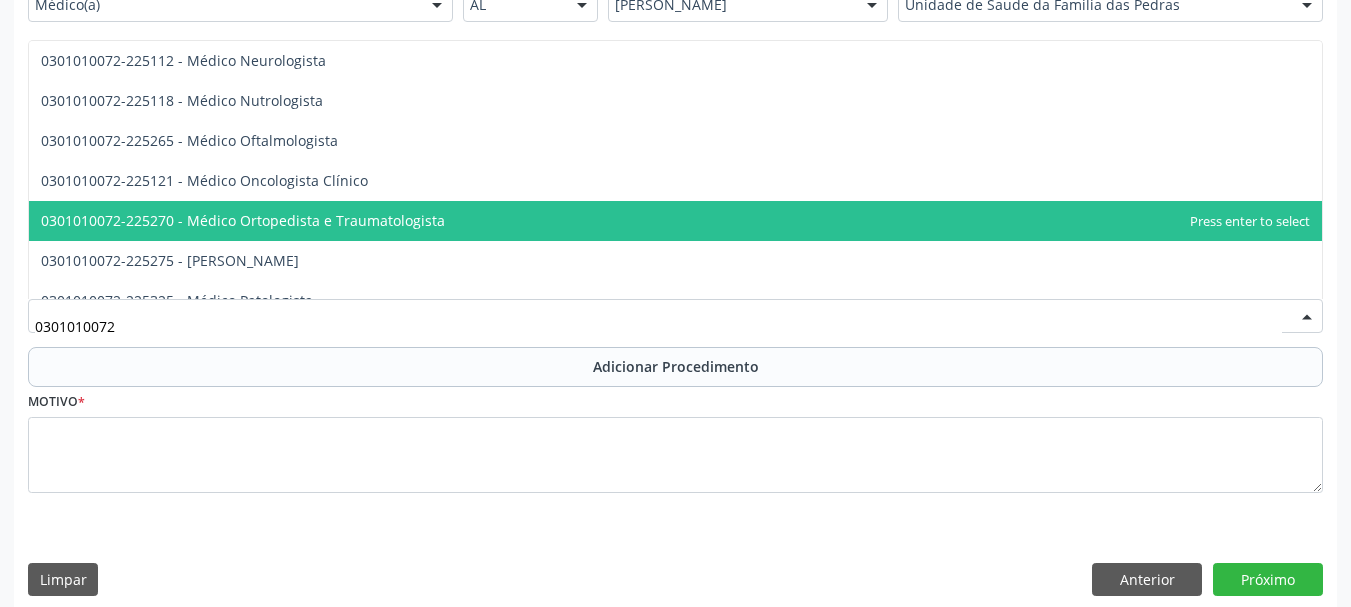 click on "0301010072-225270 - Médico Ortopedista e Traumatologista" at bounding box center [243, 220] 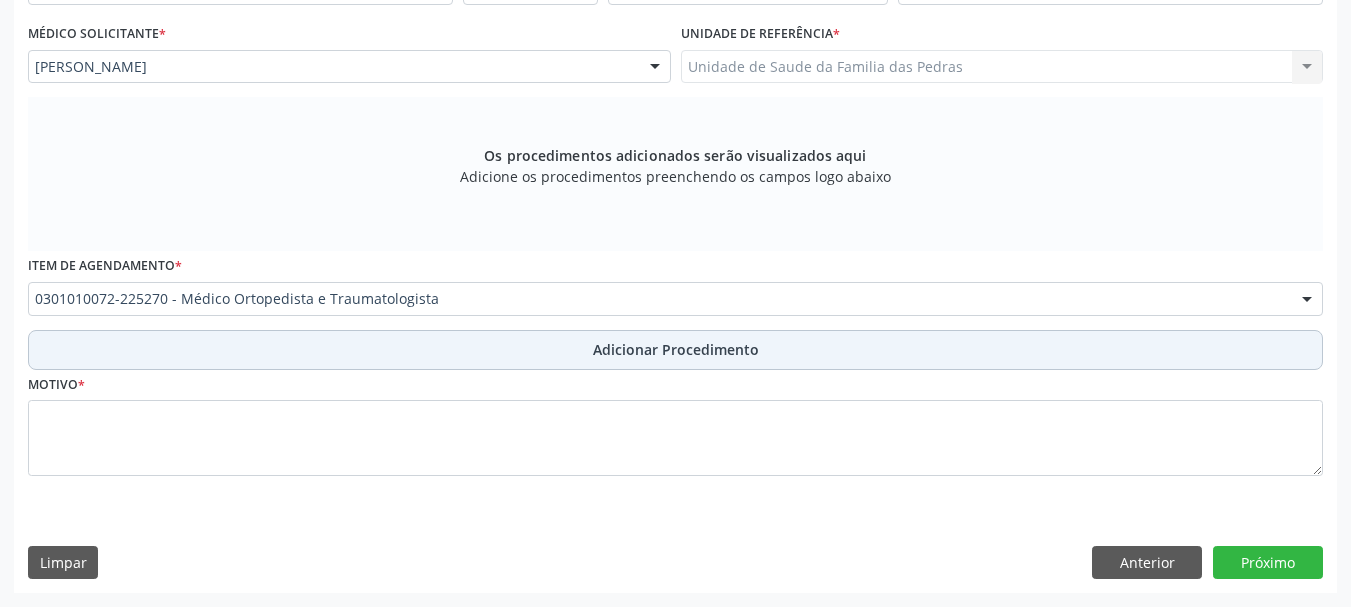 click on "Adicionar Procedimento" at bounding box center (675, 350) 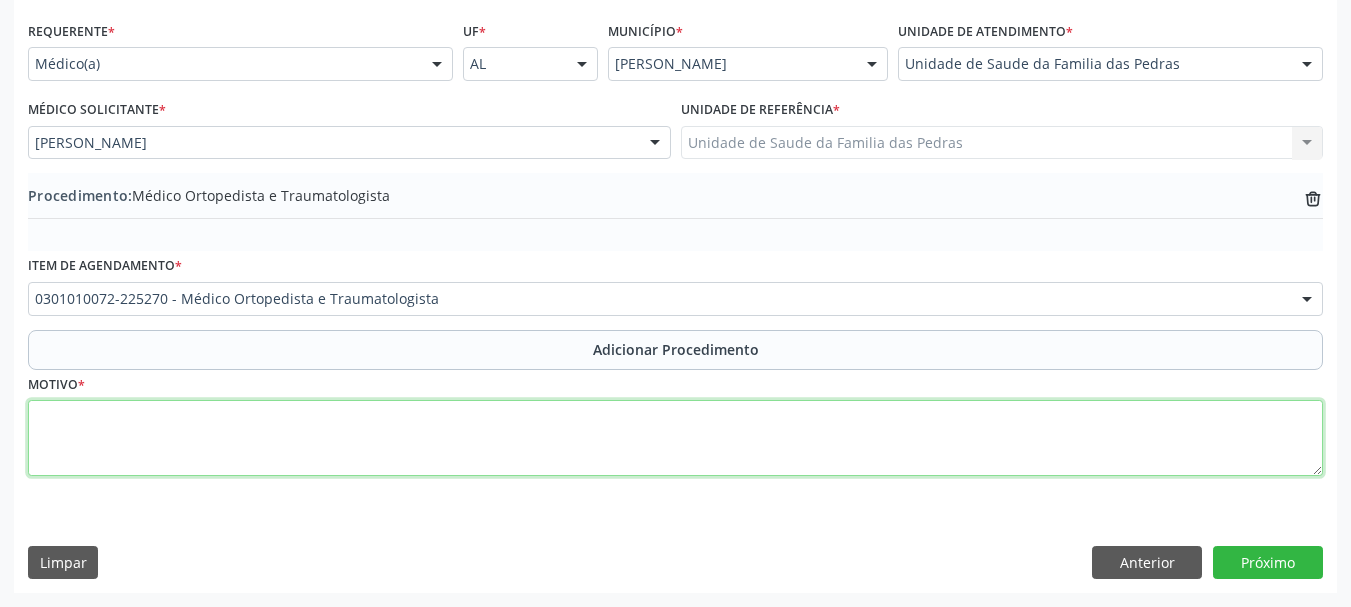 click at bounding box center (675, 438) 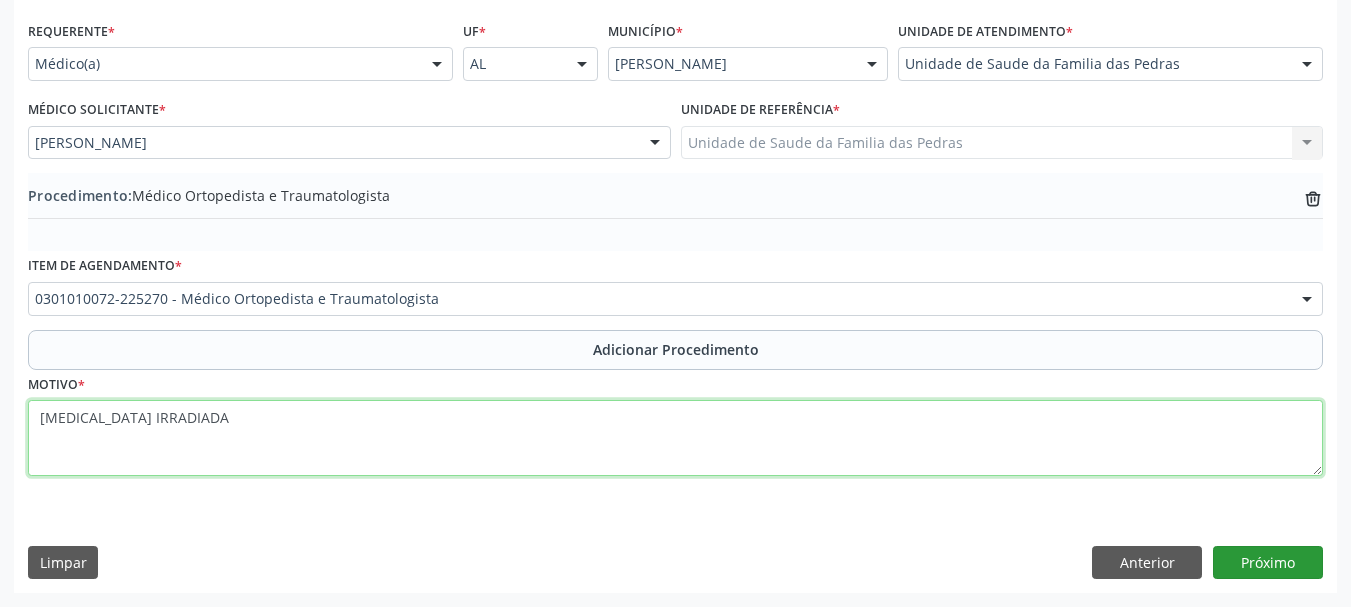type on "[MEDICAL_DATA] IRRADIADA" 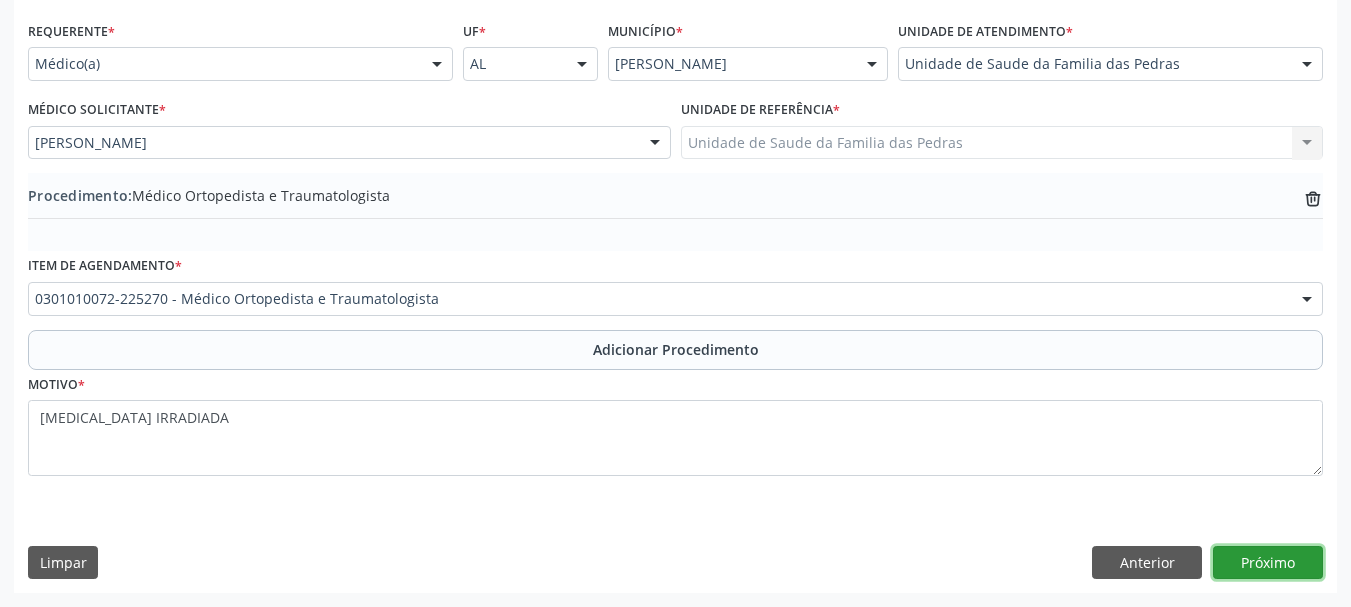 click on "Próximo" at bounding box center [1268, 563] 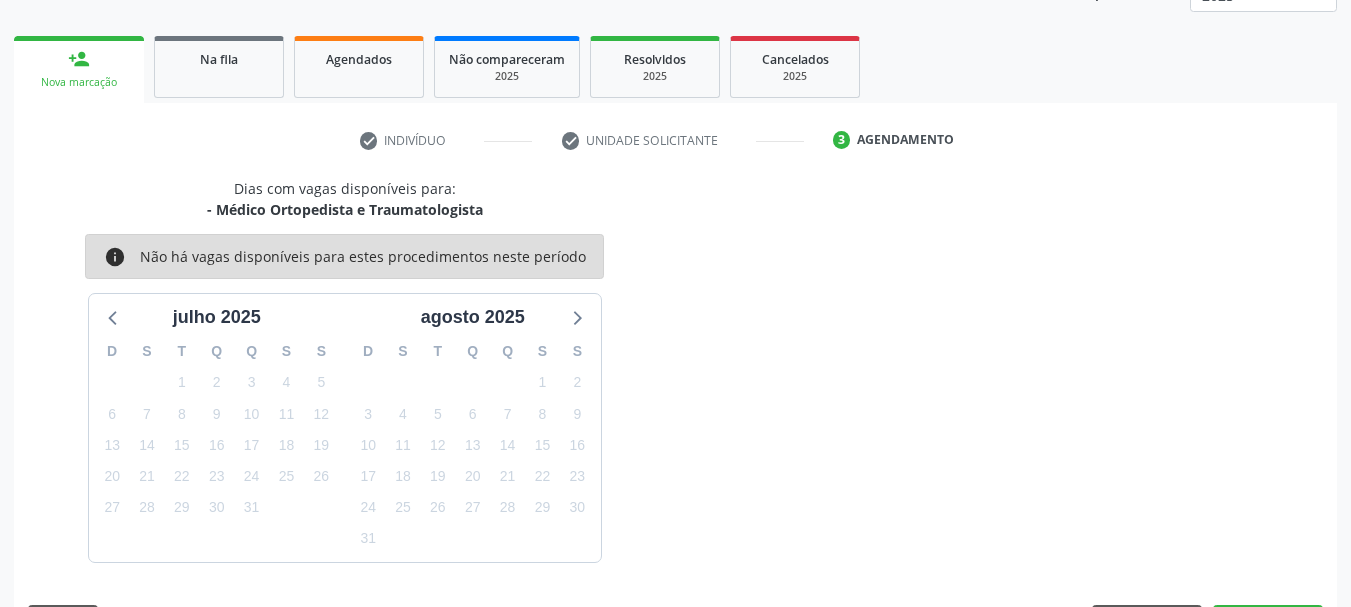 scroll, scrollTop: 350, scrollLeft: 0, axis: vertical 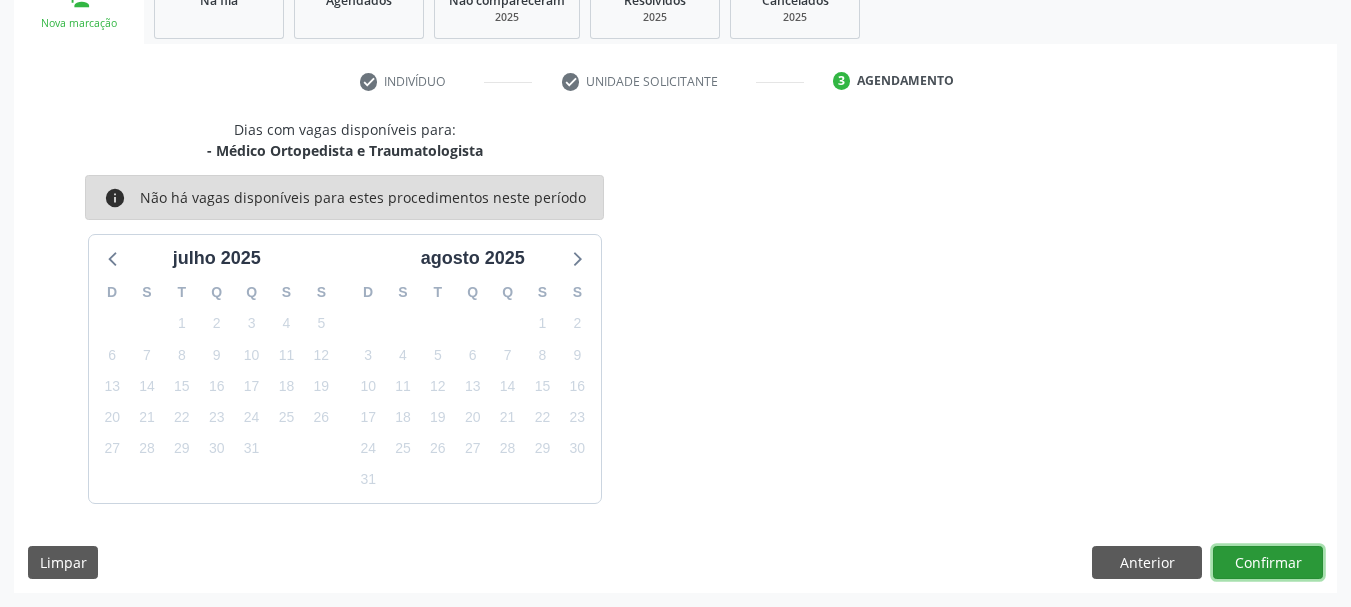 click on "Confirmar" at bounding box center (1268, 563) 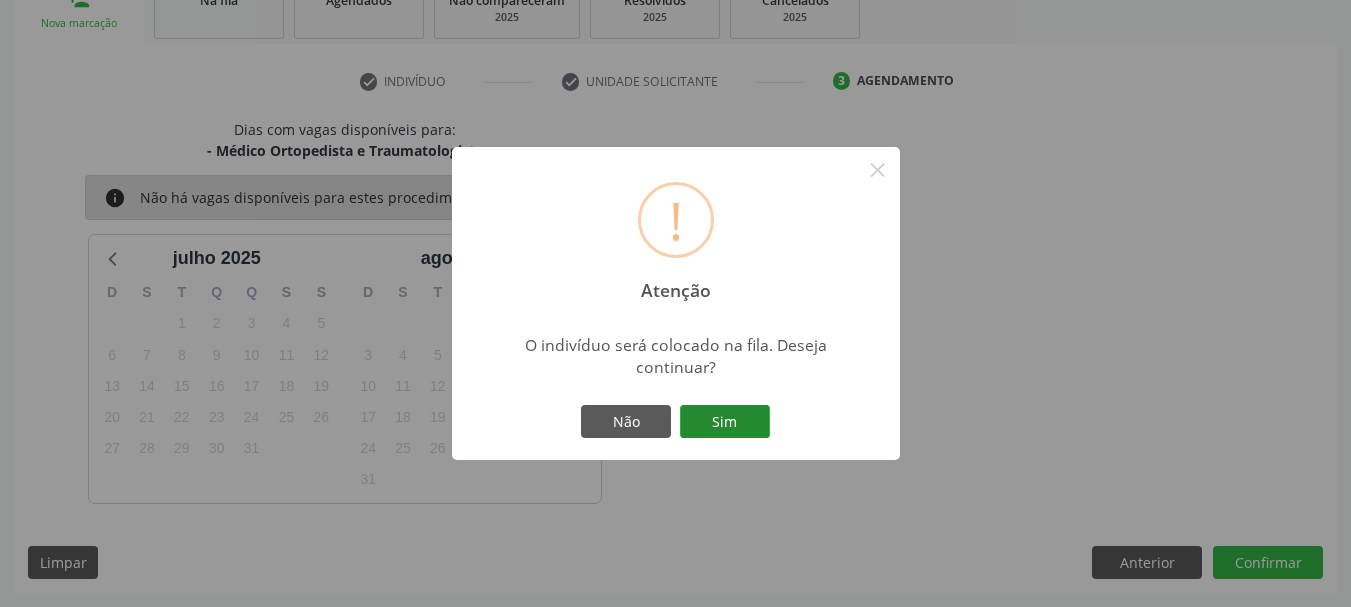 click on "Sim" at bounding box center [725, 422] 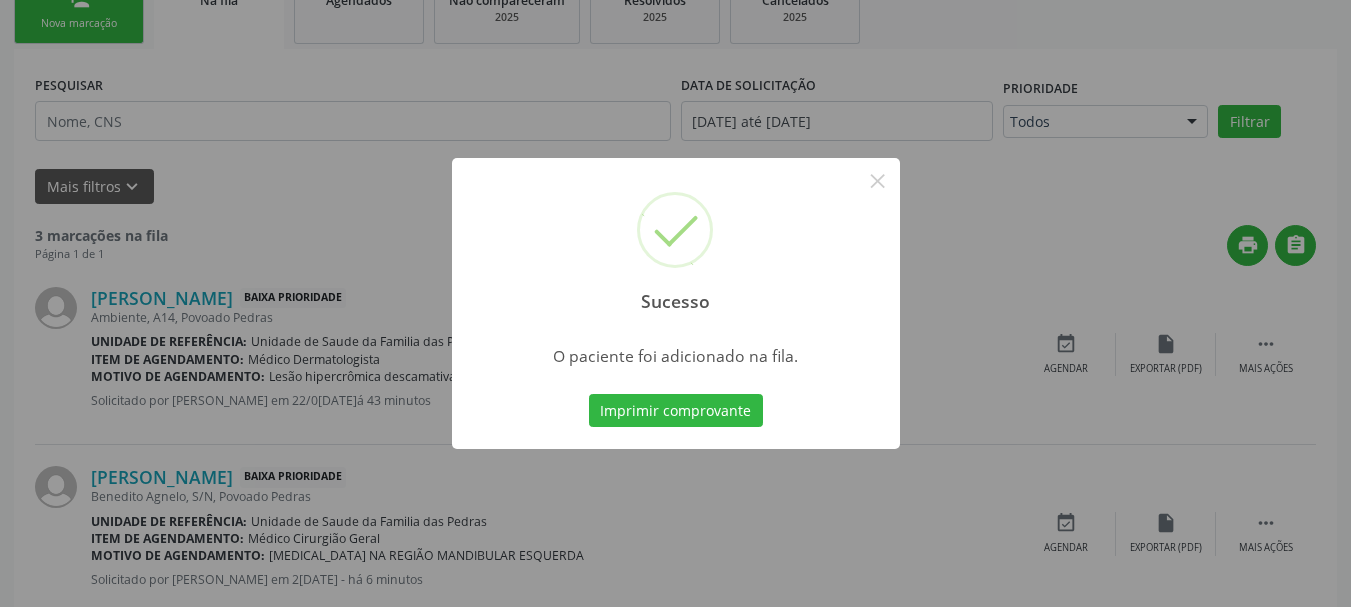 scroll, scrollTop: 88, scrollLeft: 0, axis: vertical 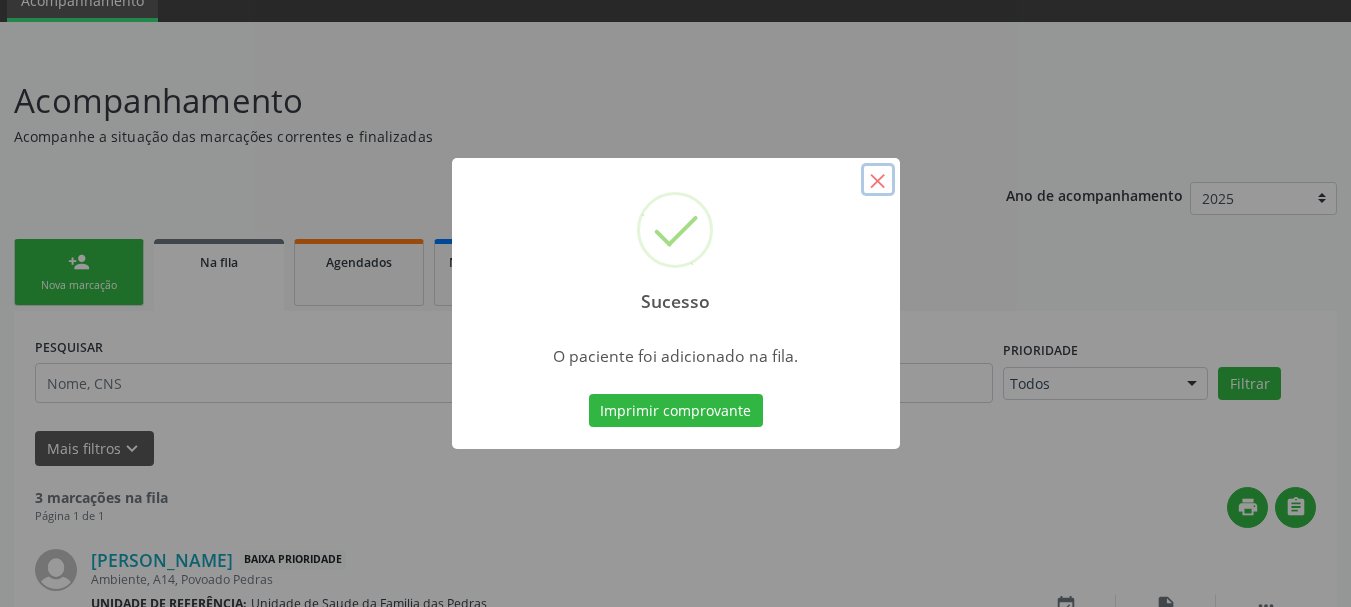 click on "×" at bounding box center [878, 180] 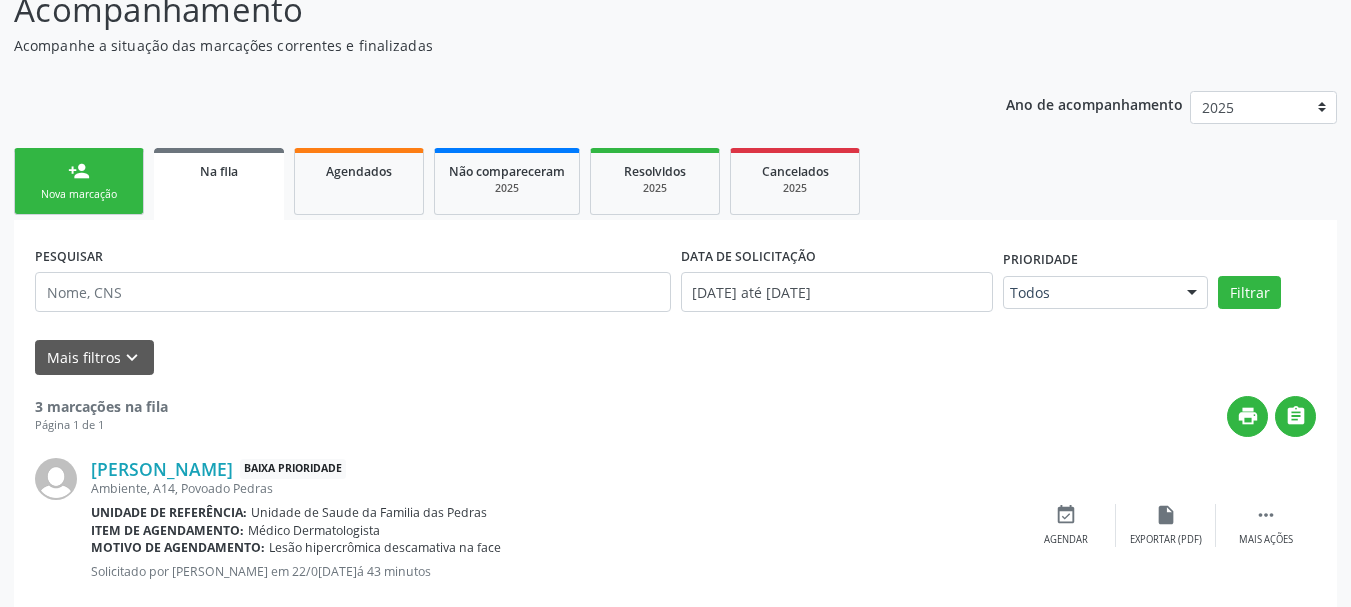 scroll, scrollTop: 0, scrollLeft: 0, axis: both 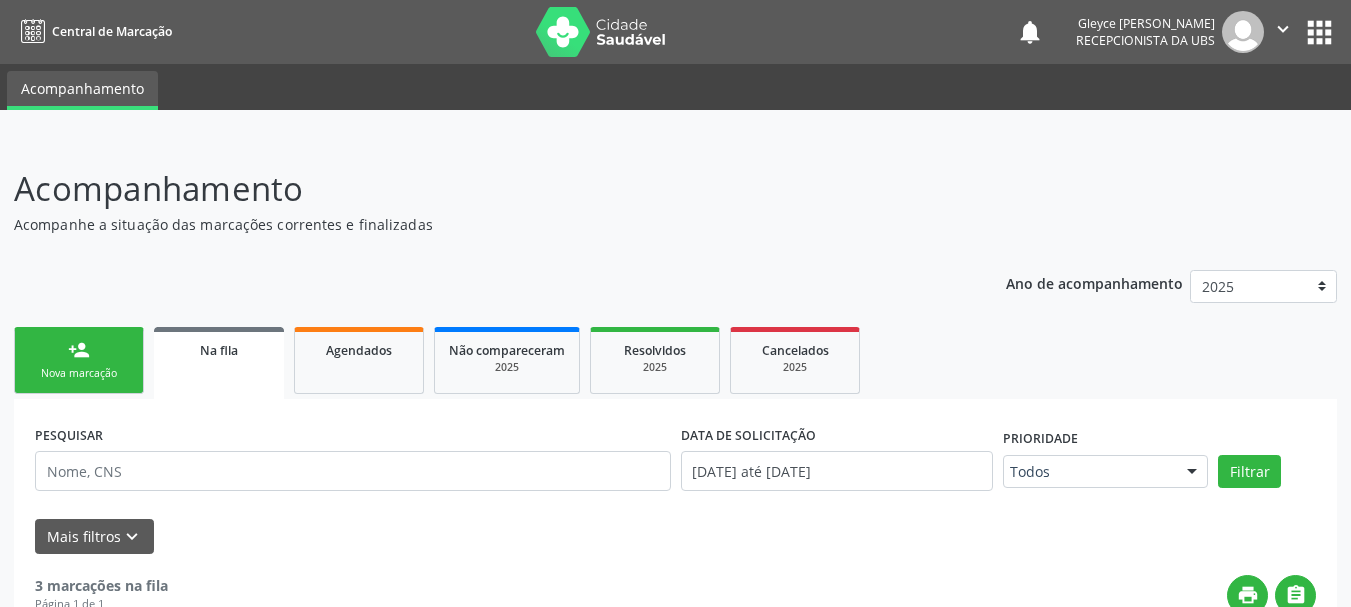 click on "person_add" at bounding box center [79, 350] 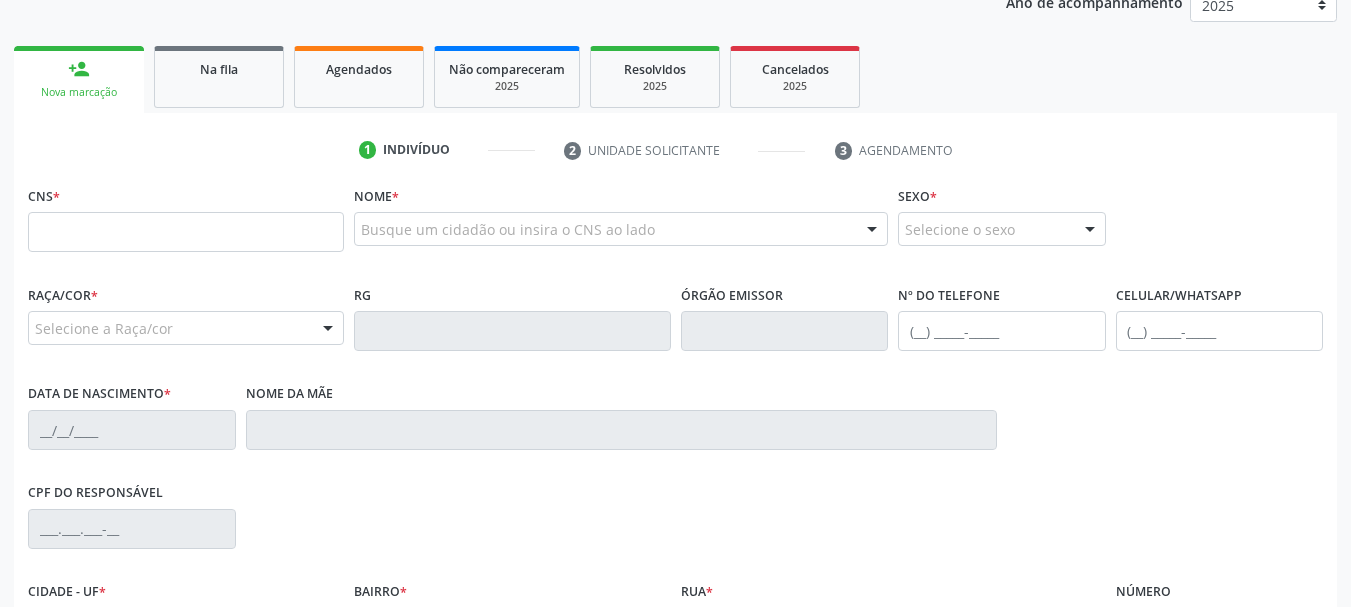 scroll, scrollTop: 300, scrollLeft: 0, axis: vertical 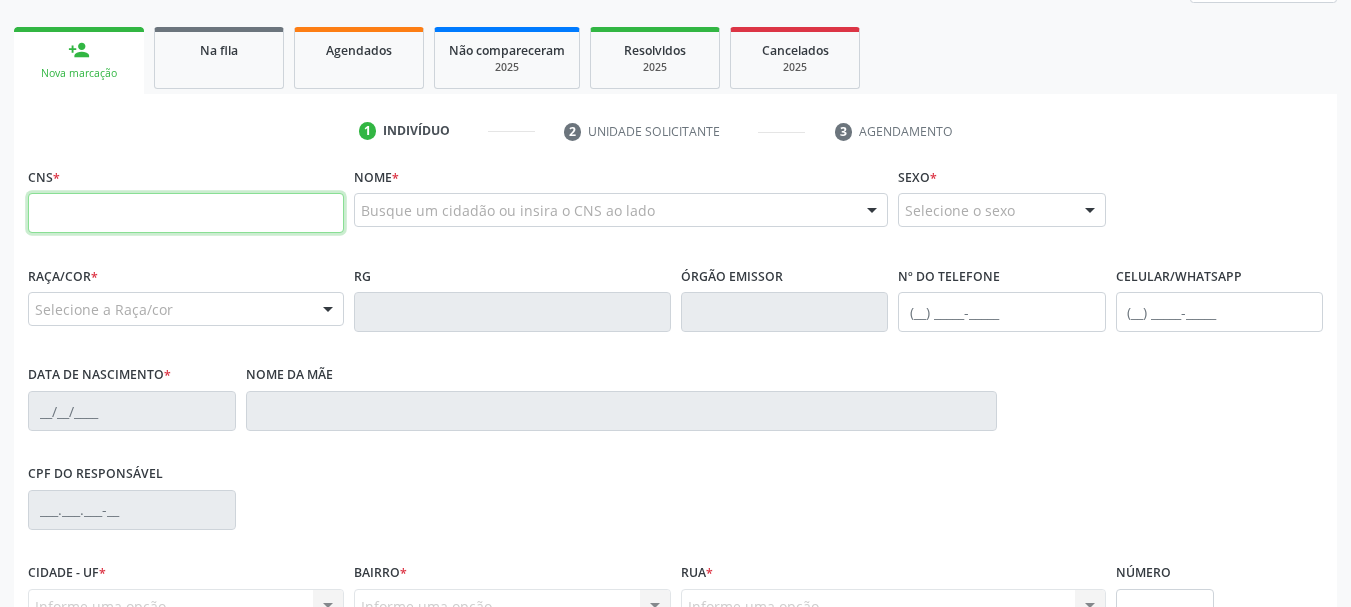 click at bounding box center (186, 213) 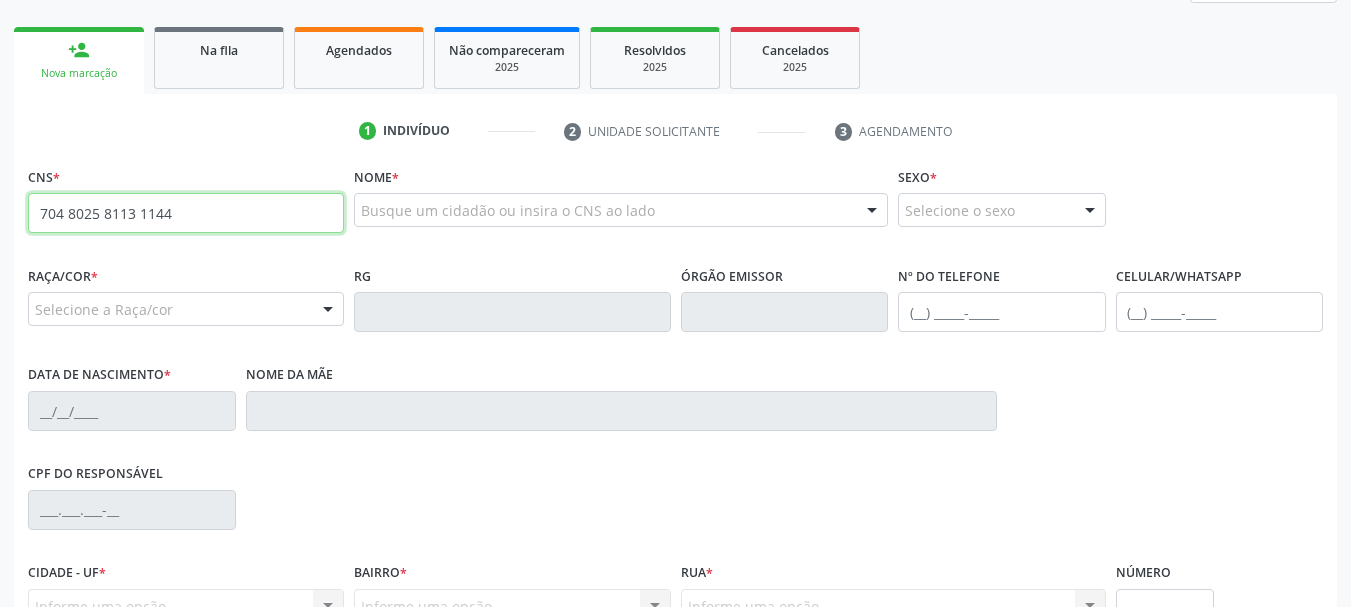 type on "704 8025 8113 1144" 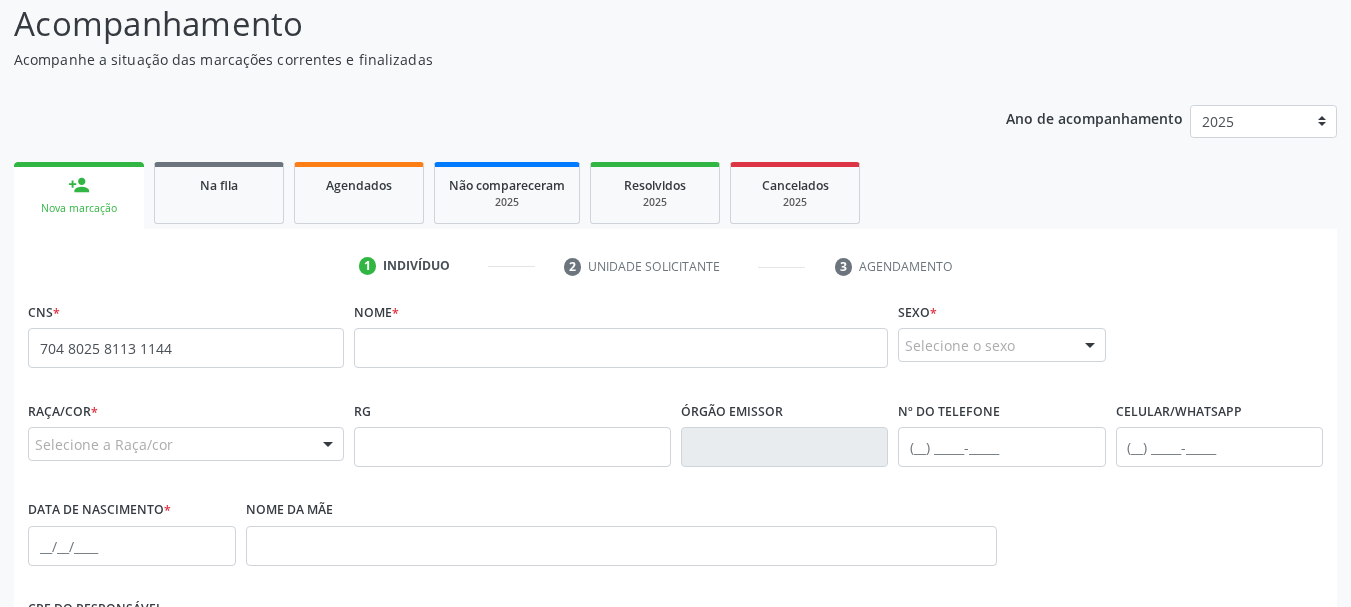 scroll, scrollTop: 200, scrollLeft: 0, axis: vertical 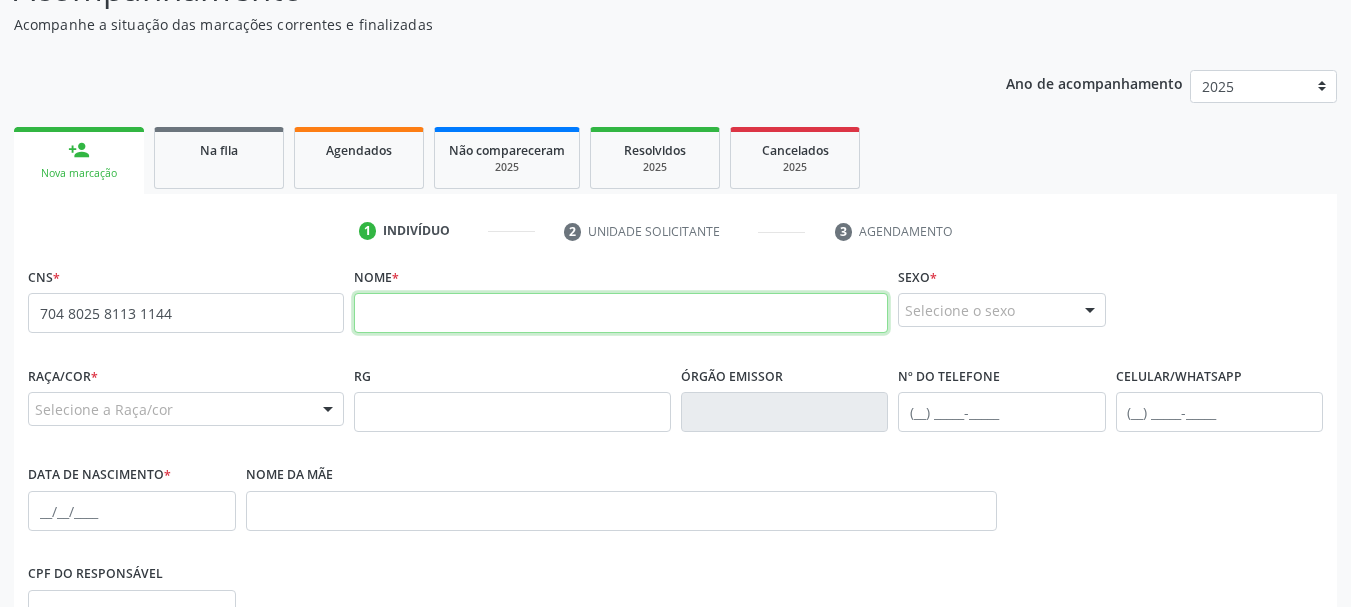 click at bounding box center [621, 313] 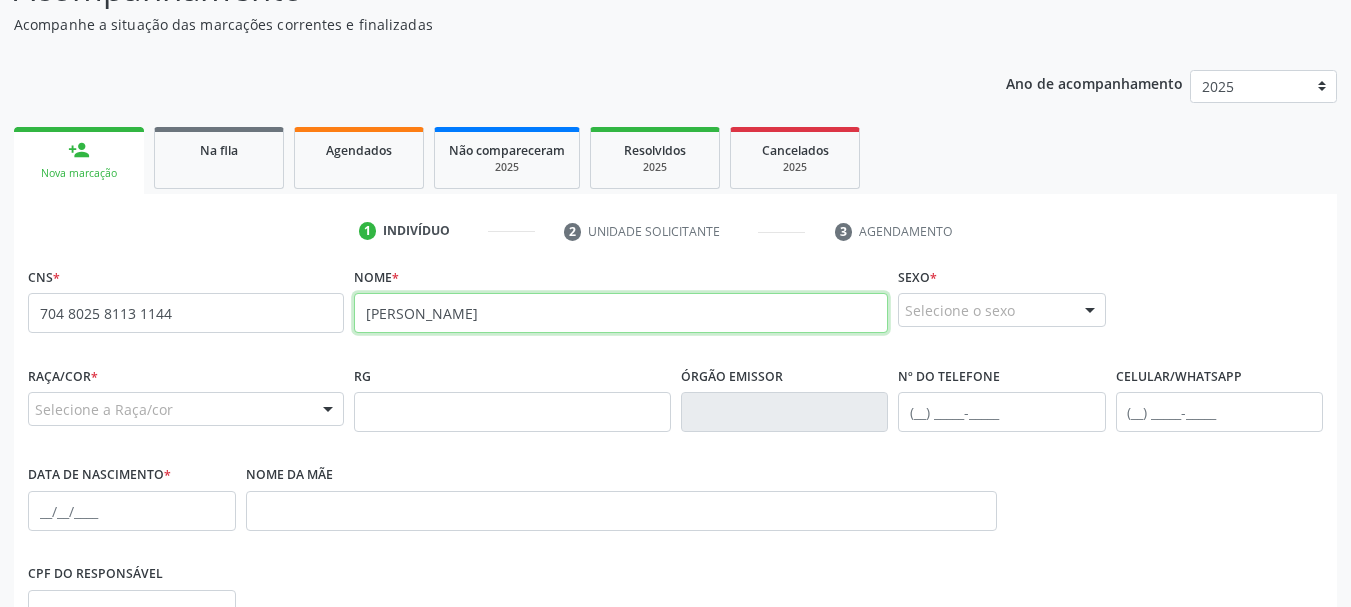 type on "[PERSON_NAME]" 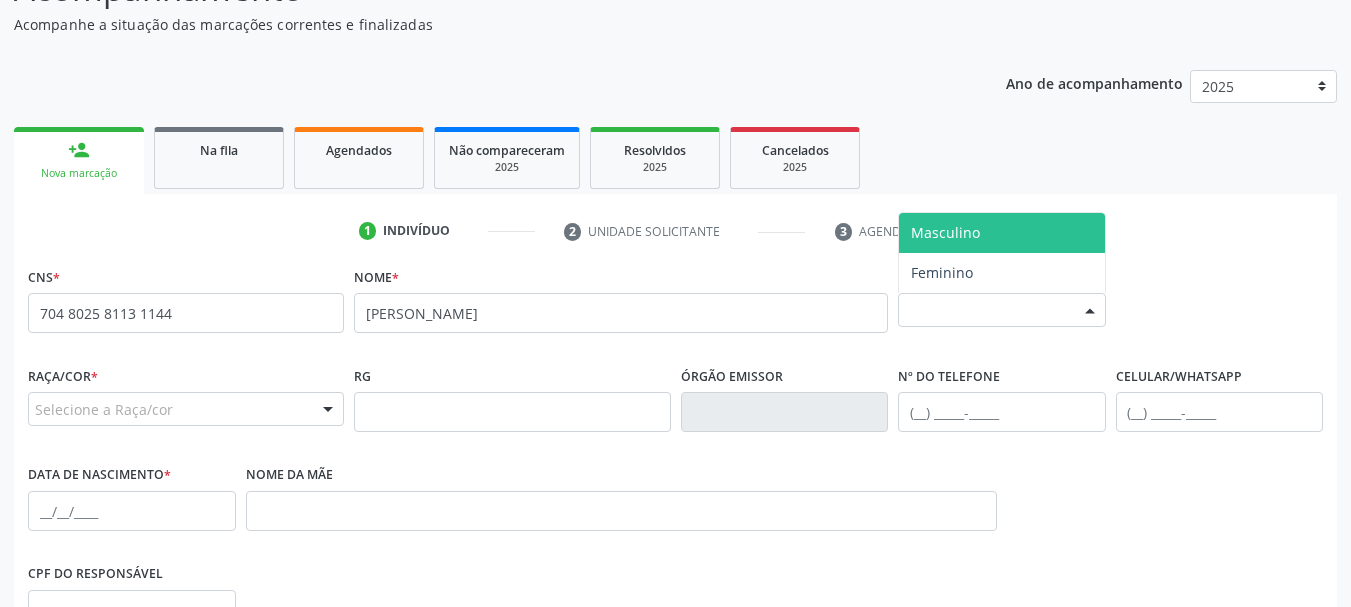 click at bounding box center (1090, 311) 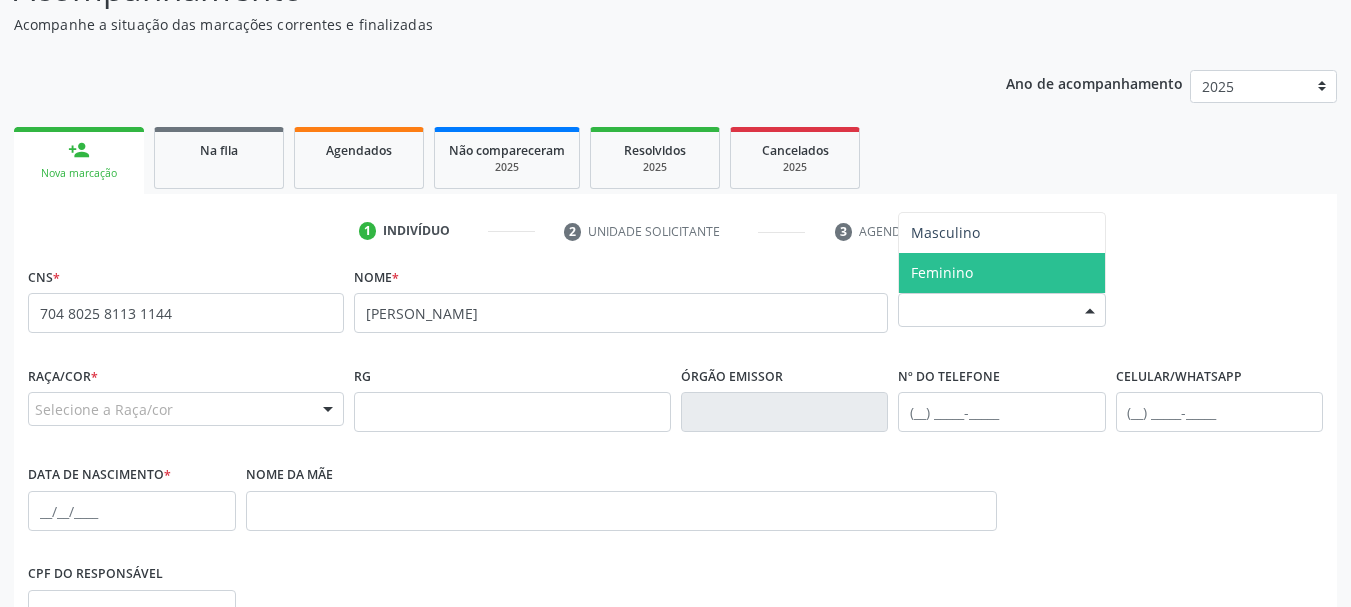 click on "Feminino" at bounding box center (1002, 273) 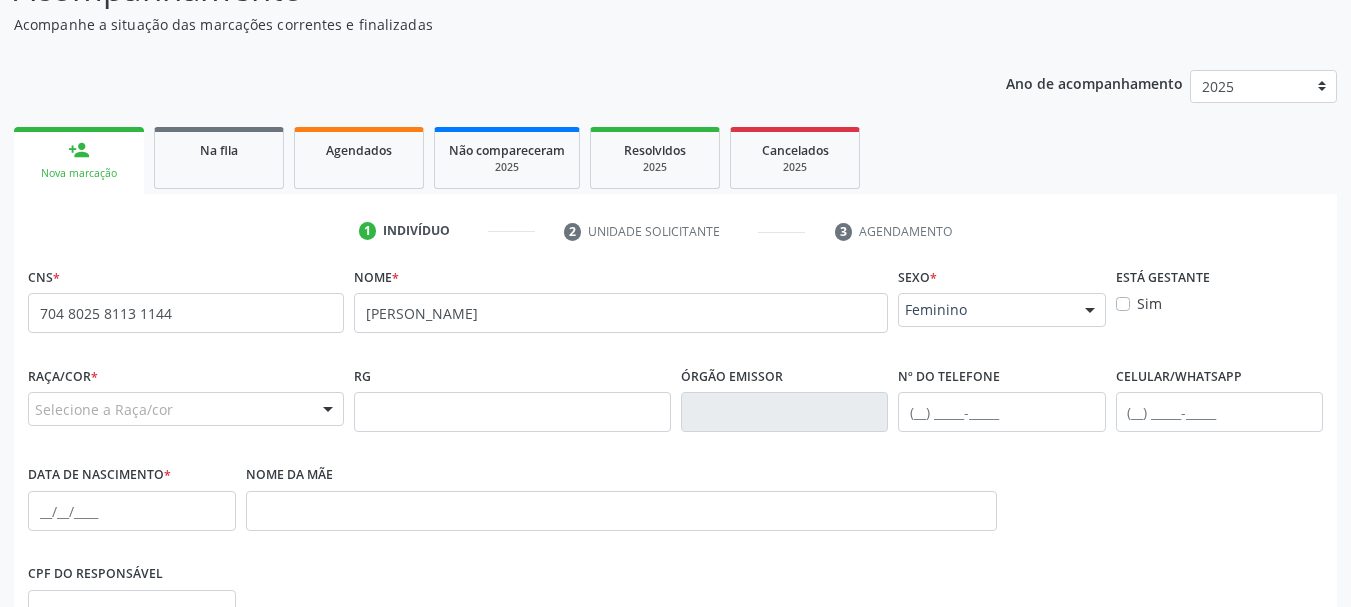 click on "Selecione a Raça/cor" at bounding box center (186, 409) 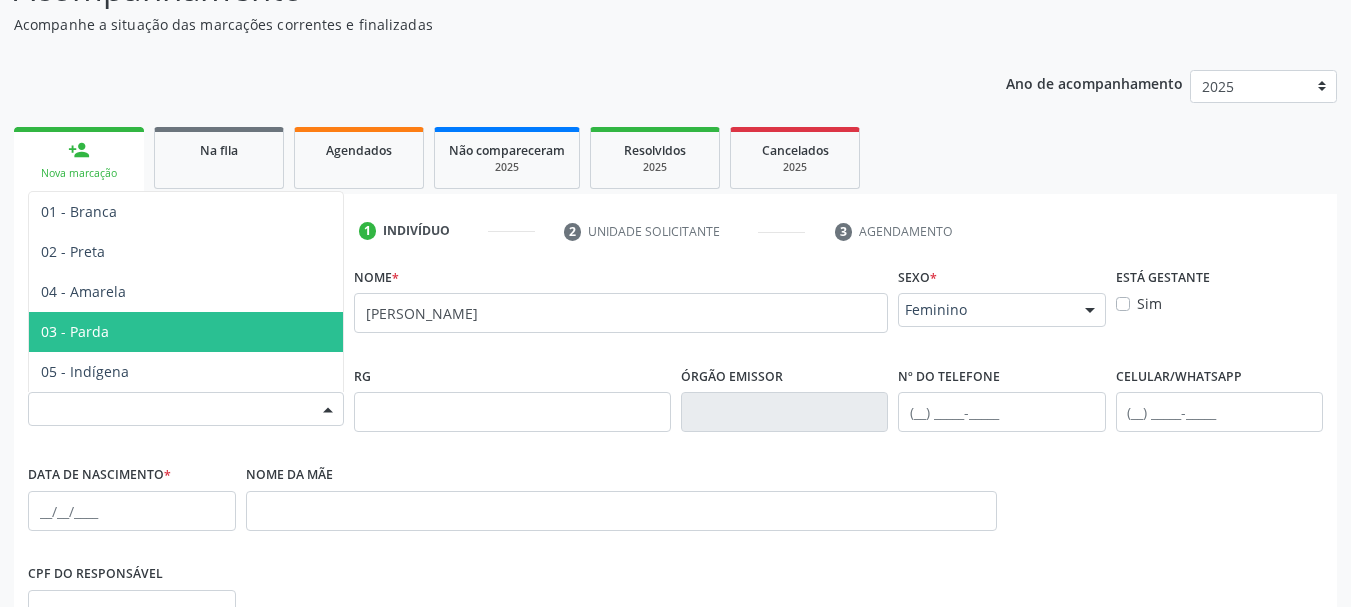click on "03 - Parda" at bounding box center [186, 332] 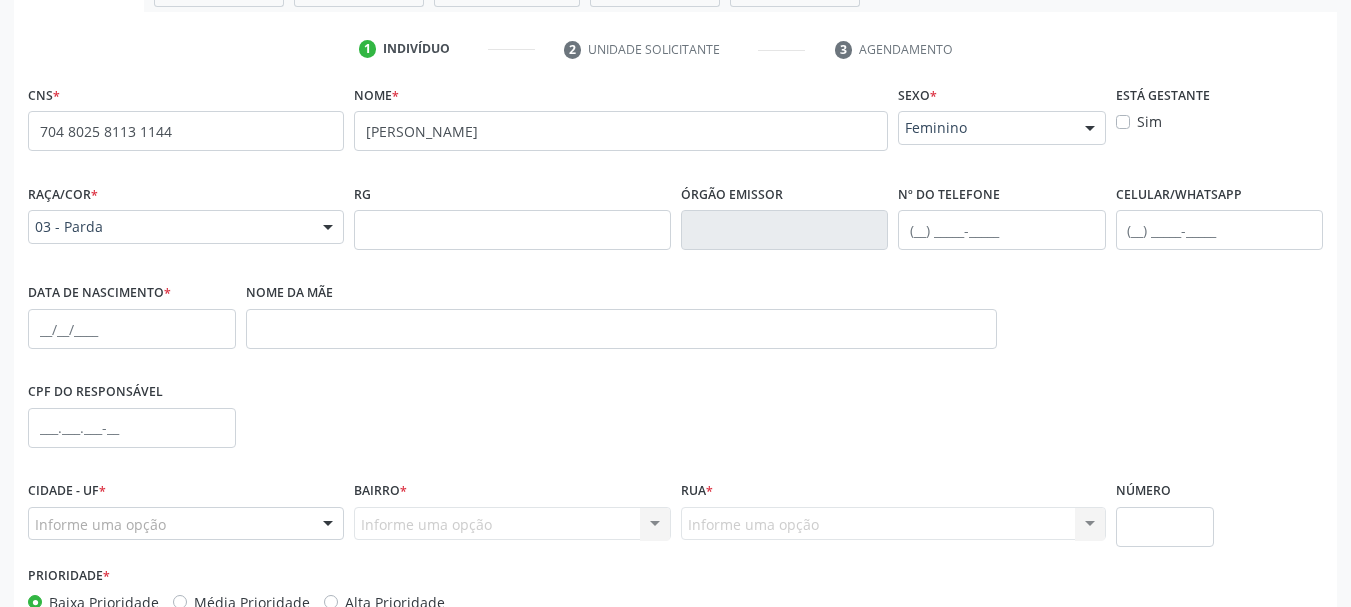 scroll, scrollTop: 400, scrollLeft: 0, axis: vertical 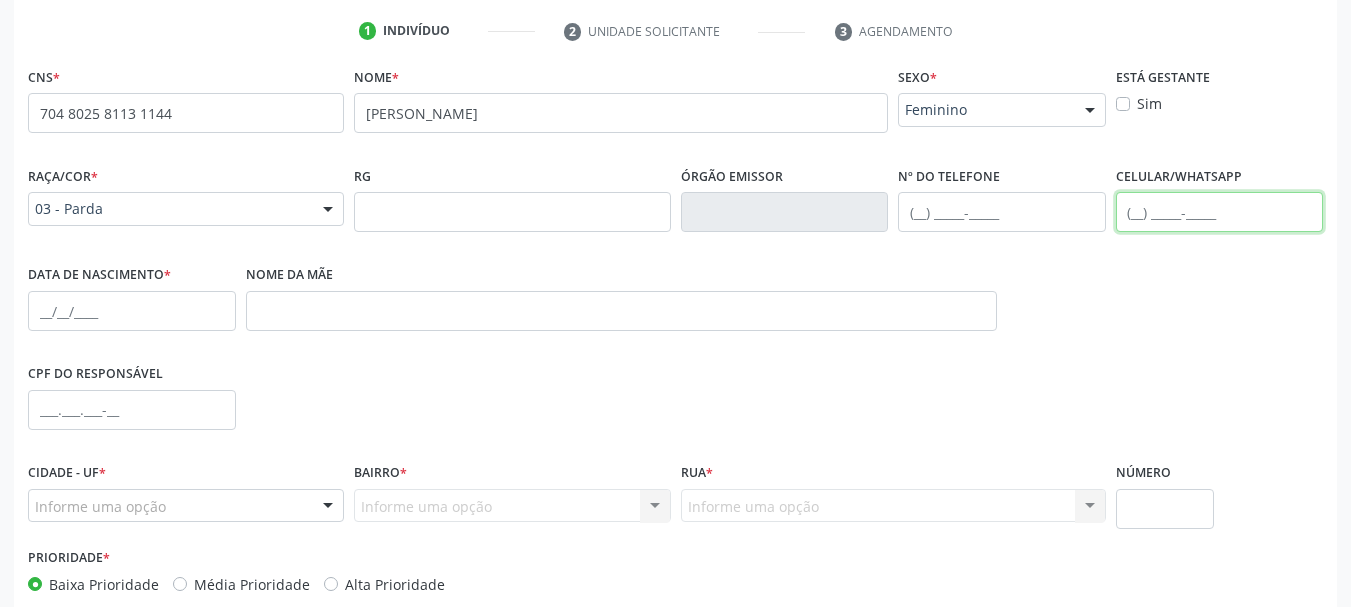 click at bounding box center (1220, 212) 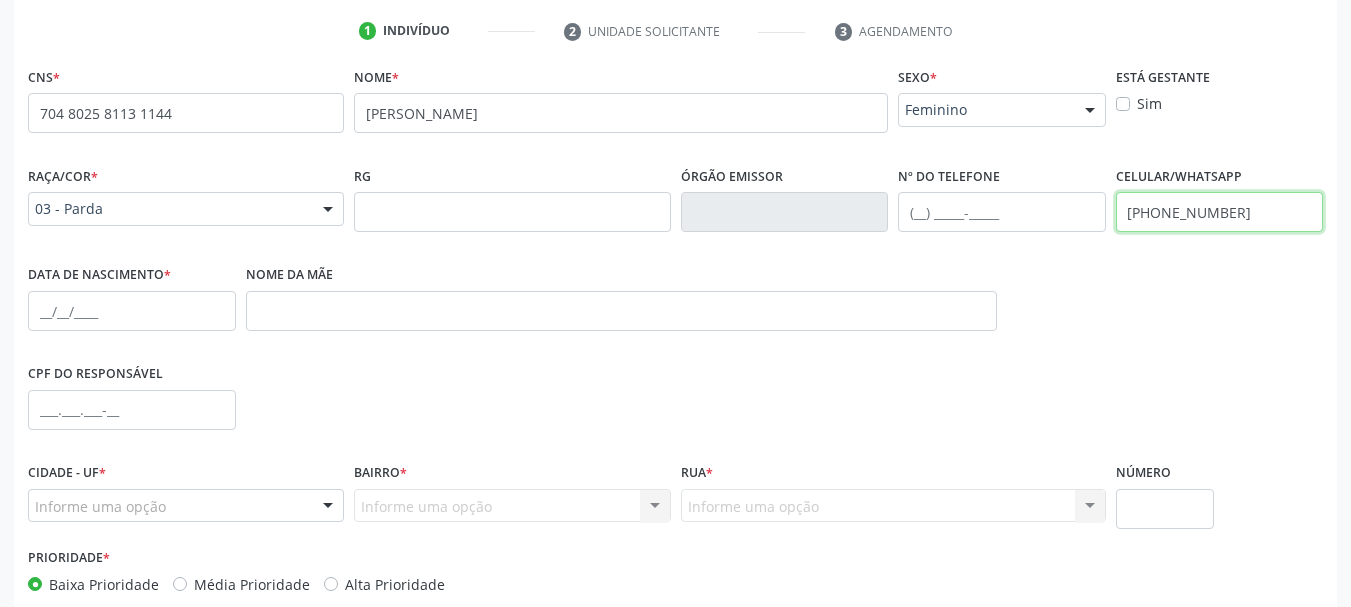 type on "[PHONE_NUMBER]" 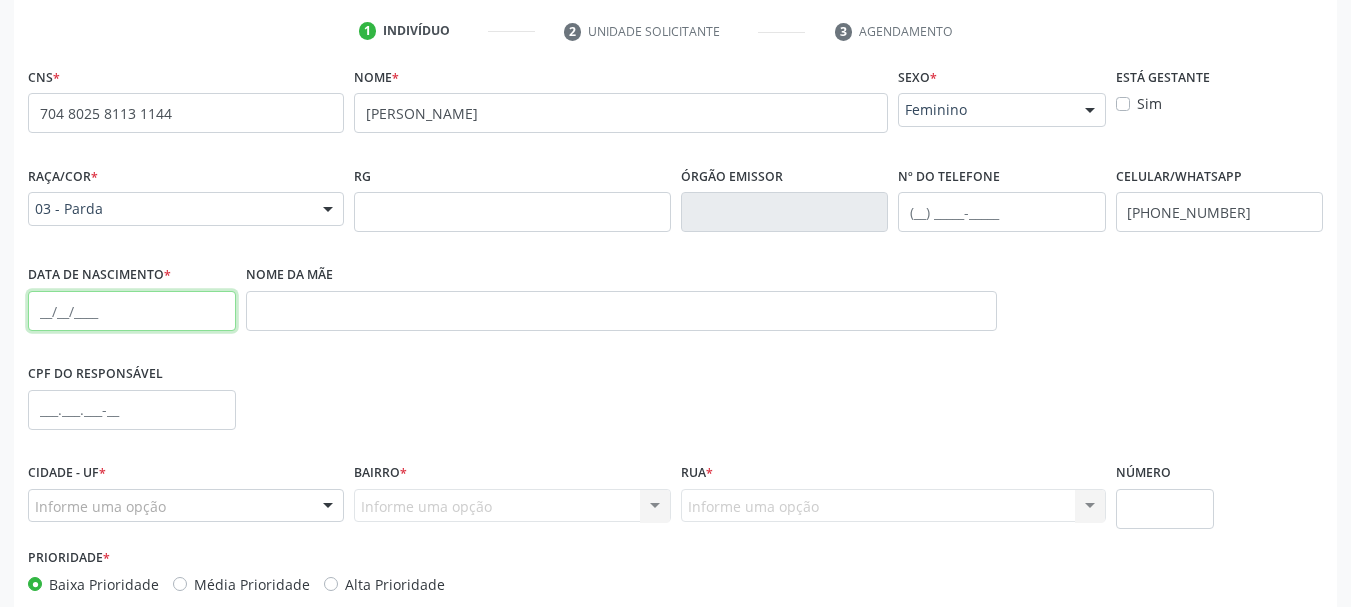 click at bounding box center (132, 311) 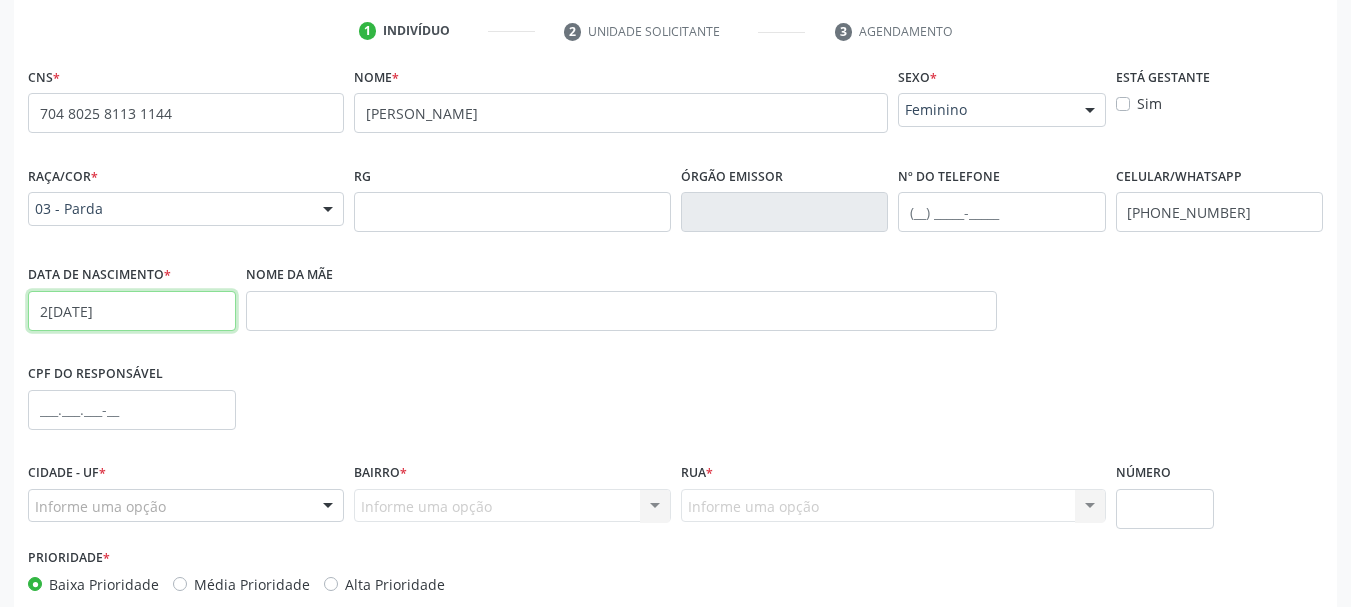 type on "2[DATE]" 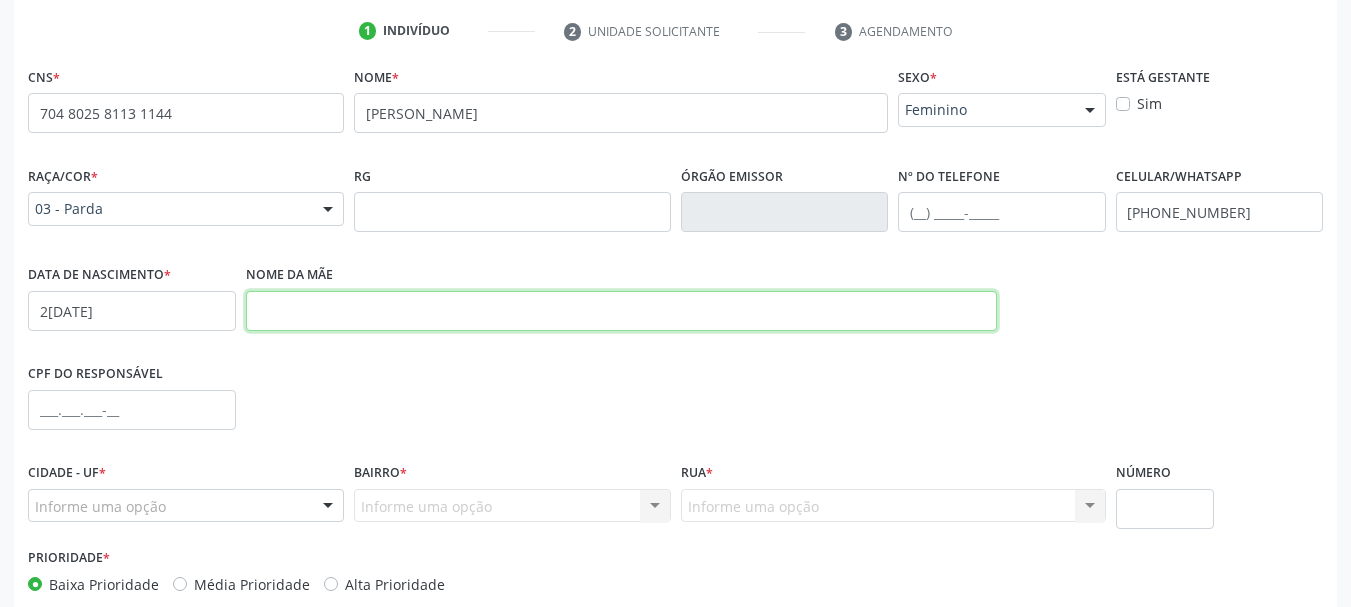 click at bounding box center (621, 311) 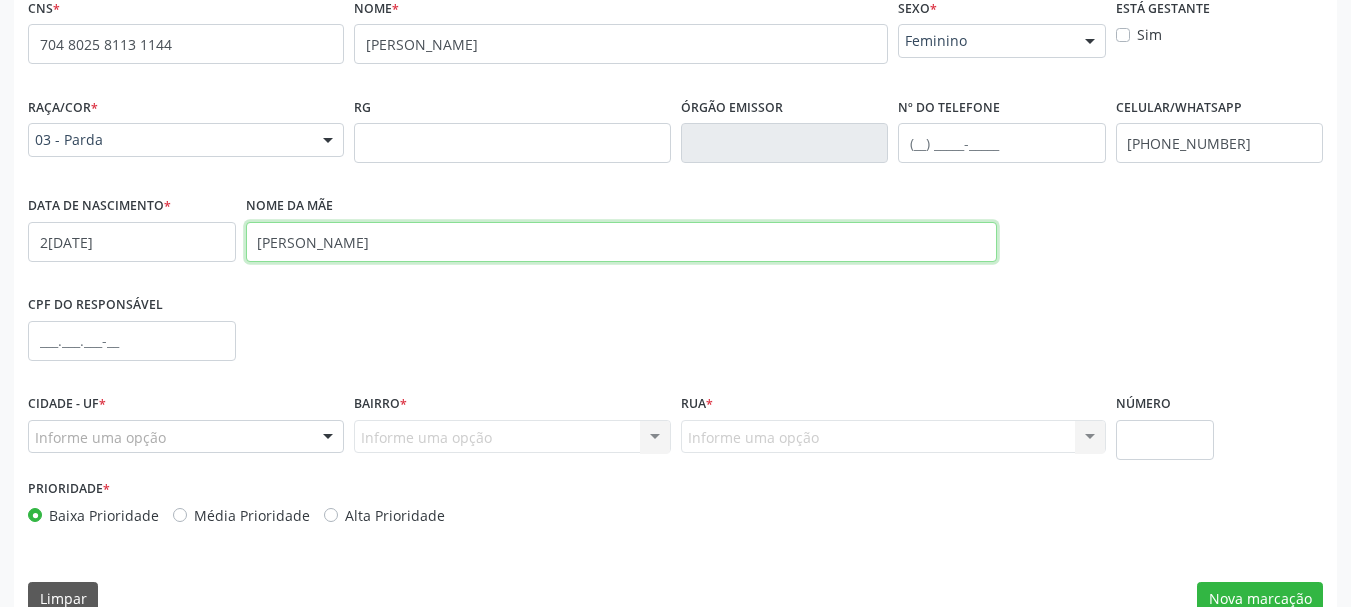 scroll, scrollTop: 500, scrollLeft: 0, axis: vertical 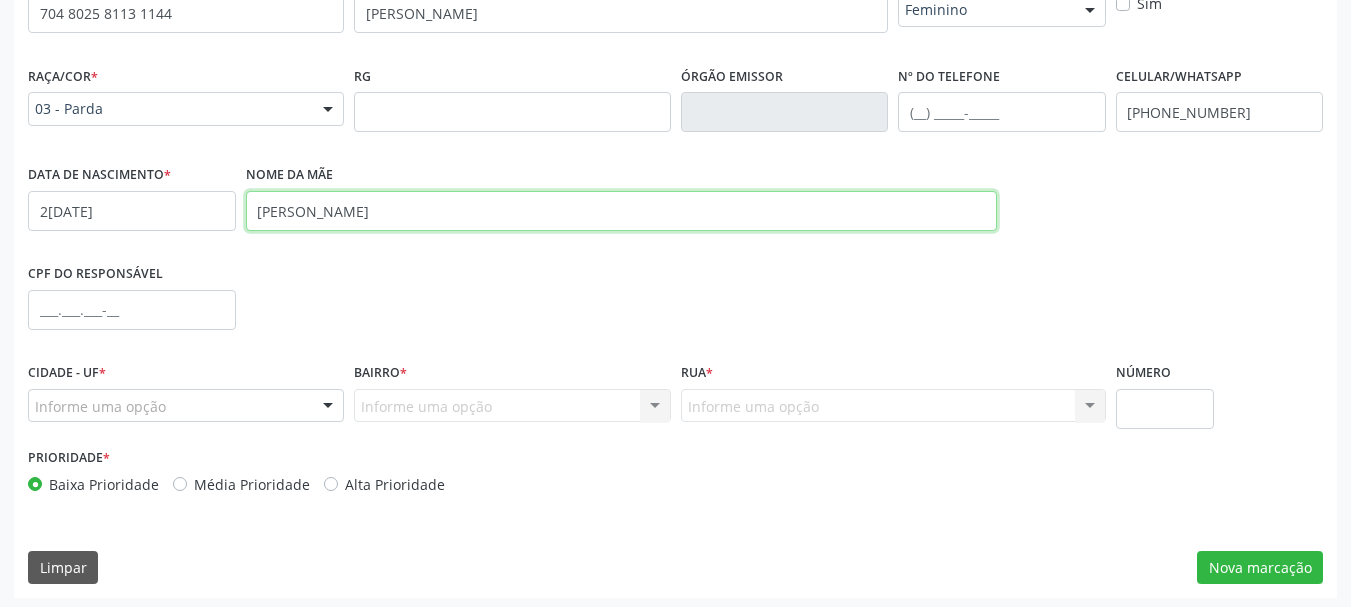 type on "[PERSON_NAME]" 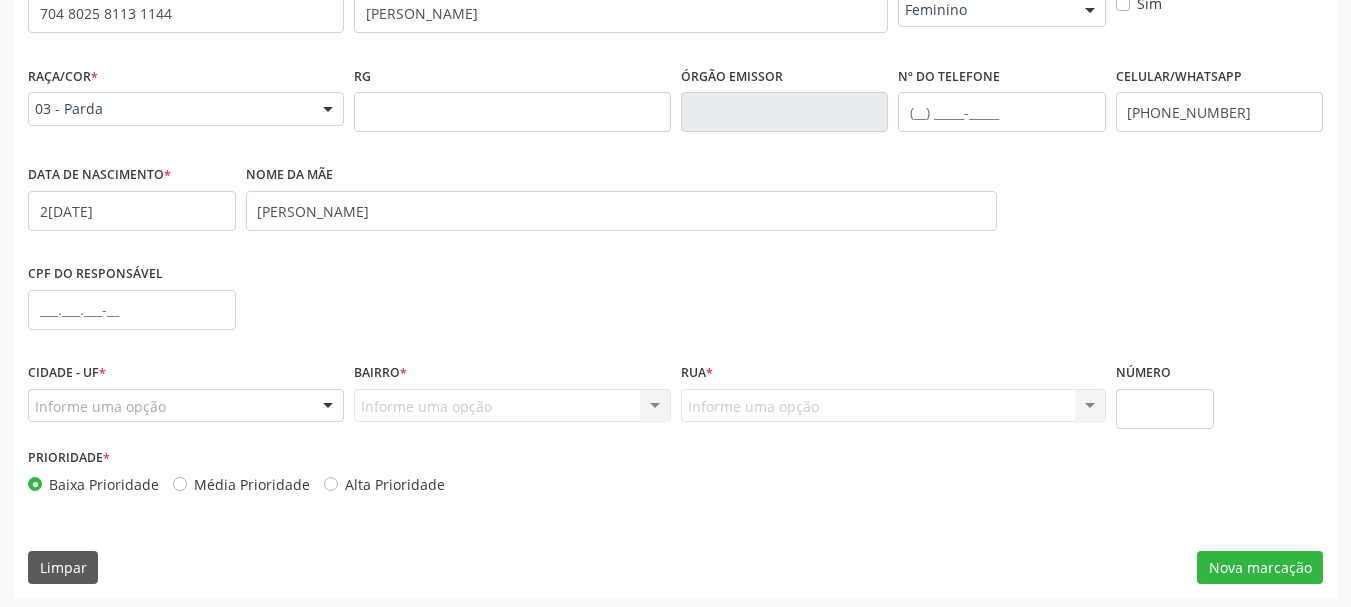 click on "Cidade - UF
*
Informe uma opção
Marechal Deodoro - AL
Nenhum resultado encontrado para: "   "
Nenhuma opção encontrada" at bounding box center [186, 390] 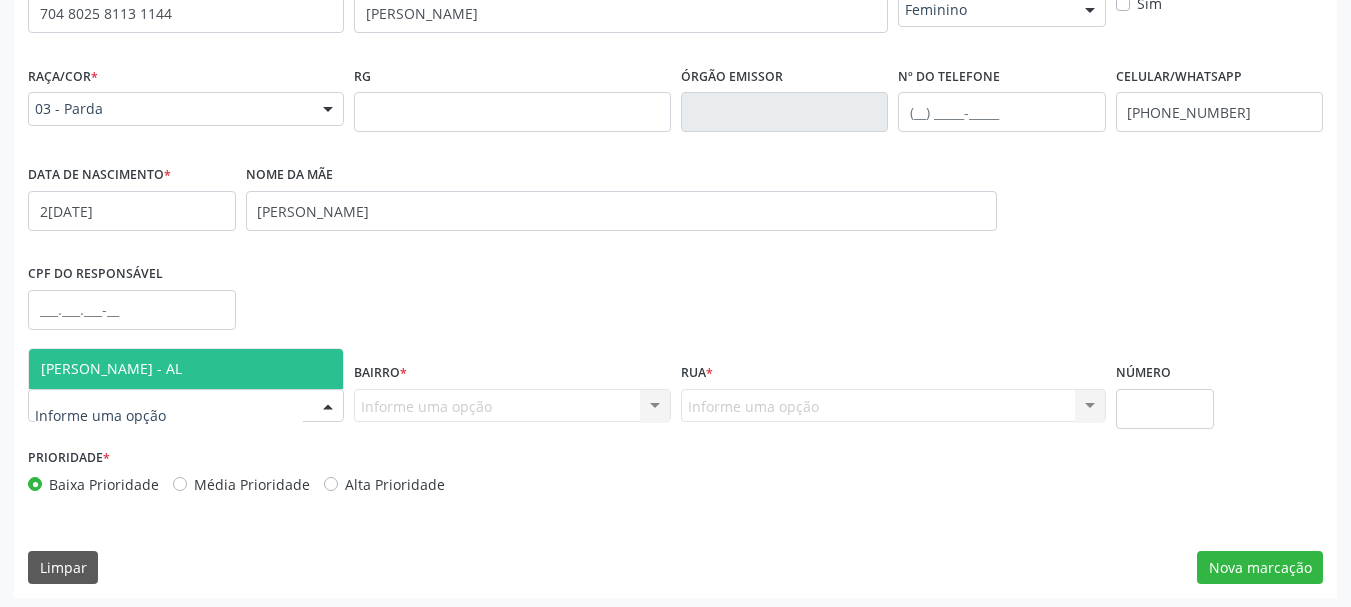 click at bounding box center (186, 406) 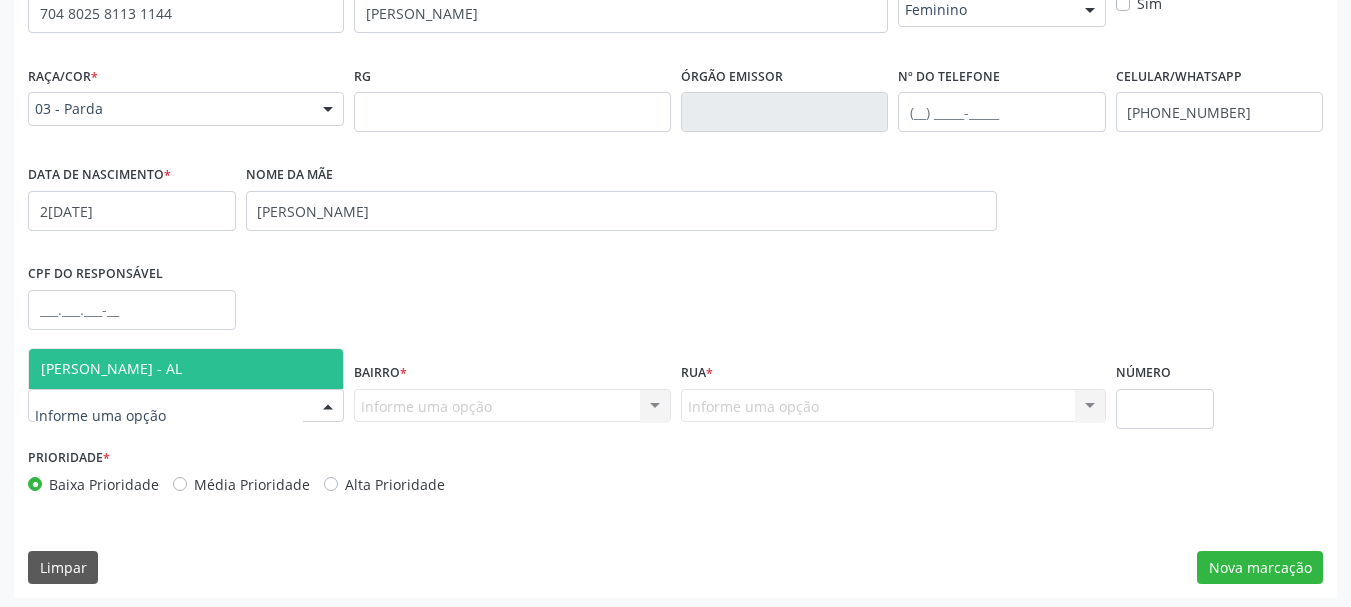 click on "[PERSON_NAME] - AL" at bounding box center [186, 369] 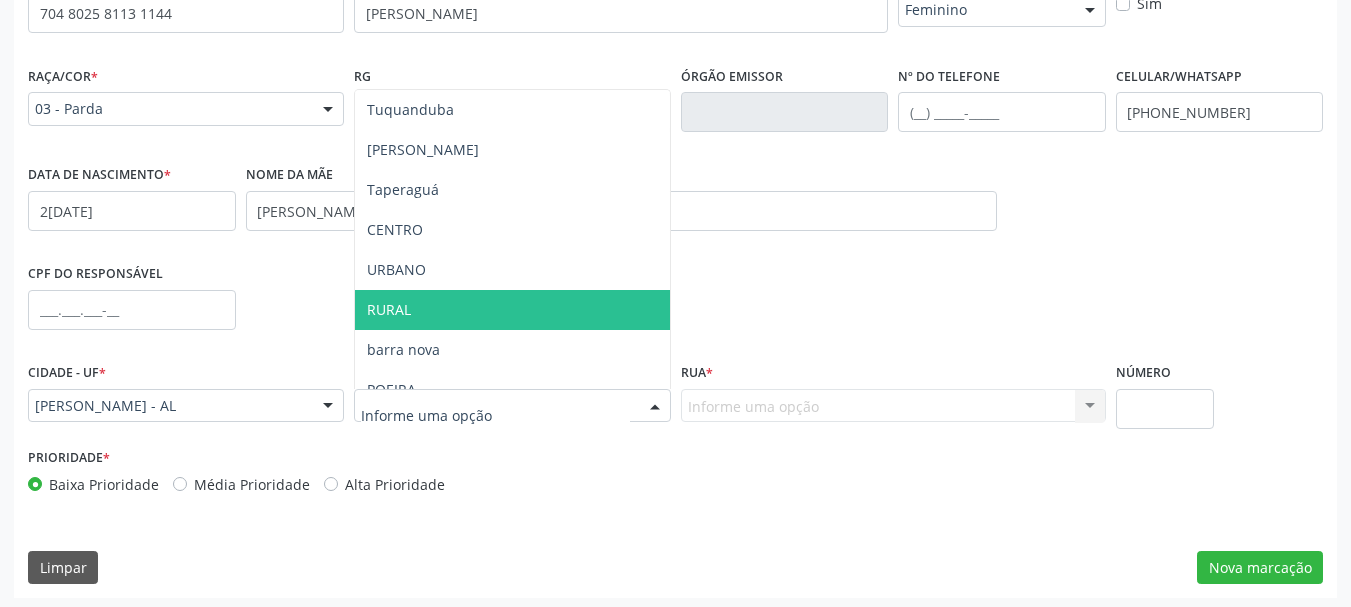 scroll, scrollTop: 21, scrollLeft: 0, axis: vertical 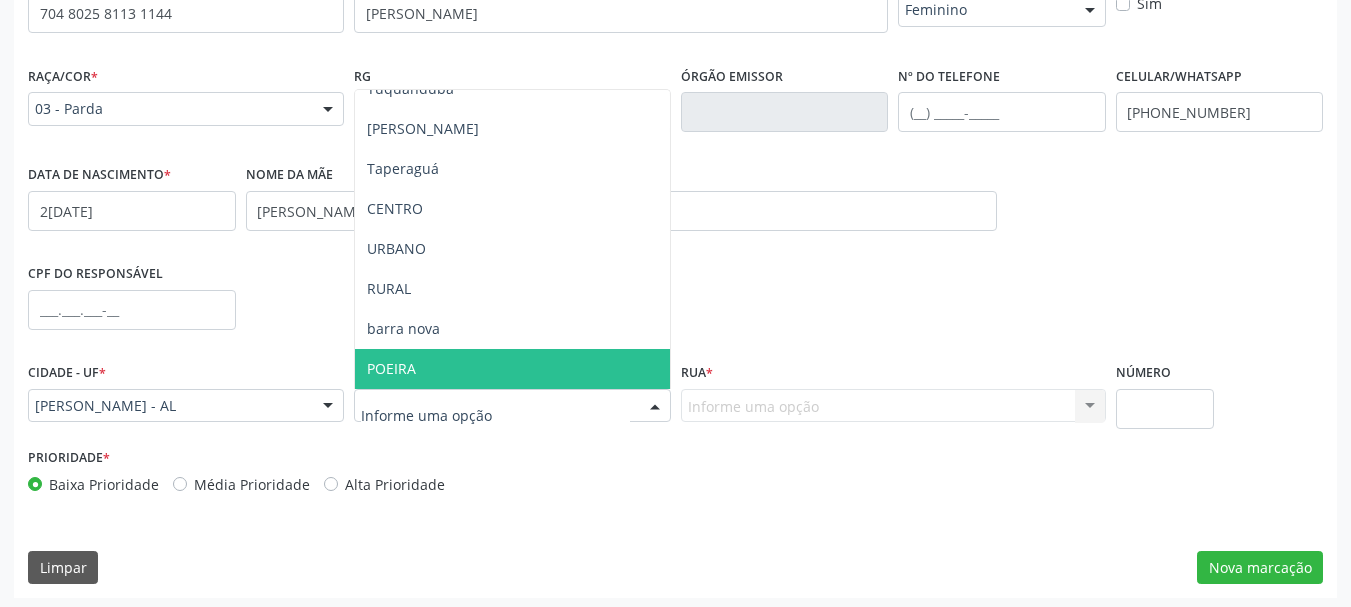 click at bounding box center [495, 416] 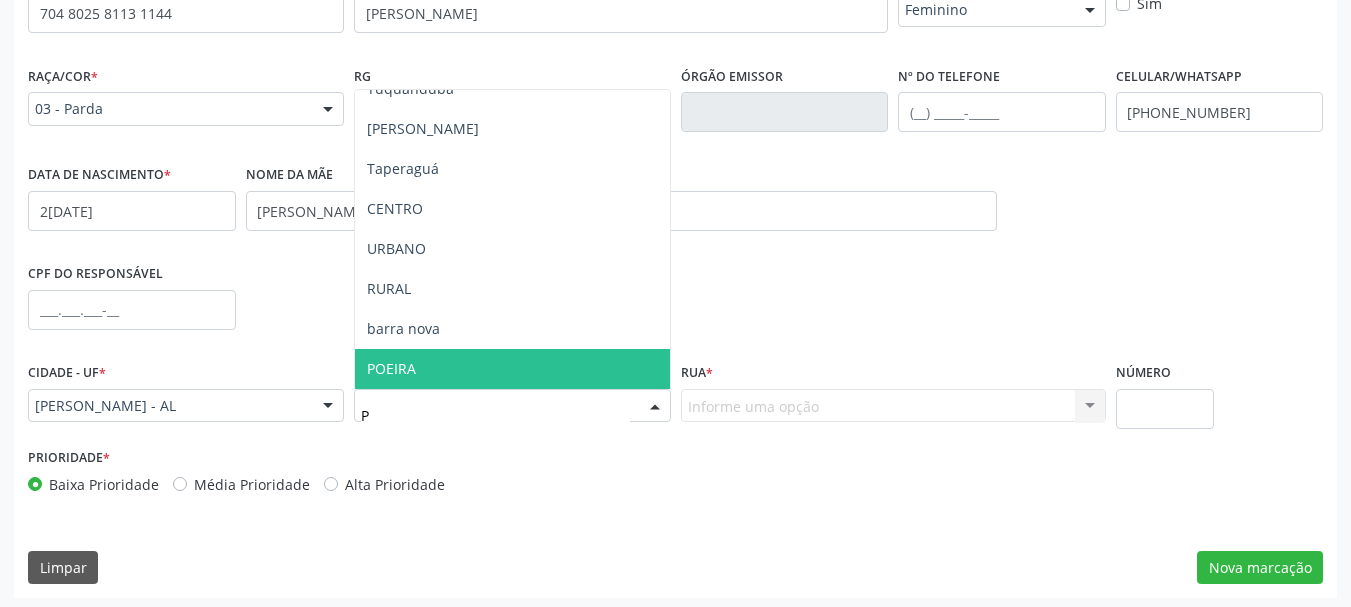 scroll, scrollTop: 0, scrollLeft: 0, axis: both 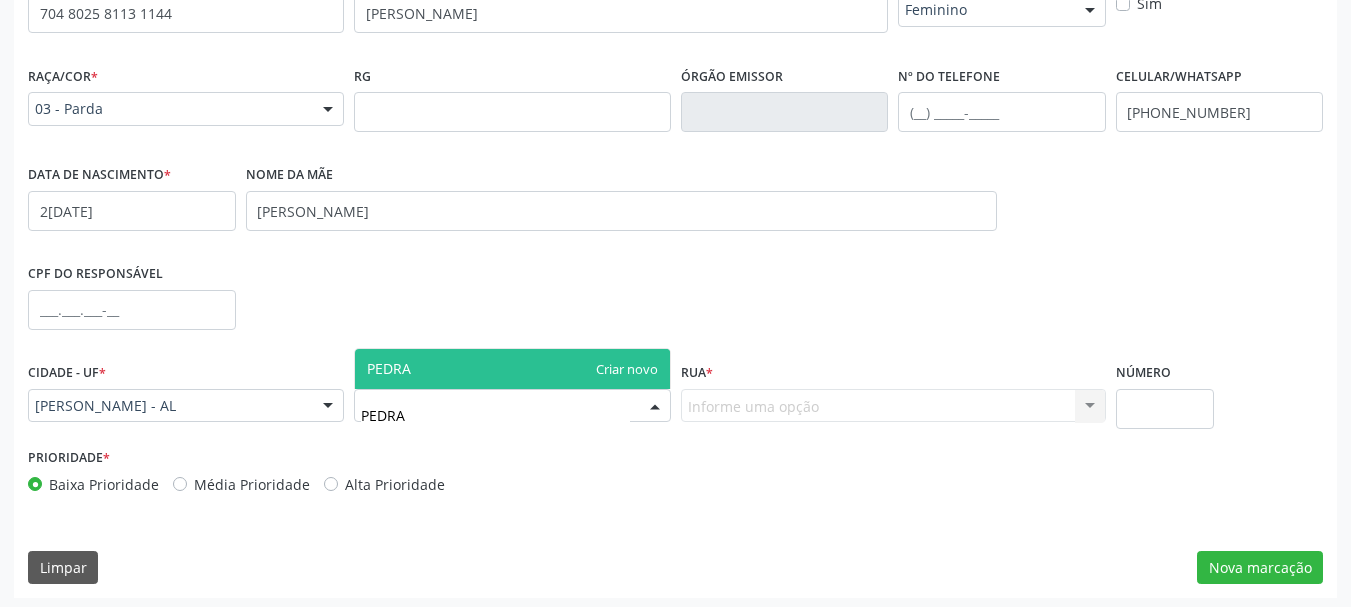 type on "PEDRAS" 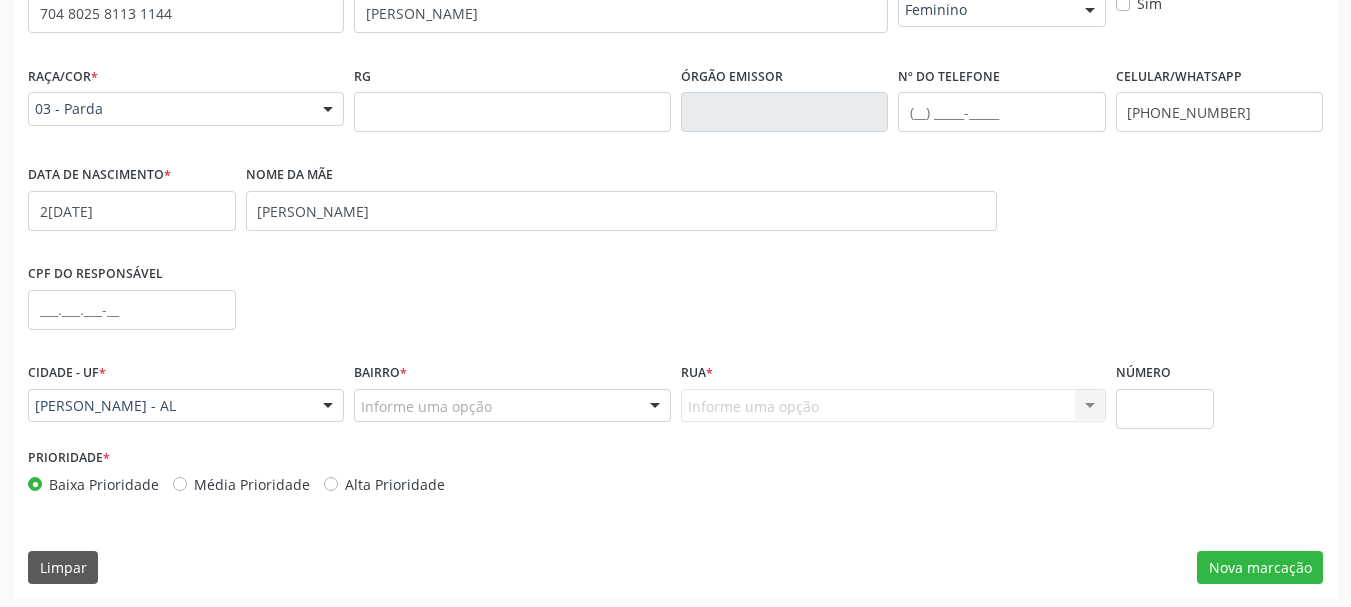 click on "Informe uma opção
Nenhum resultado encontrado para: "   "
Nenhuma opção encontrada. Digite para adicionar." at bounding box center (893, 406) 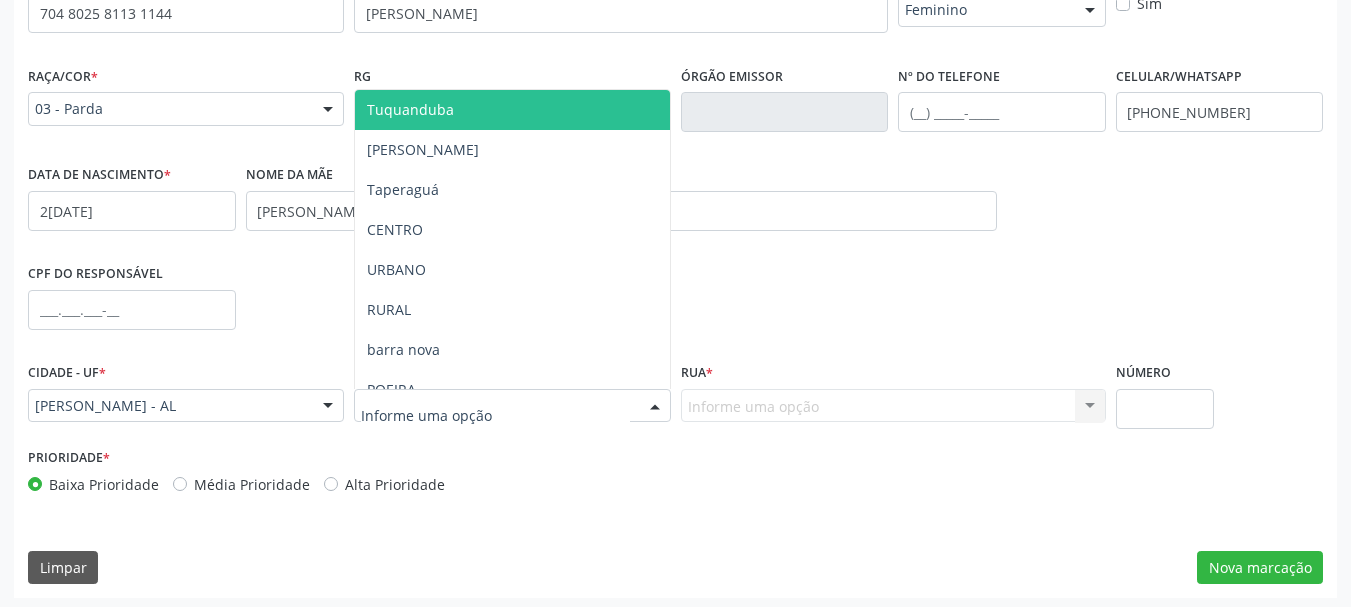 click at bounding box center (512, 406) 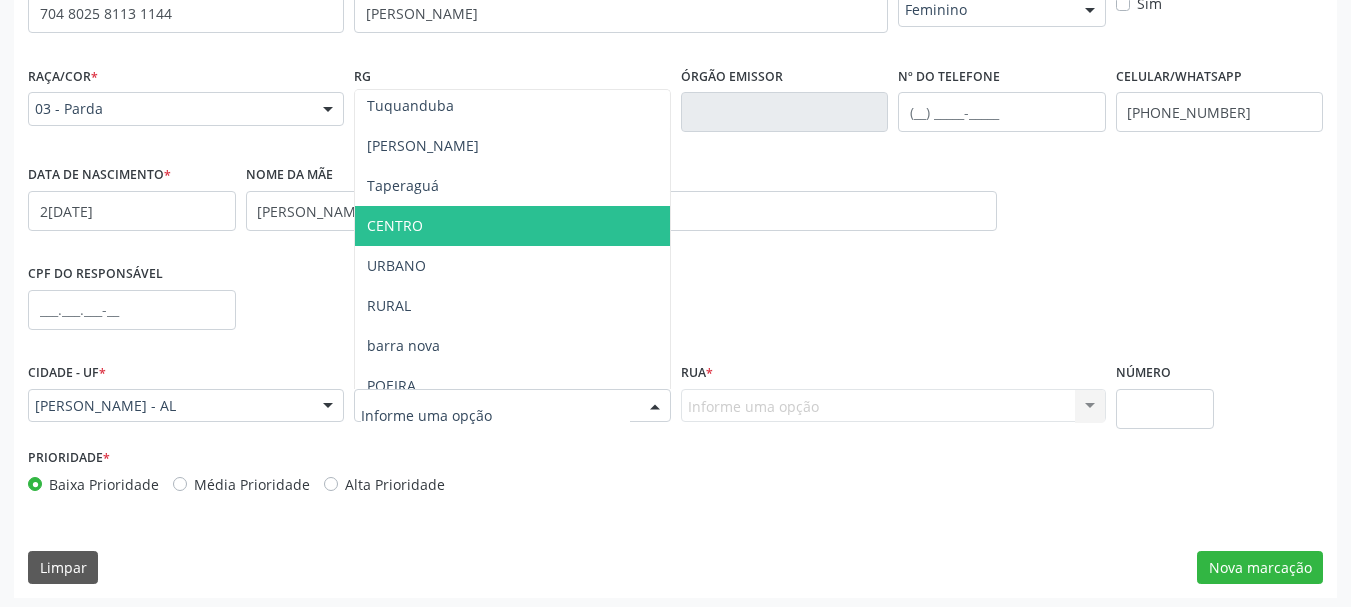 scroll, scrollTop: 0, scrollLeft: 0, axis: both 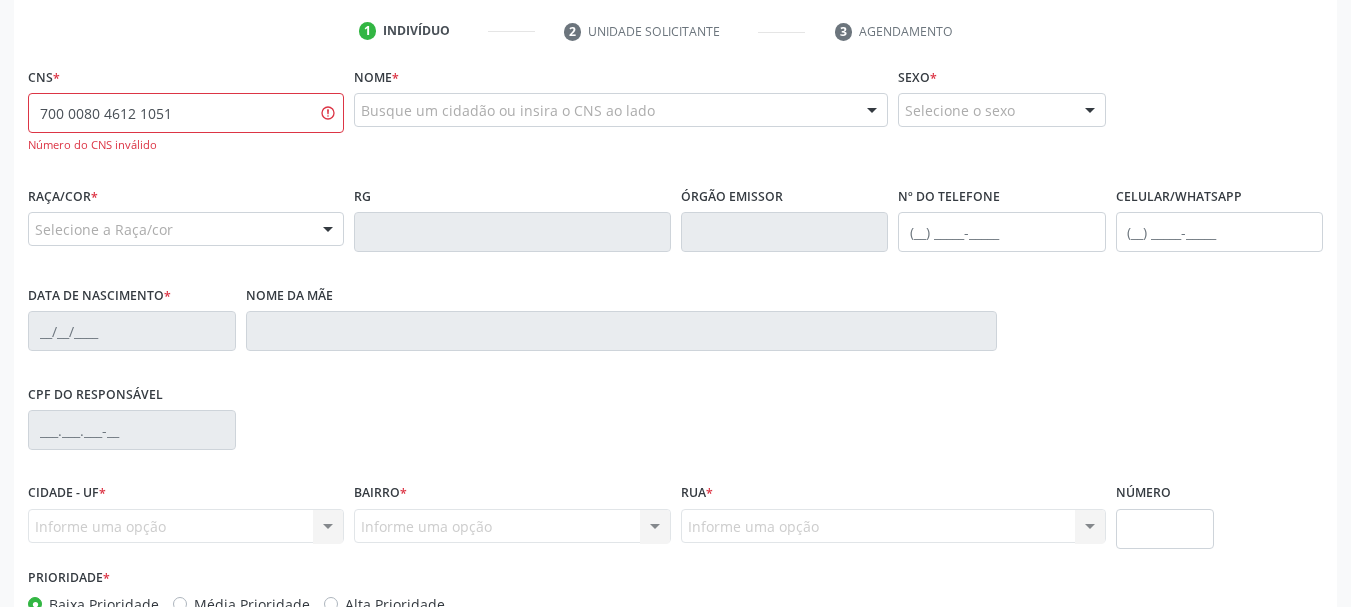click on "700 0080 4612 1051" at bounding box center [186, 113] 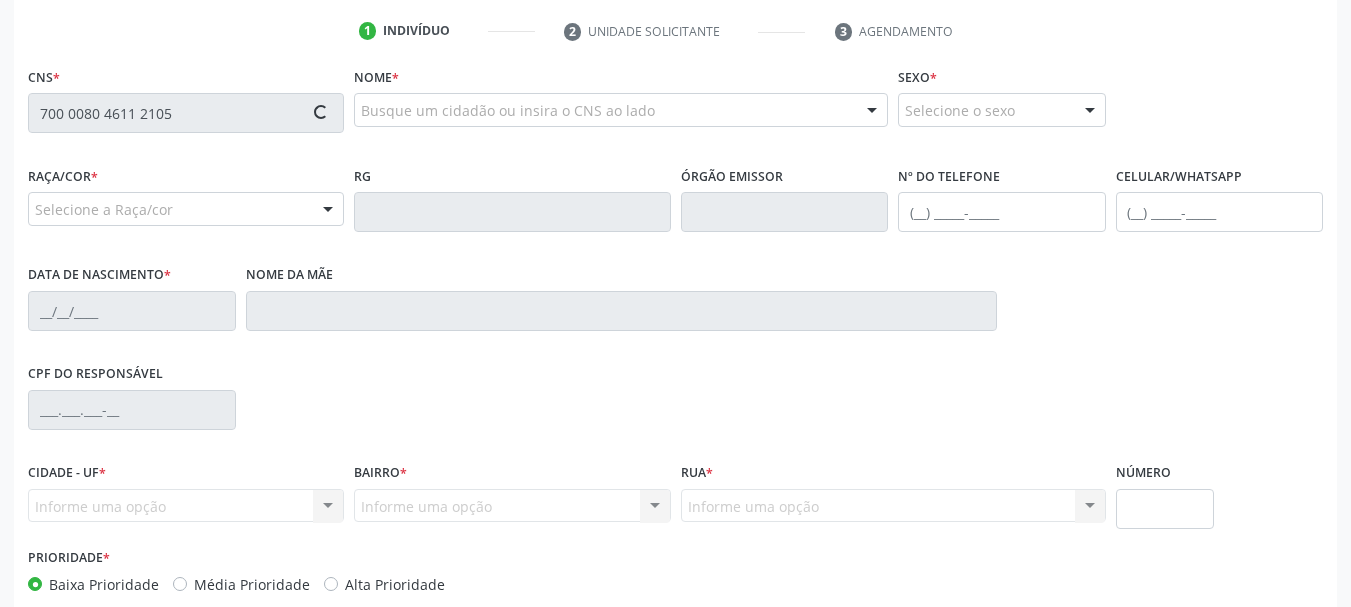 type on "700 0080 4611 2105" 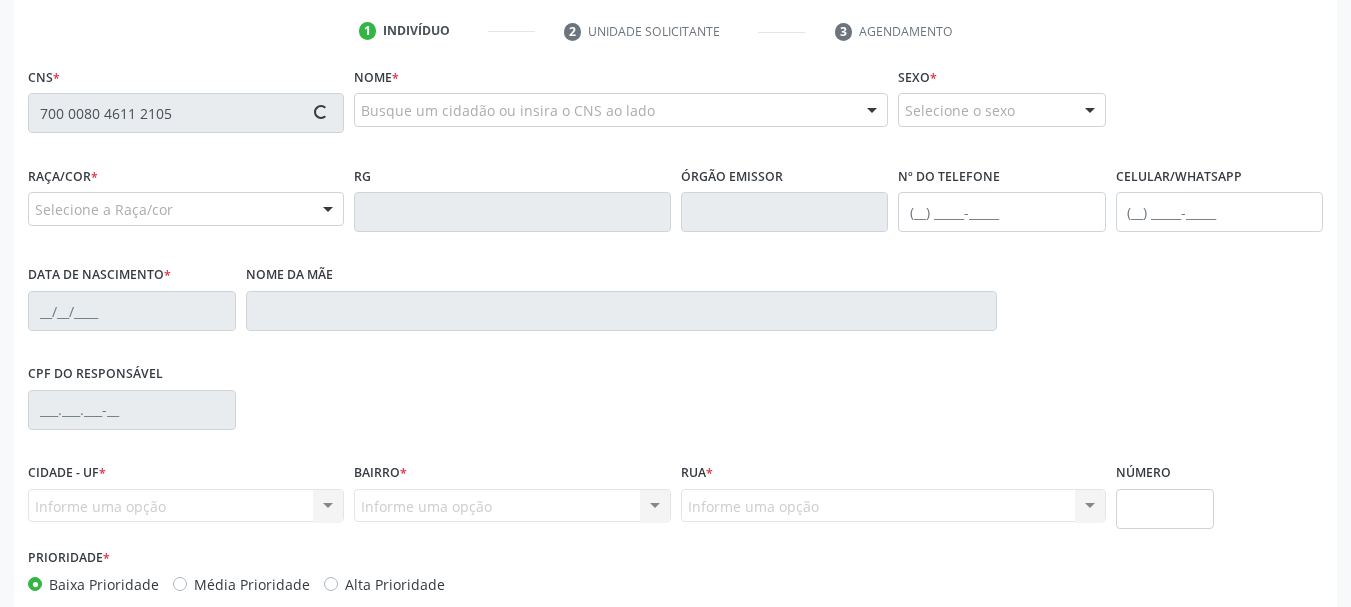 type 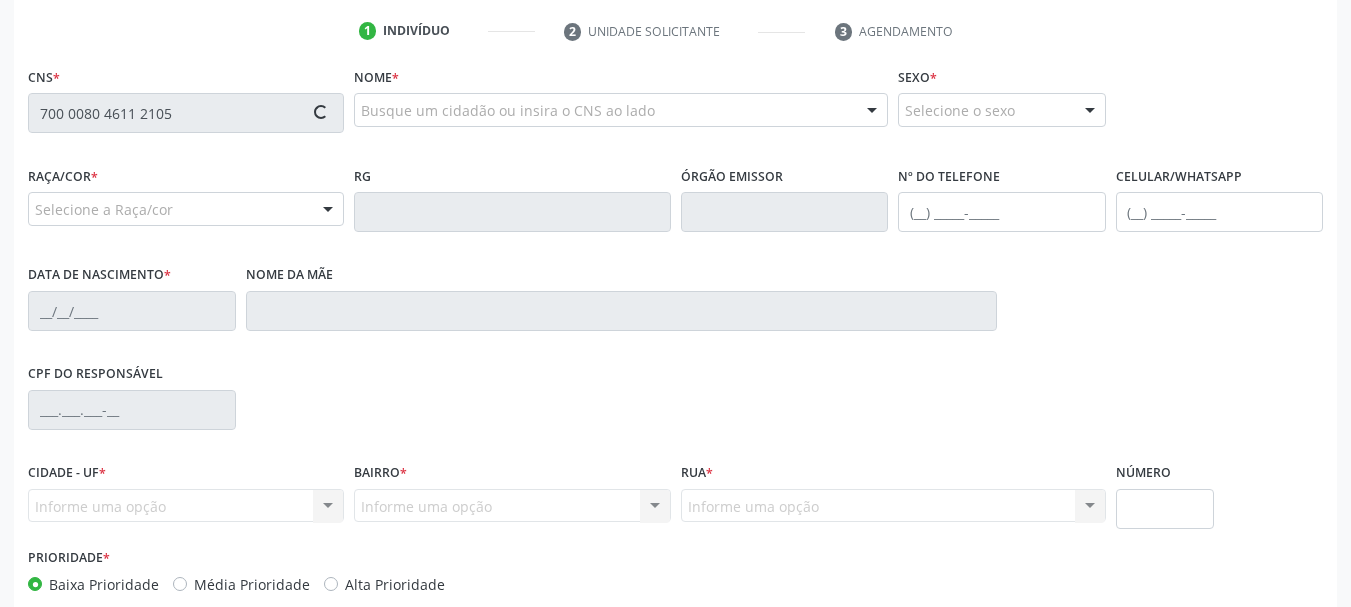 type 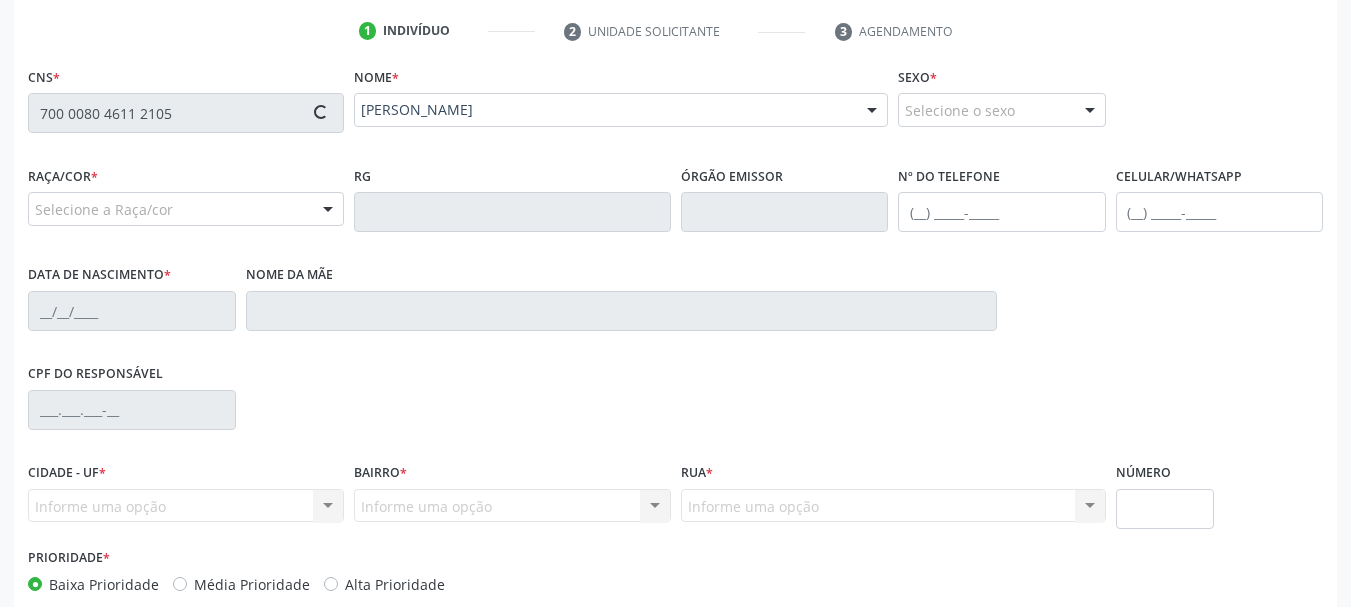 type on "(82) 9415-9476" 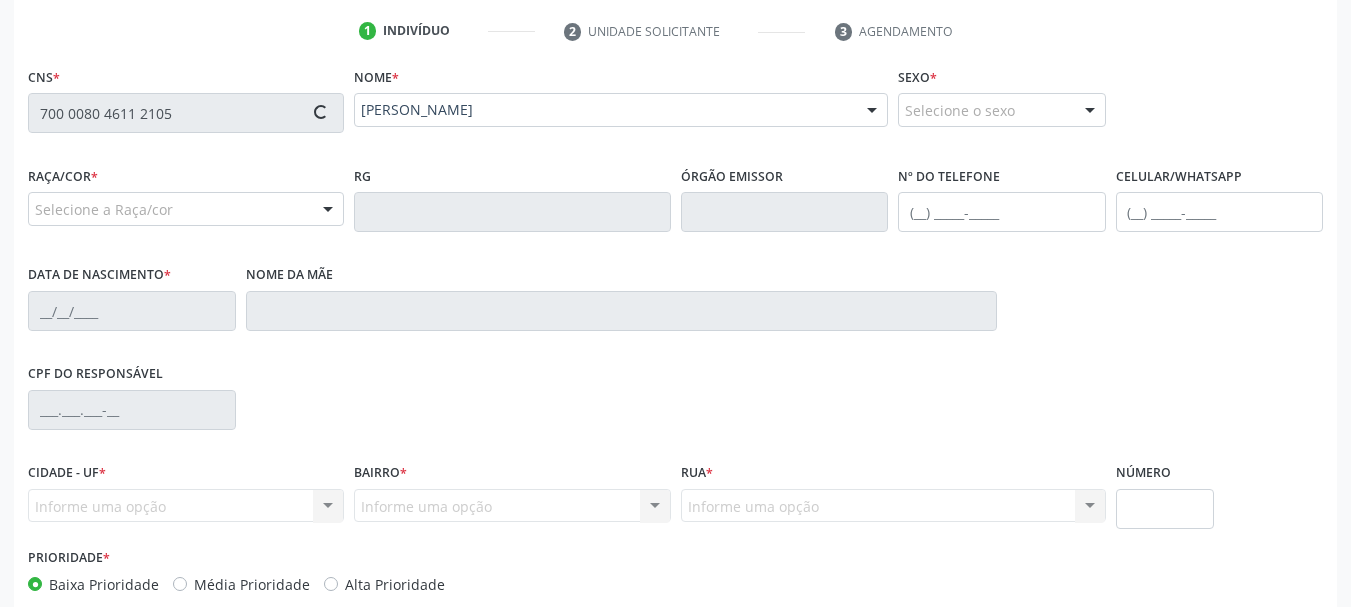 type on "08/03/1973" 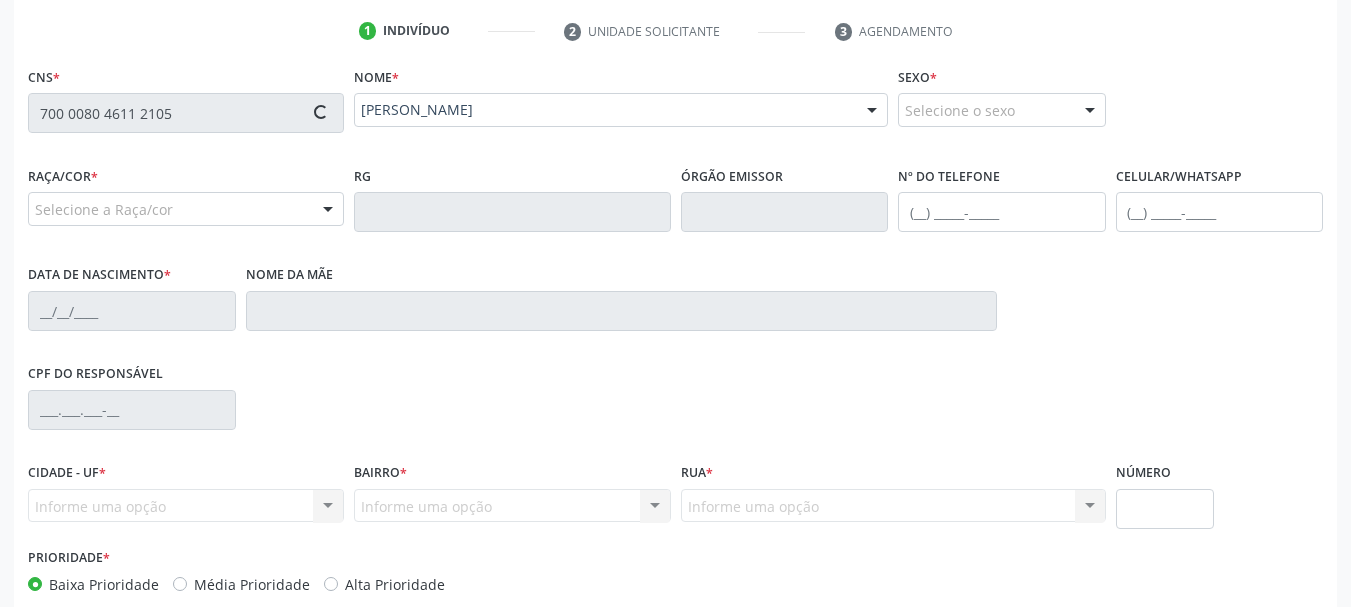 type on "Maria Eurides Gama dos Santos" 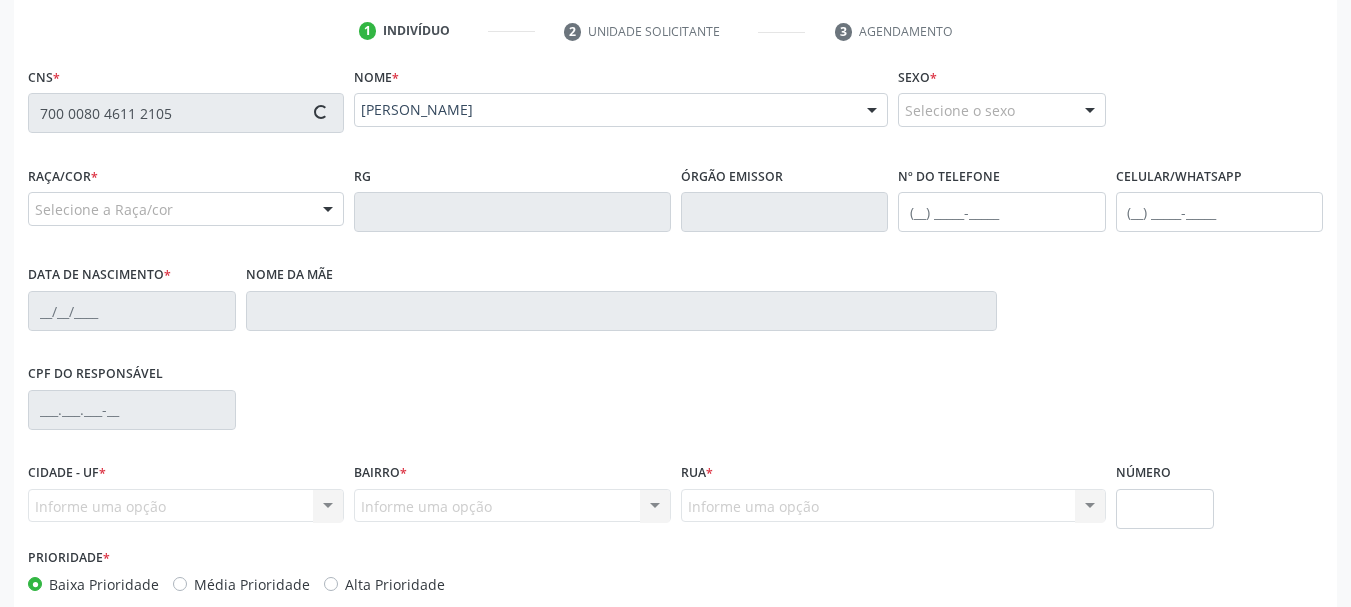 type on "S/N" 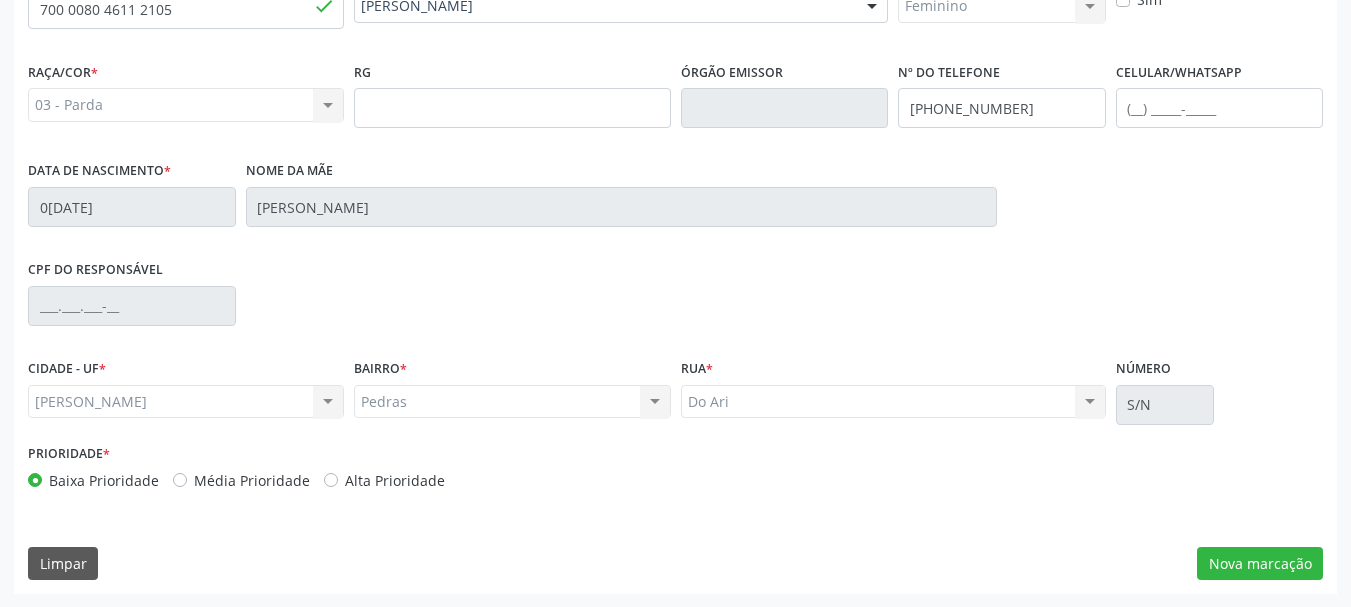 scroll, scrollTop: 505, scrollLeft: 0, axis: vertical 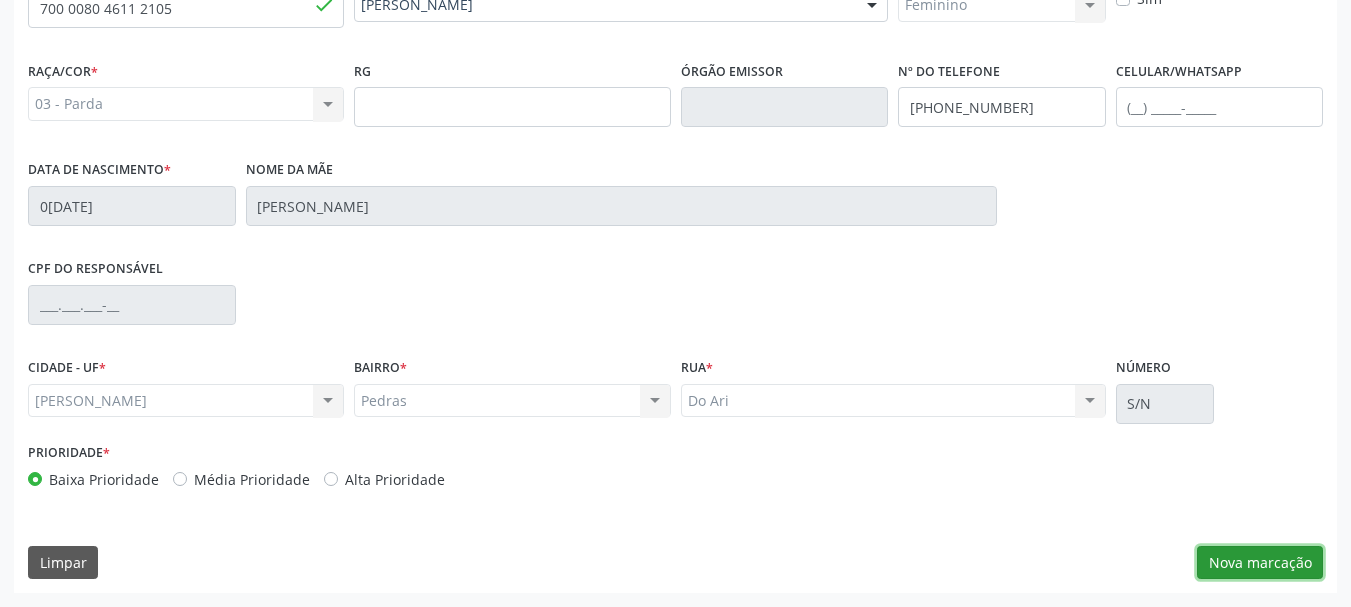 click on "Nova marcação" at bounding box center (1260, 563) 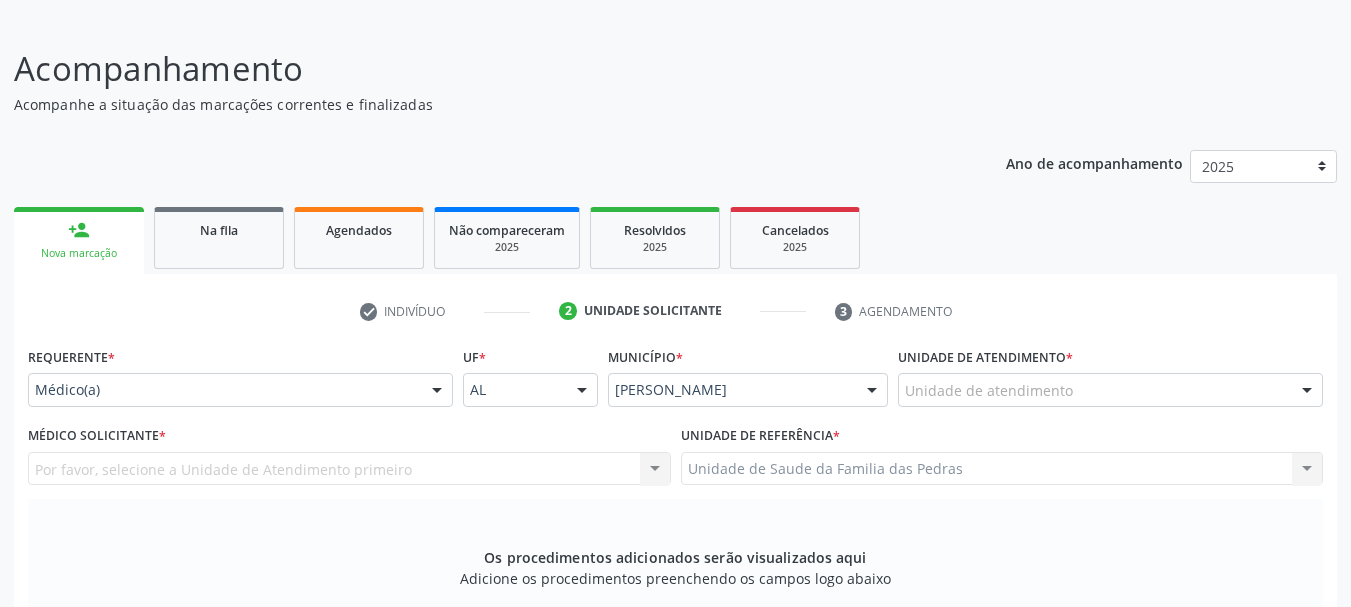 scroll, scrollTop: 105, scrollLeft: 0, axis: vertical 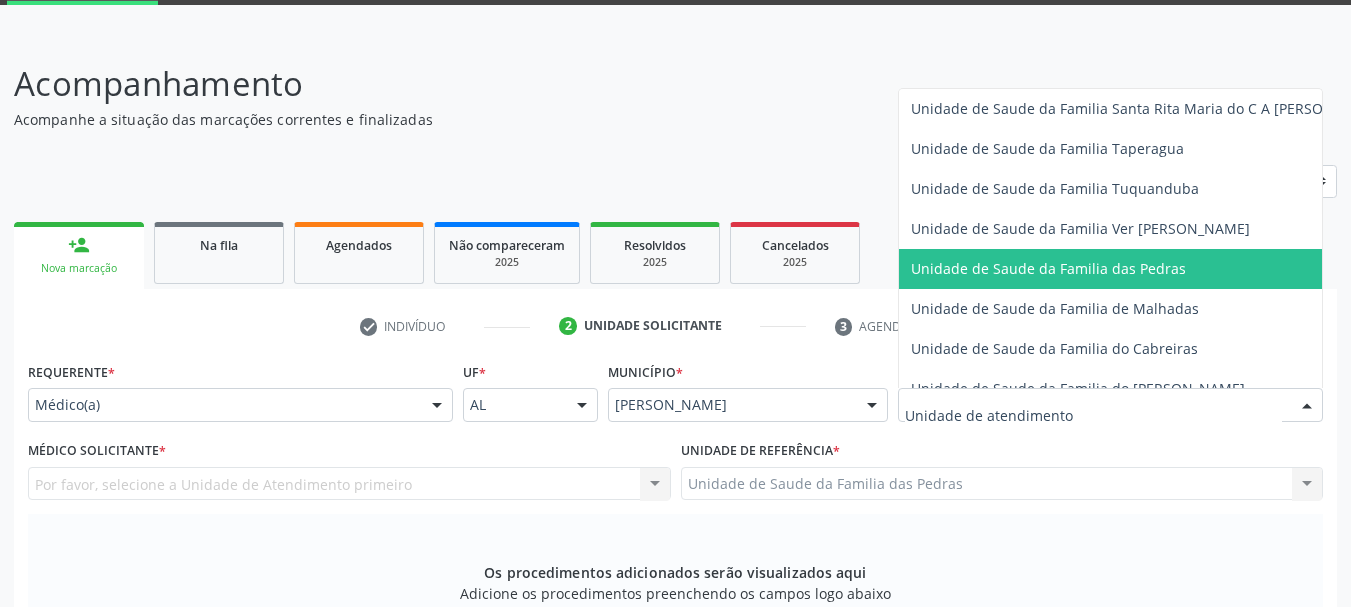 click on "Unidade de Saude da Familia das Pedras" at bounding box center [1048, 268] 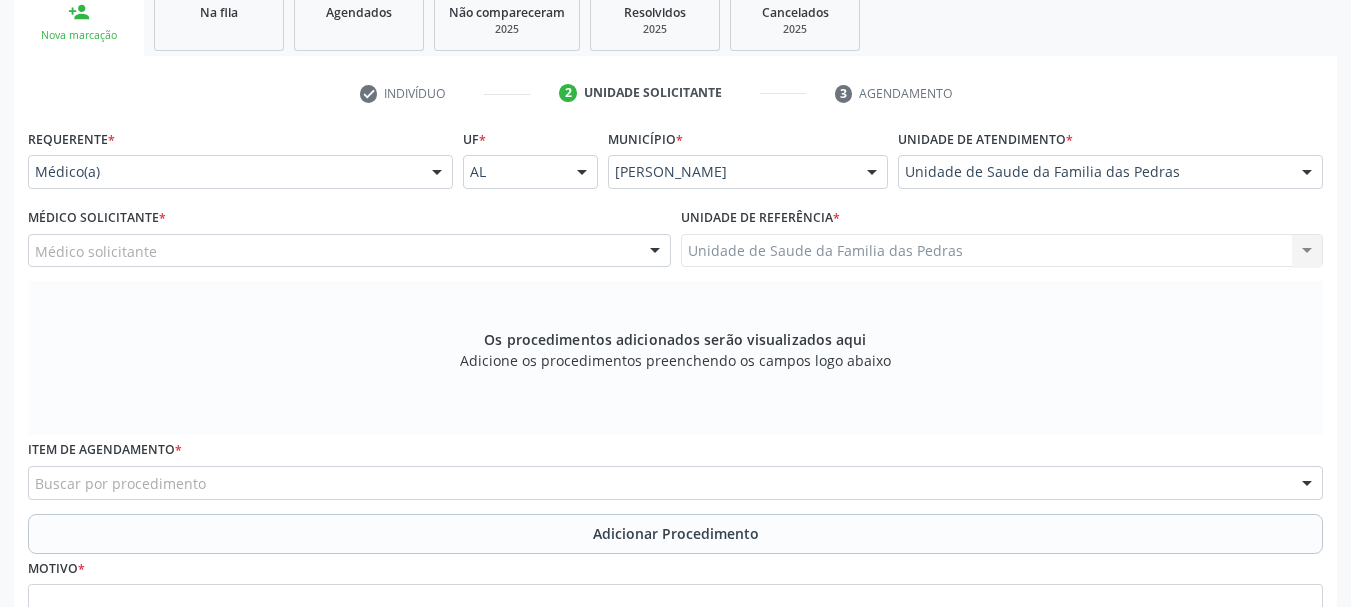 scroll, scrollTop: 405, scrollLeft: 0, axis: vertical 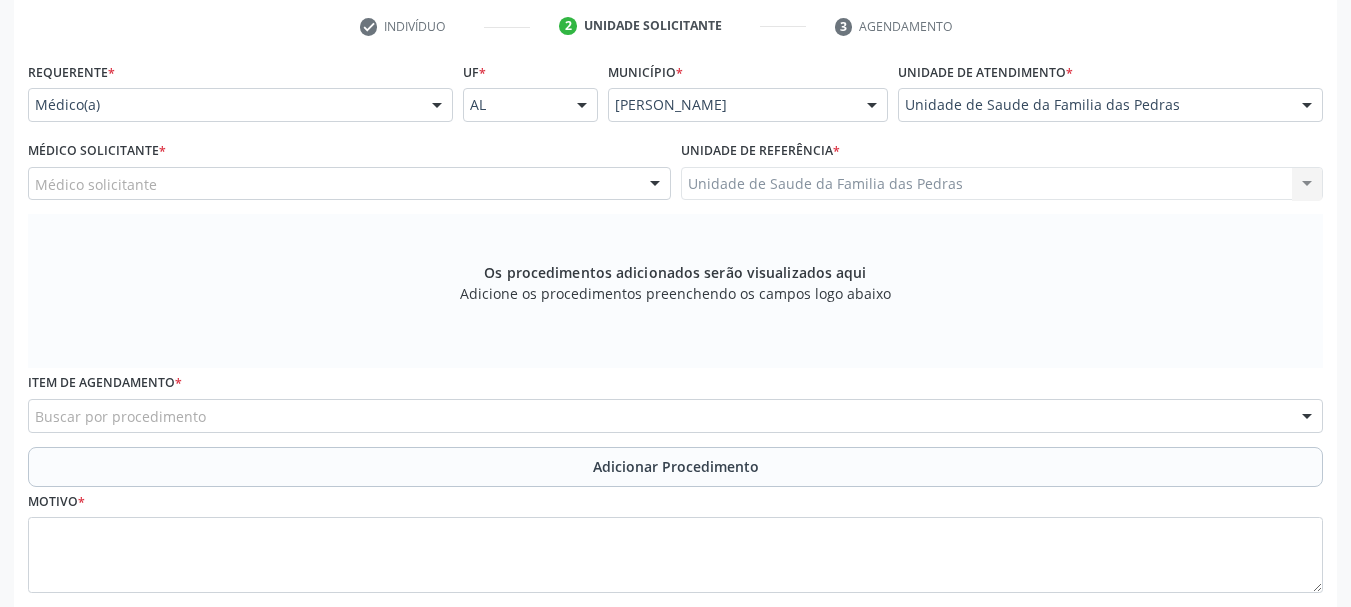 click on "Médico solicitante" at bounding box center (349, 184) 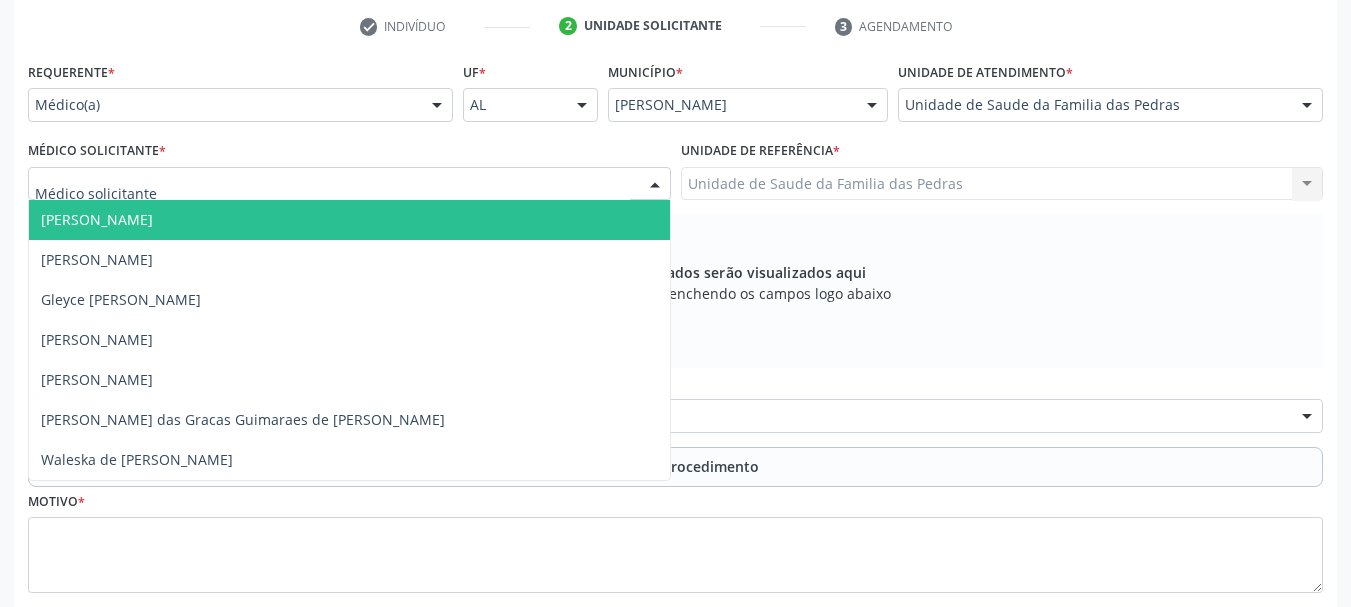 click on "[PERSON_NAME]" at bounding box center [349, 220] 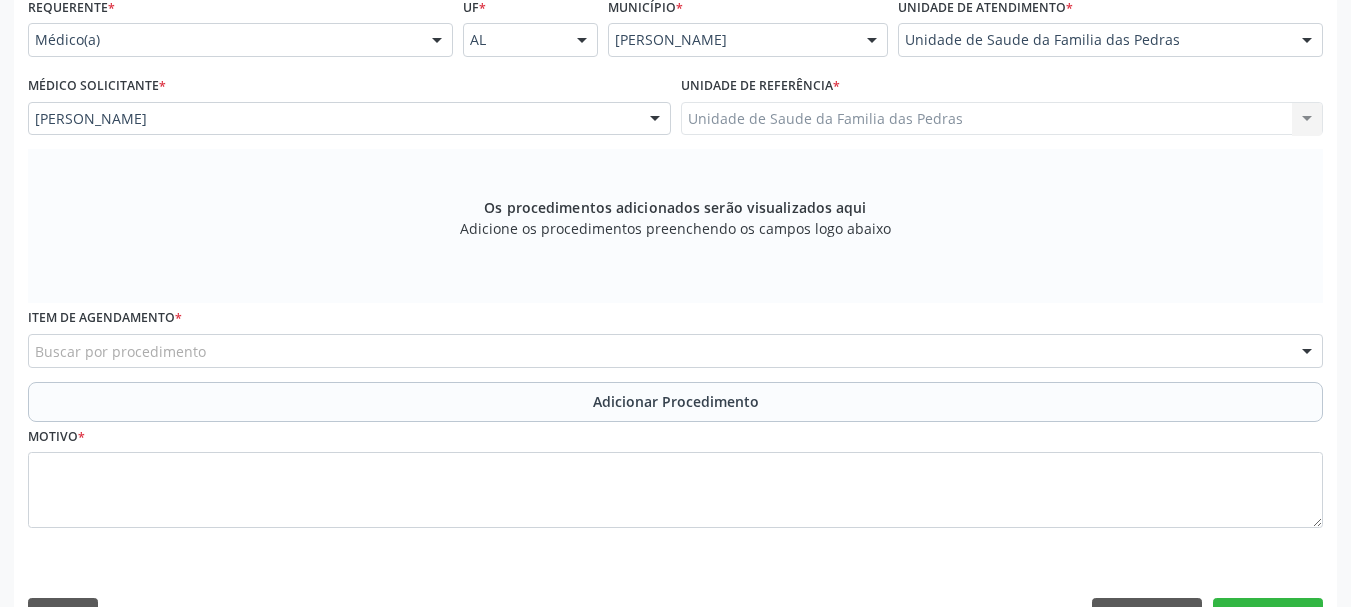 scroll, scrollTop: 505, scrollLeft: 0, axis: vertical 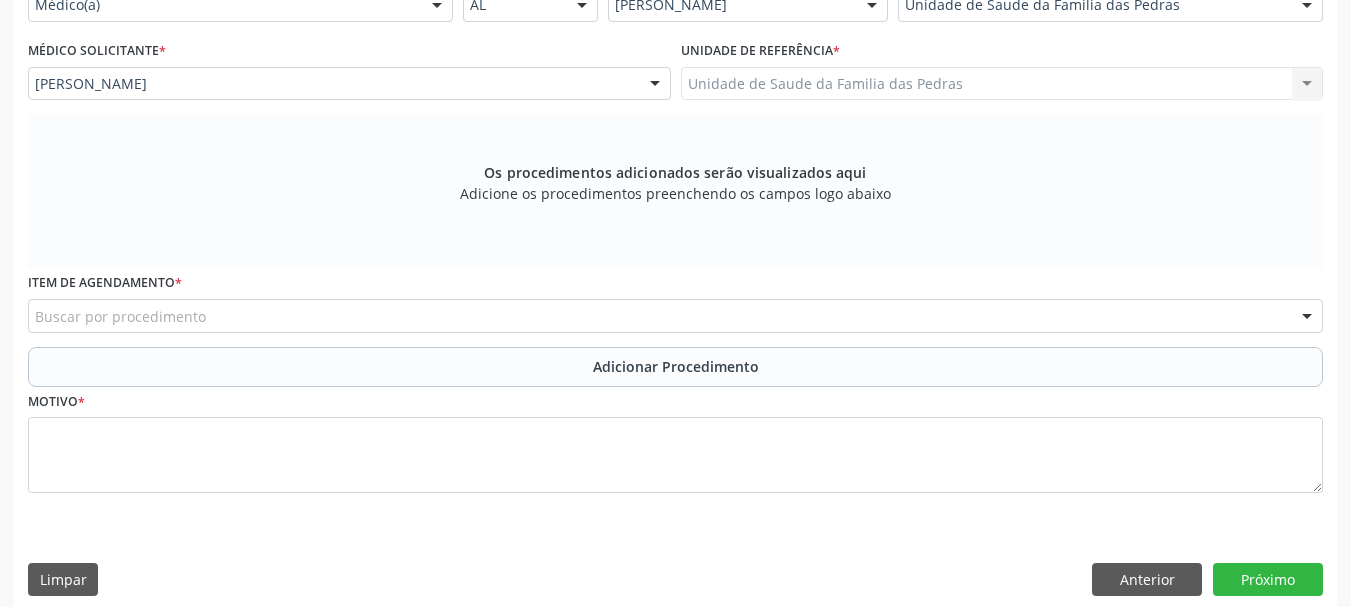 click on "Buscar por procedimento" at bounding box center (675, 316) 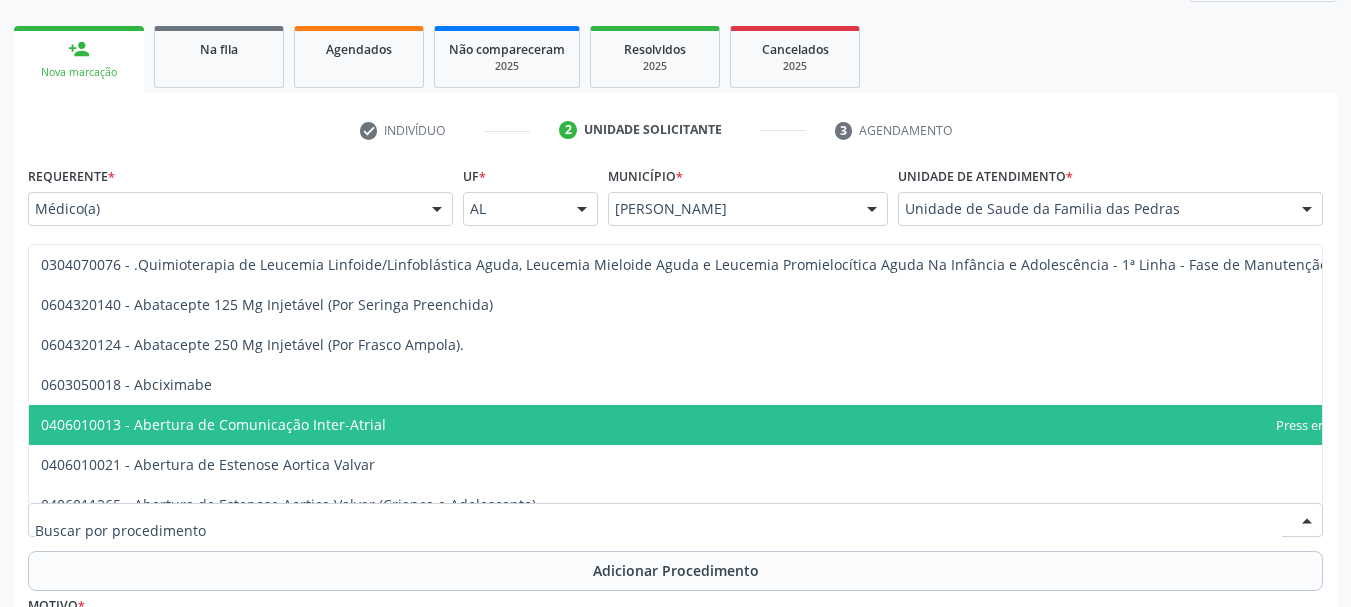 scroll, scrollTop: 305, scrollLeft: 0, axis: vertical 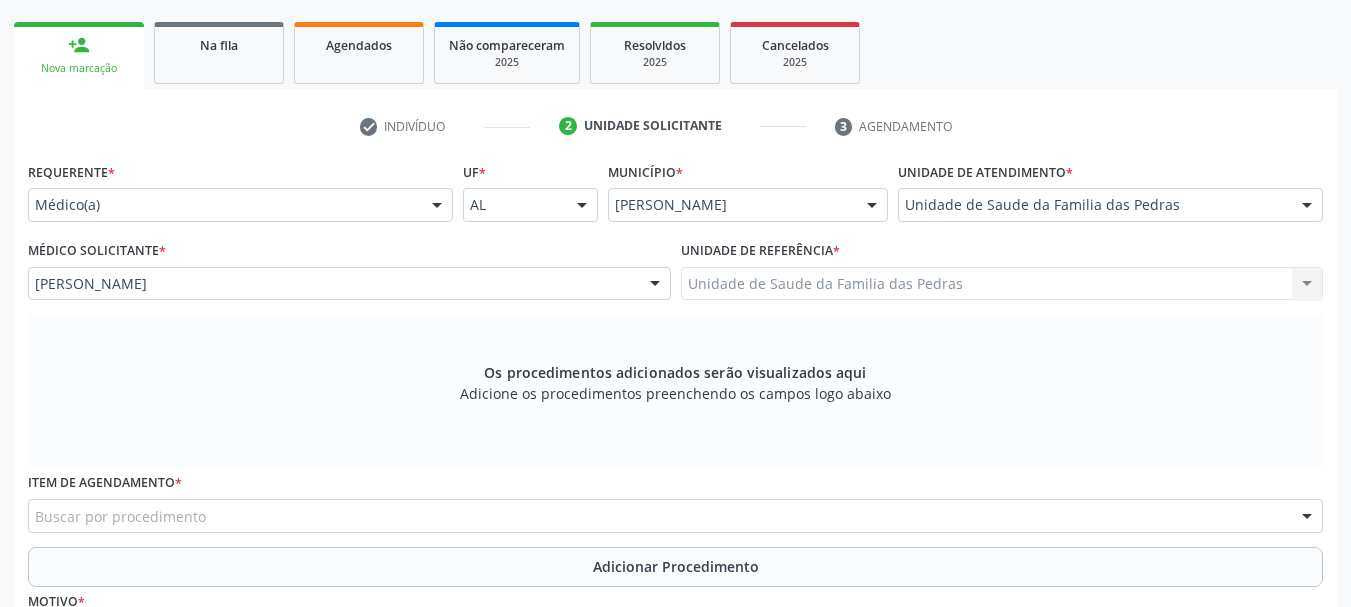 click on "check
Indivíduo
2
Unidade solicitante
3
Agendamento" at bounding box center [675, 126] 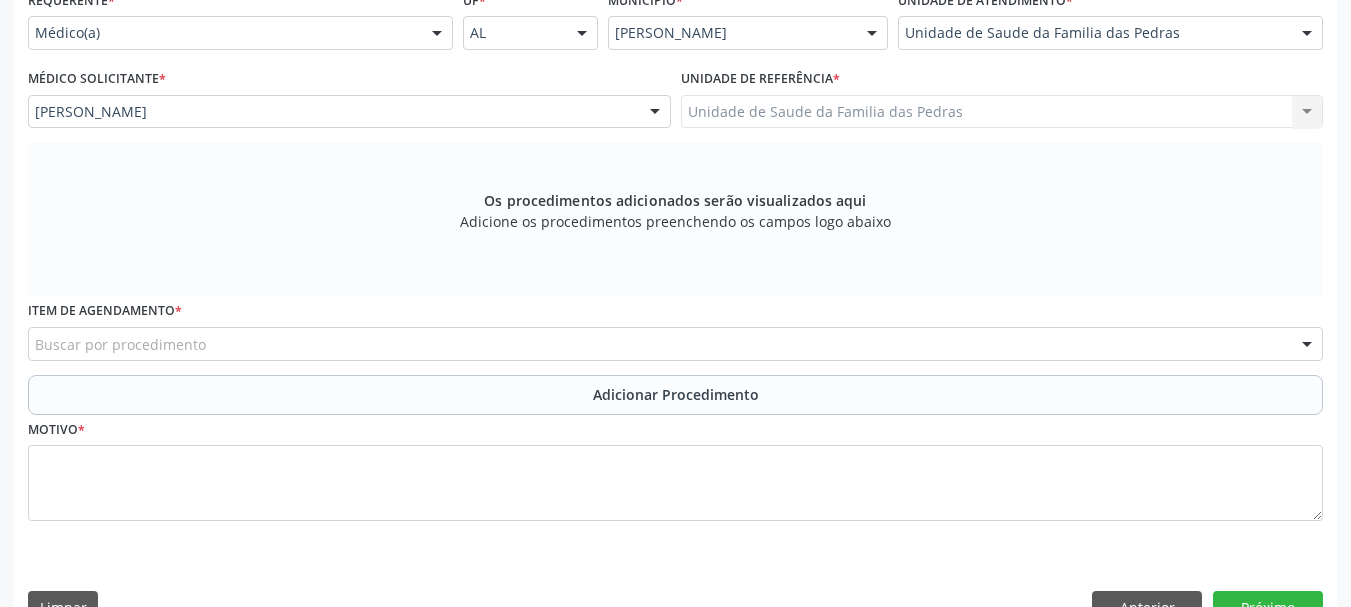 scroll, scrollTop: 505, scrollLeft: 0, axis: vertical 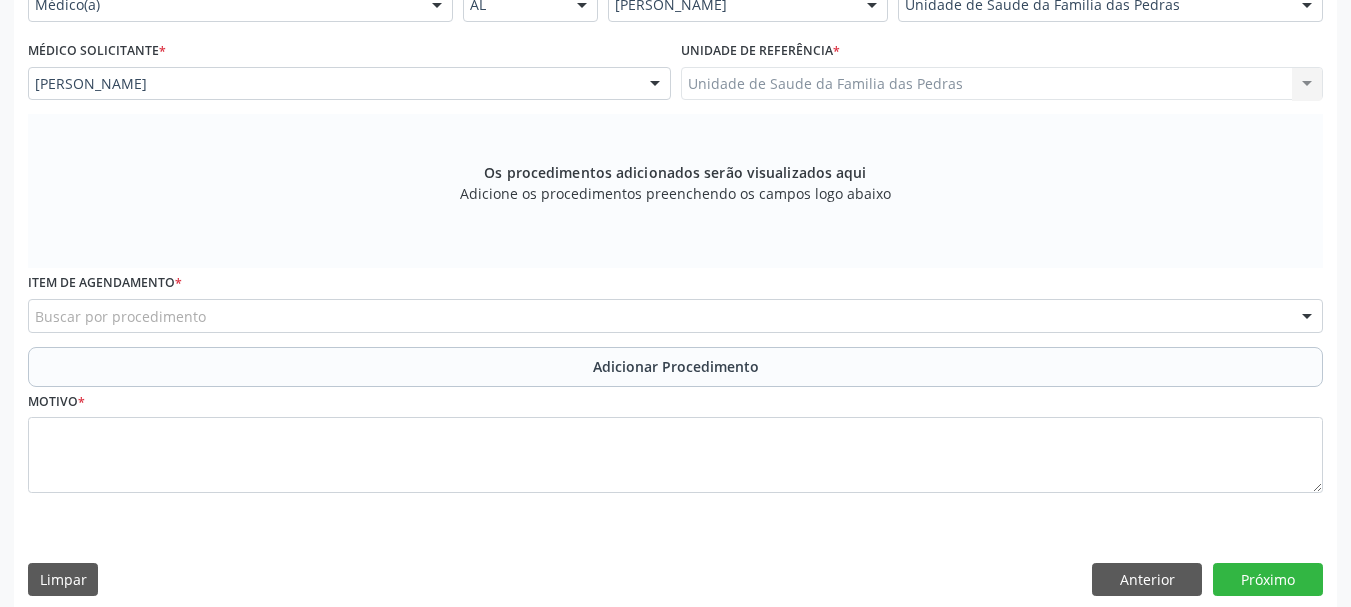 click at bounding box center (35, 326) 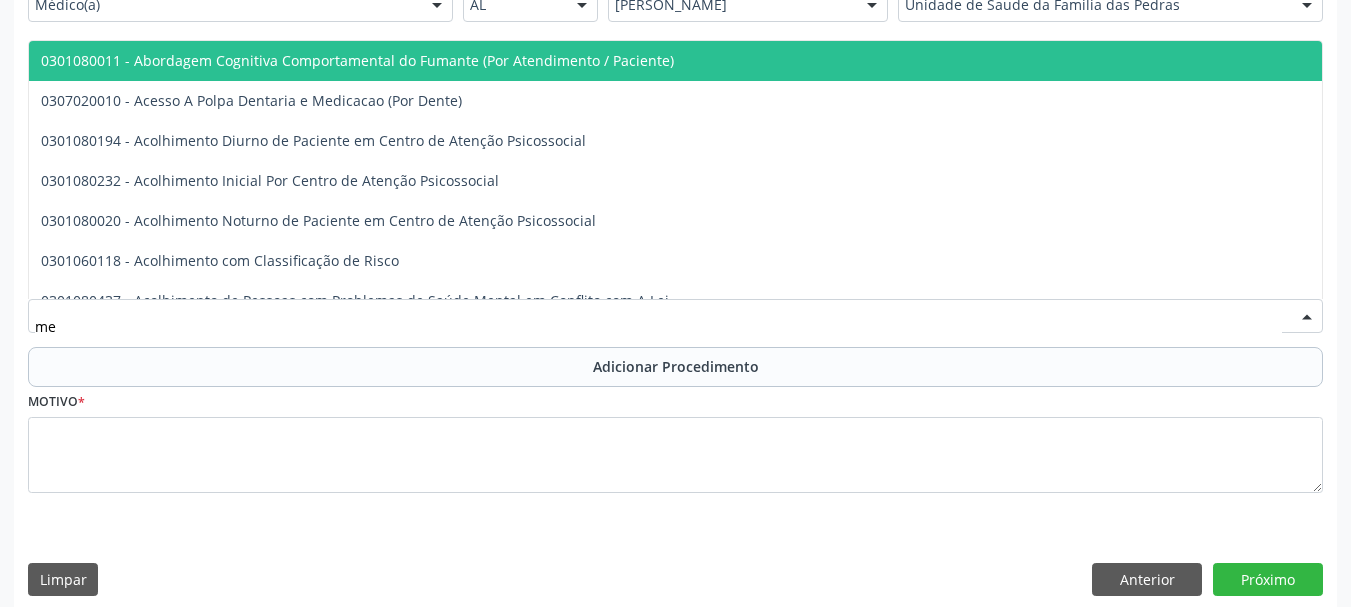 type on "m" 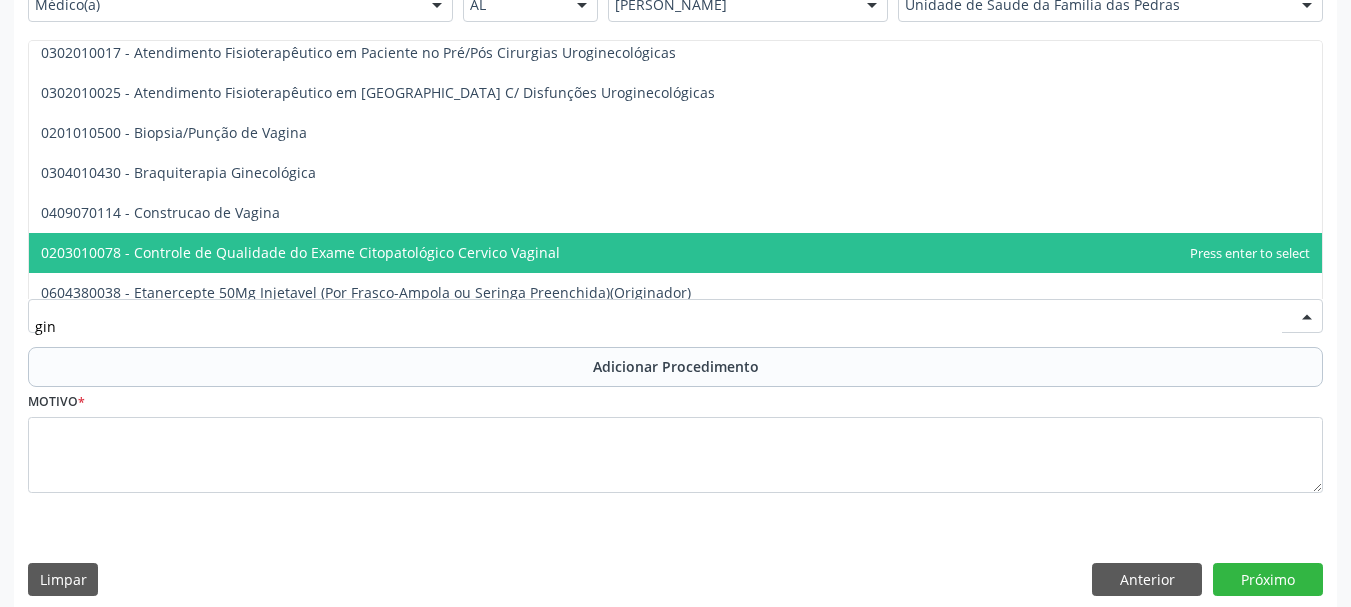 scroll, scrollTop: 0, scrollLeft: 0, axis: both 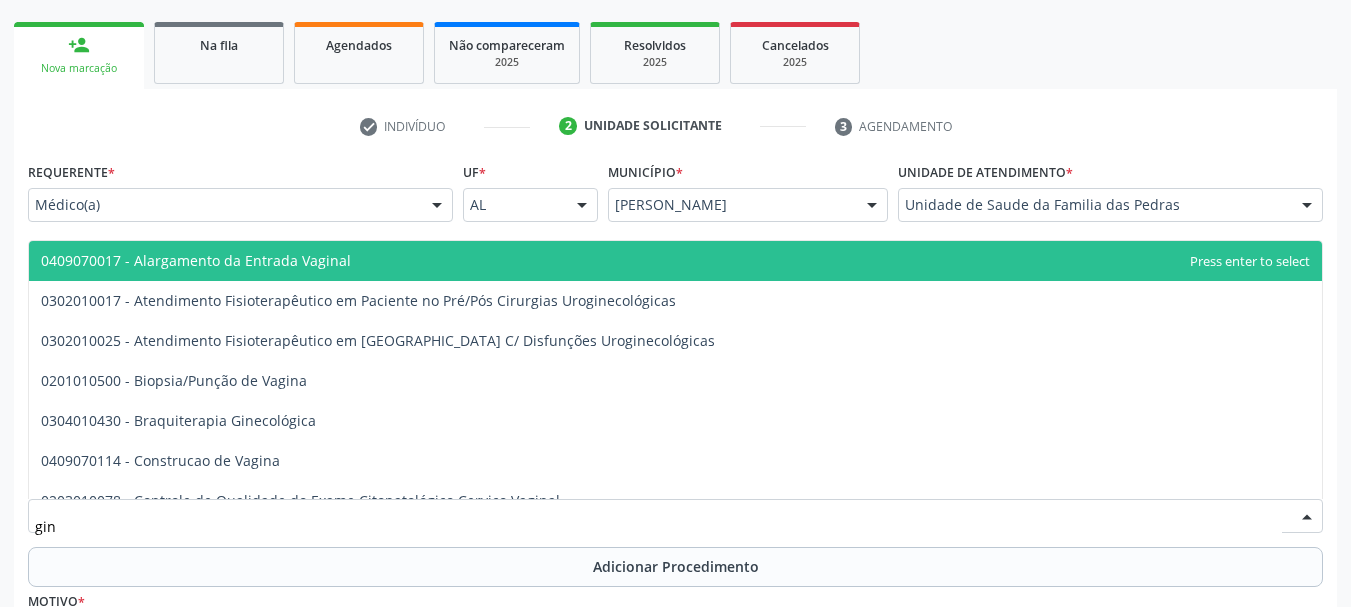 click on "Acompanhamento
Acompanhe a situação das marcações correntes e finalizadas
Relatórios
Ano de acompanhamento
2025
person_add
Nova marcação
Na fila   Agendados   Não compareceram
2025
Resolvidos
2025
Cancelados
2025
check
Indivíduo
2
Unidade solicitante
3
Agendamento
CNS
*
700 0080 4611 2105       done
Nome
*
Maria Josidalva Gama dos Santos
Maria Josidalva Gama dos Santos
CNS:
700 0080 4611 2105
CPF:    --   Nascimento:
08/03/1973
Nenhum resultado encontrado para: "   "
Digite o nome ou CNS para buscar um indivíduo
Sexo
*
Feminino         Masculino   Feminino
Nenhum resultado encontrado para: "   "
Sim" at bounding box center [675, 328] 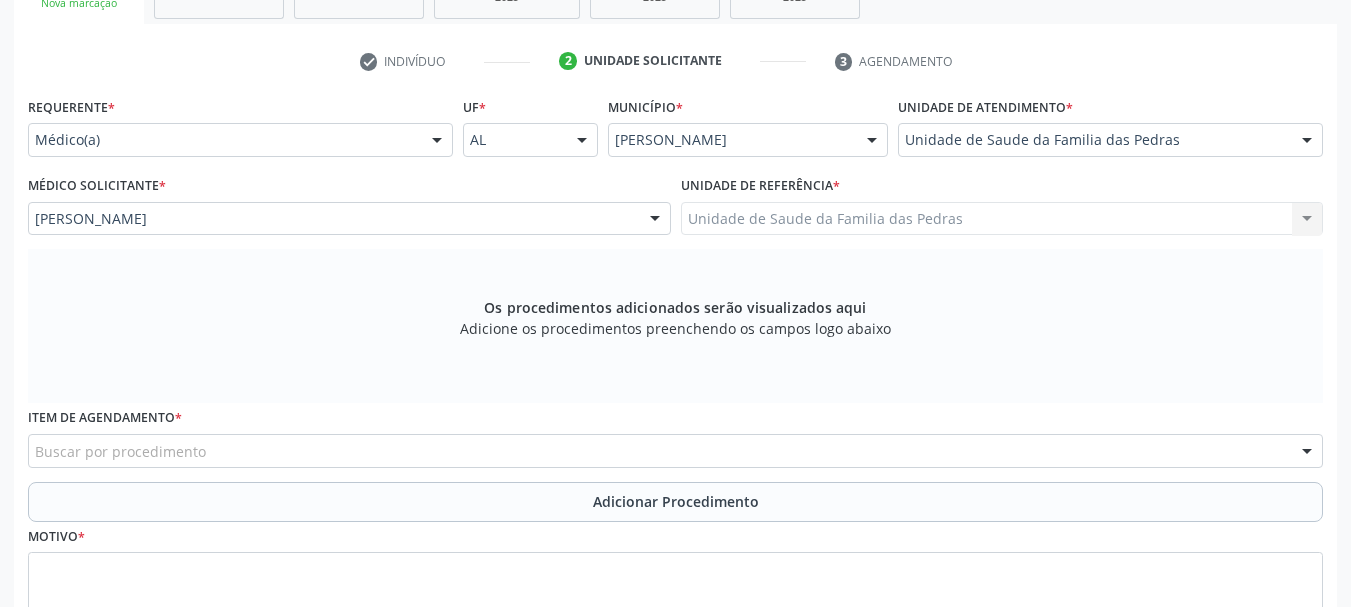 scroll, scrollTop: 405, scrollLeft: 0, axis: vertical 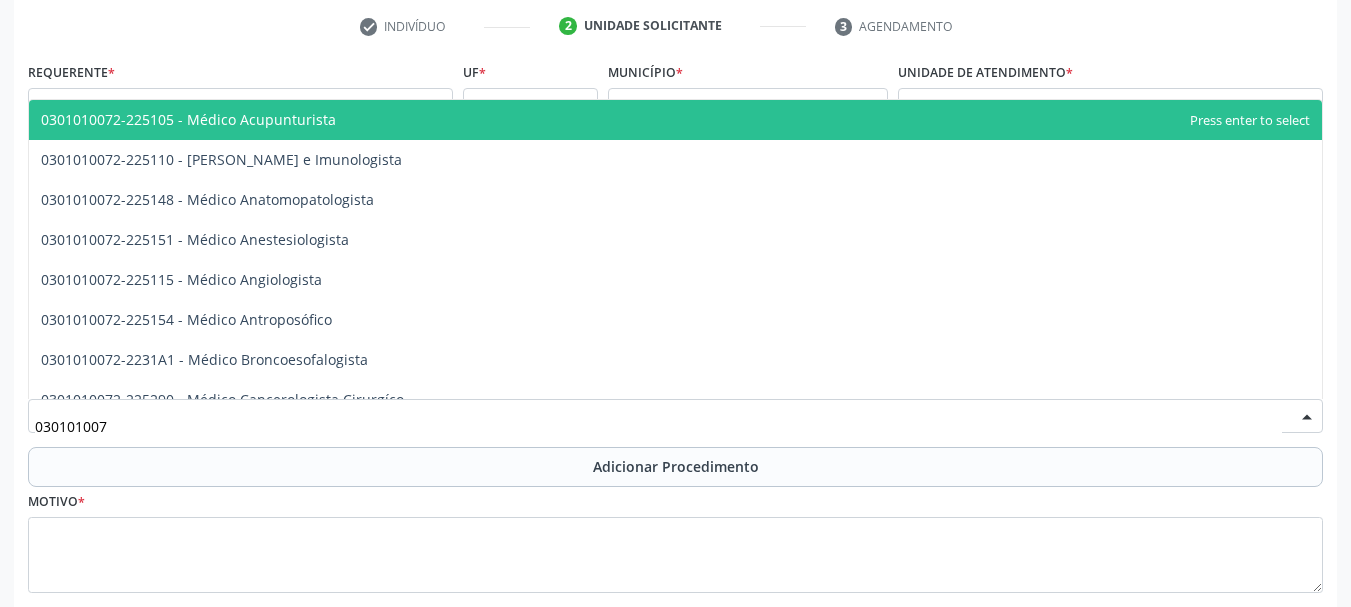 type on "0301010072" 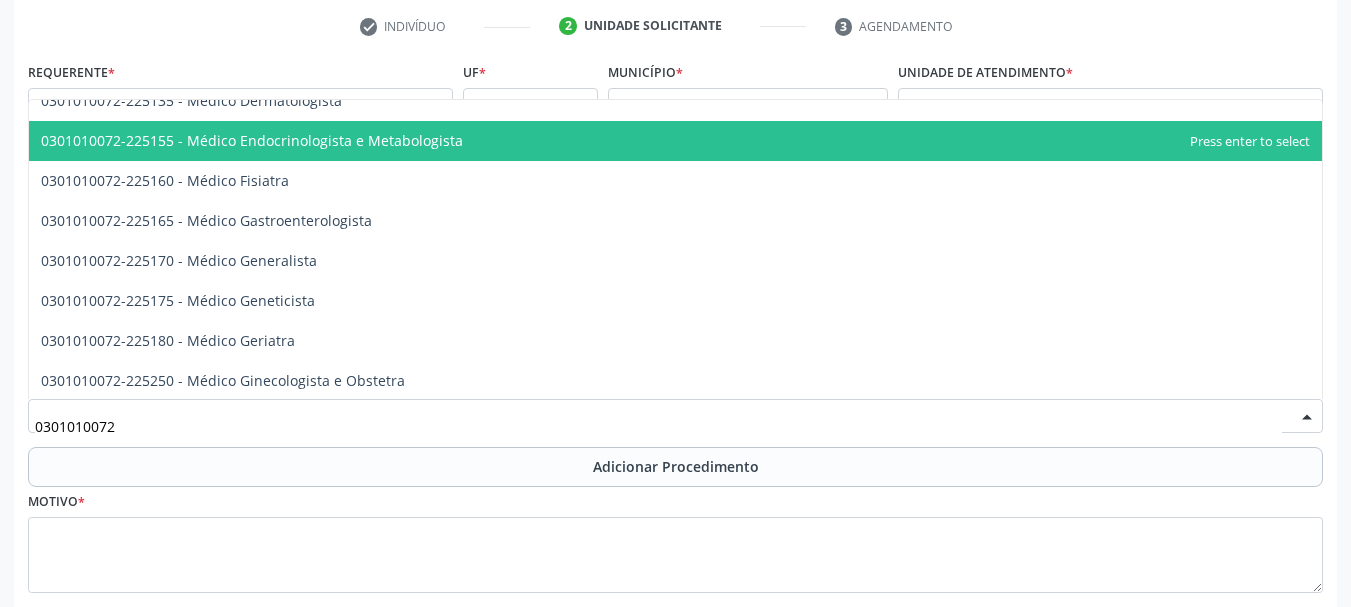 scroll, scrollTop: 900, scrollLeft: 0, axis: vertical 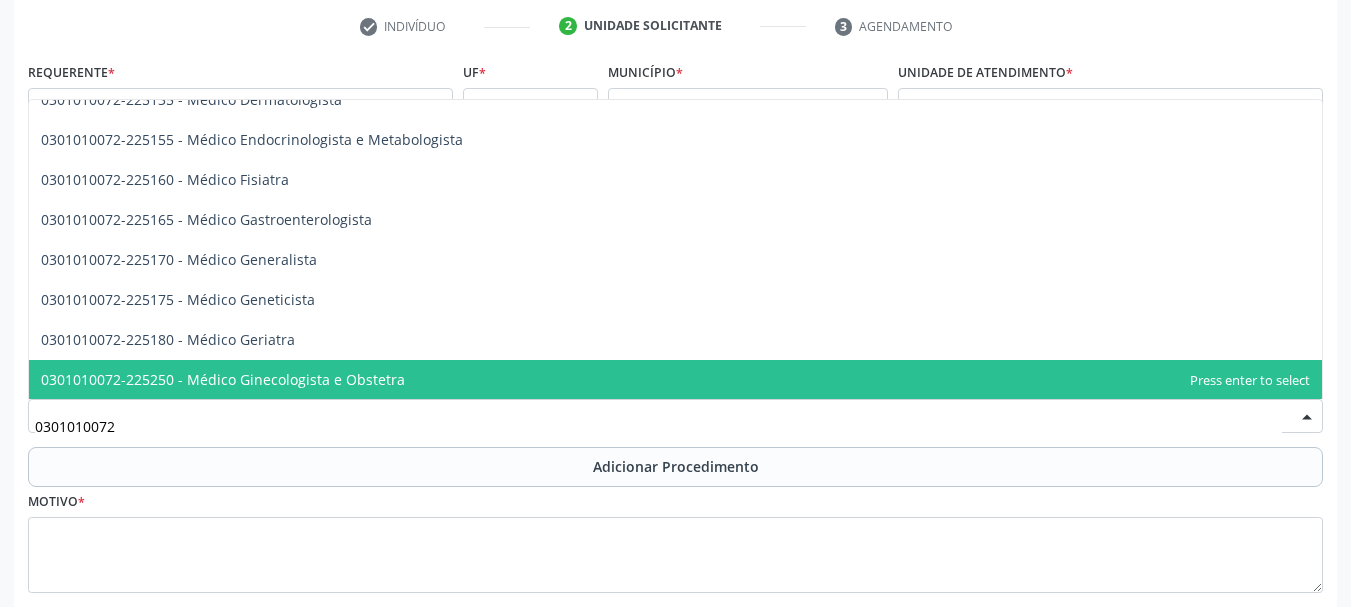 click on "0301010072-225250 - Médico Ginecologista e Obstetra" at bounding box center [223, 379] 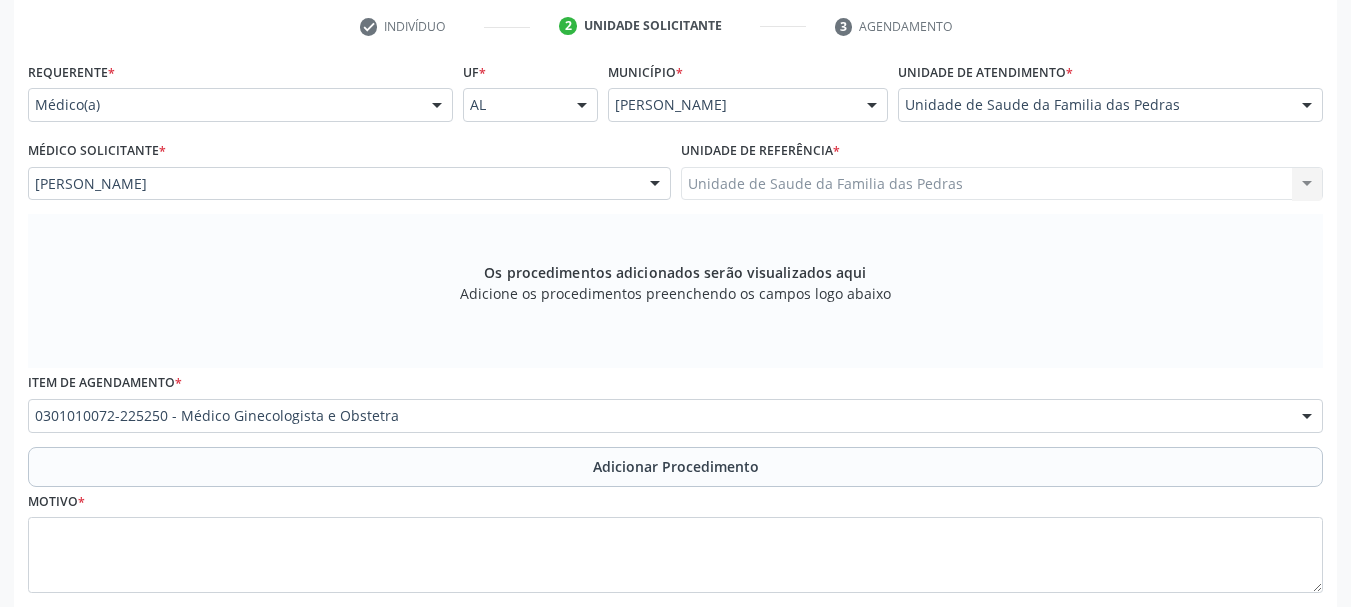 click on "Os procedimentos adicionados serão visualizados aqui
Adicione os procedimentos preenchendo os campos logo abaixo" at bounding box center [675, 291] 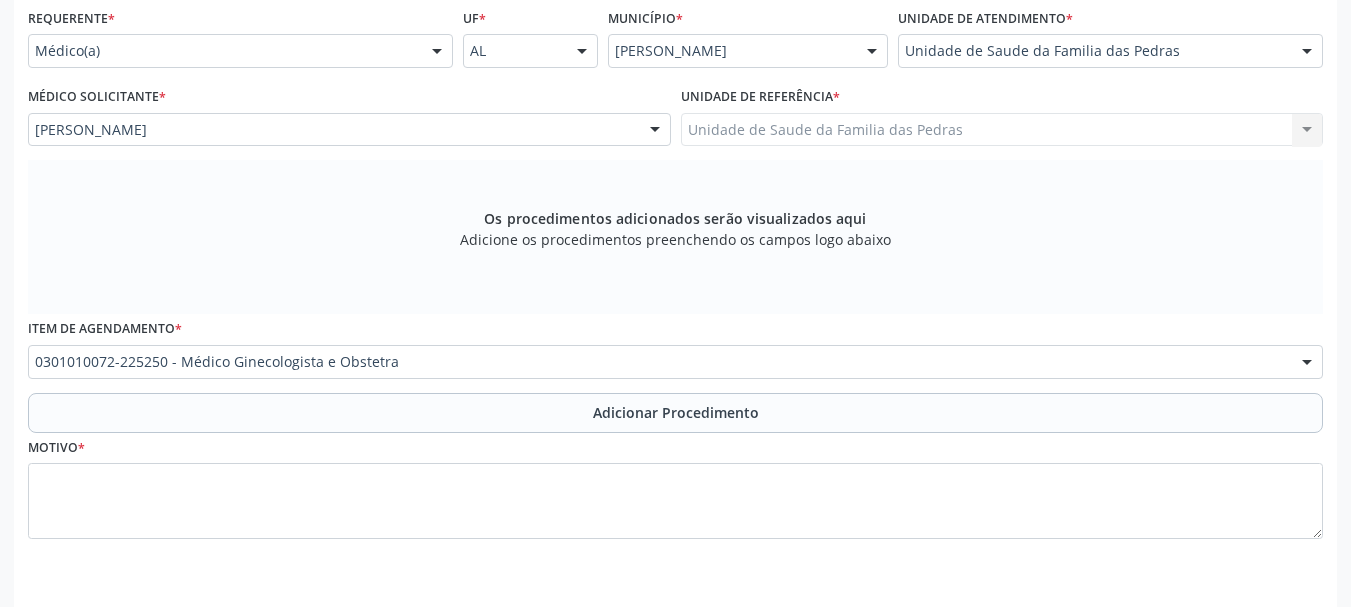 scroll, scrollTop: 505, scrollLeft: 0, axis: vertical 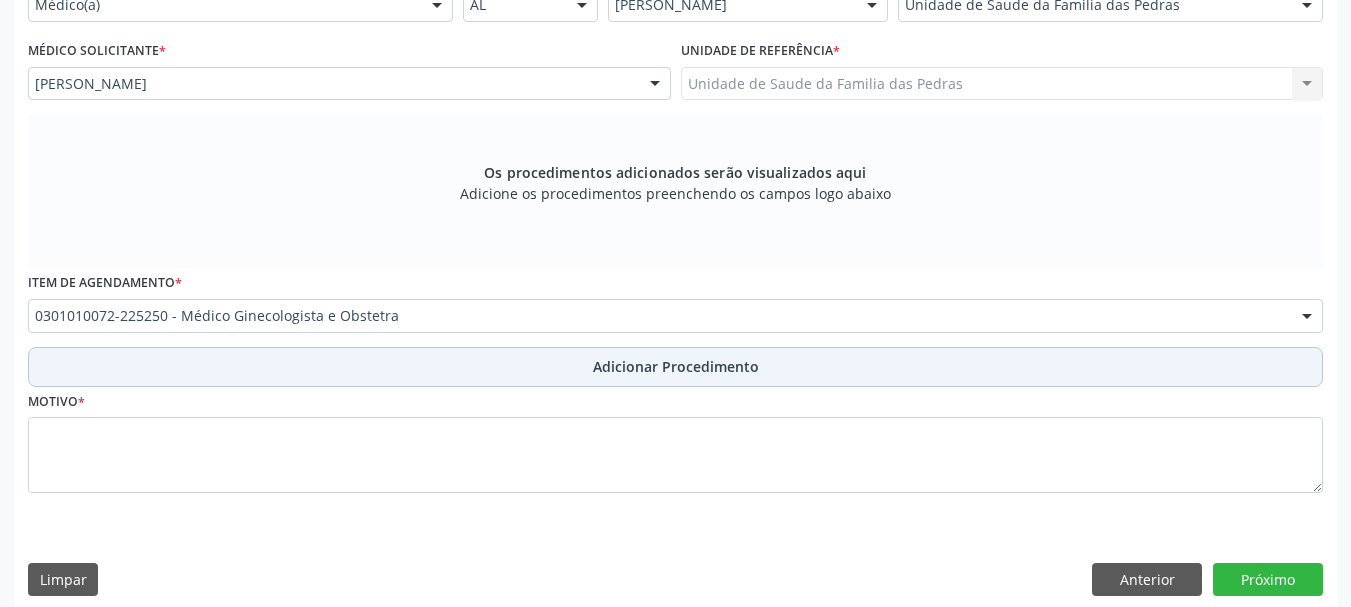 click on "Adicionar Procedimento" at bounding box center (676, 366) 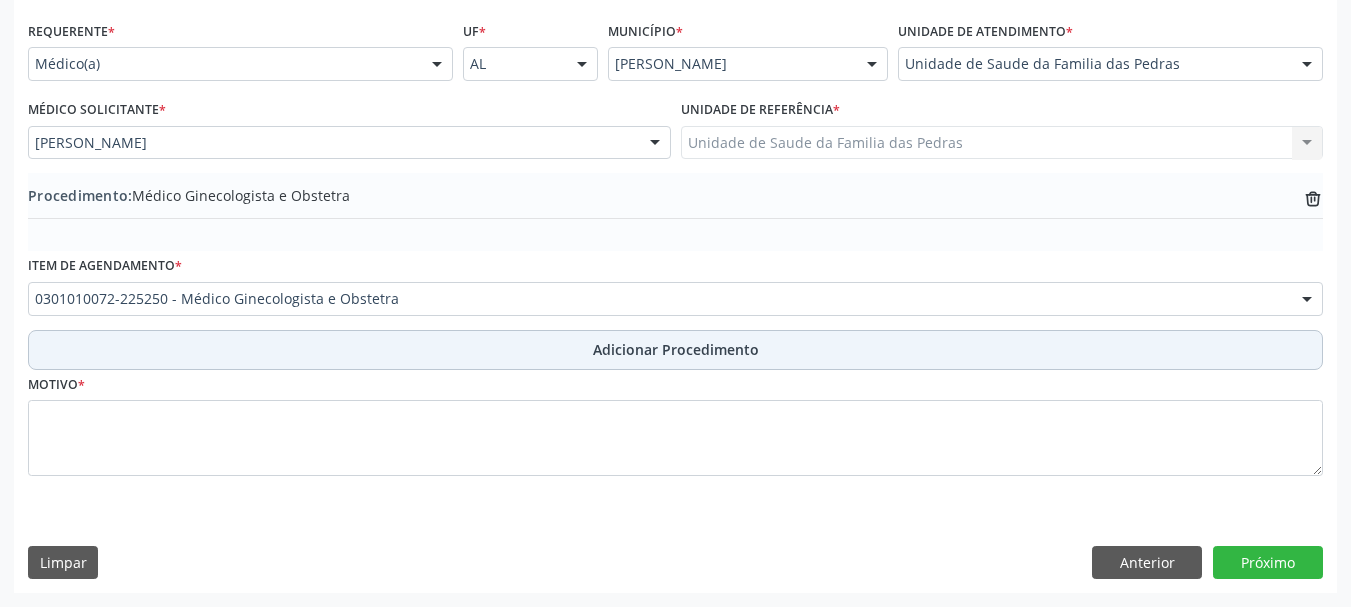 scroll, scrollTop: 446, scrollLeft: 0, axis: vertical 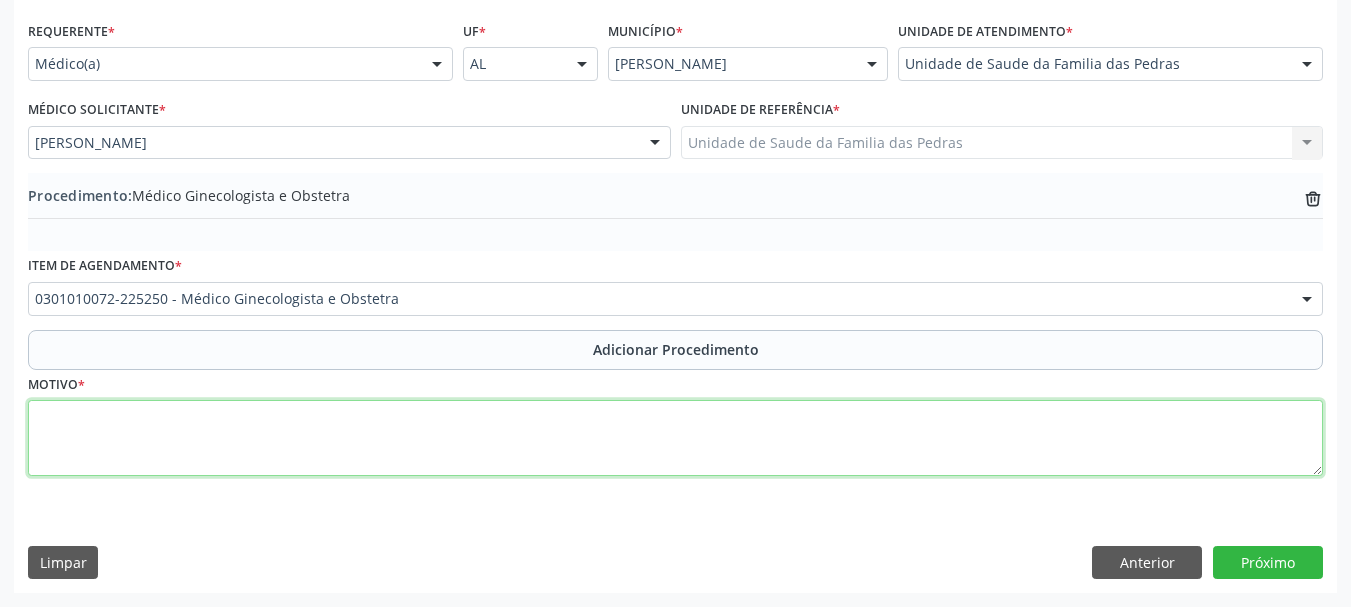 click at bounding box center (675, 438) 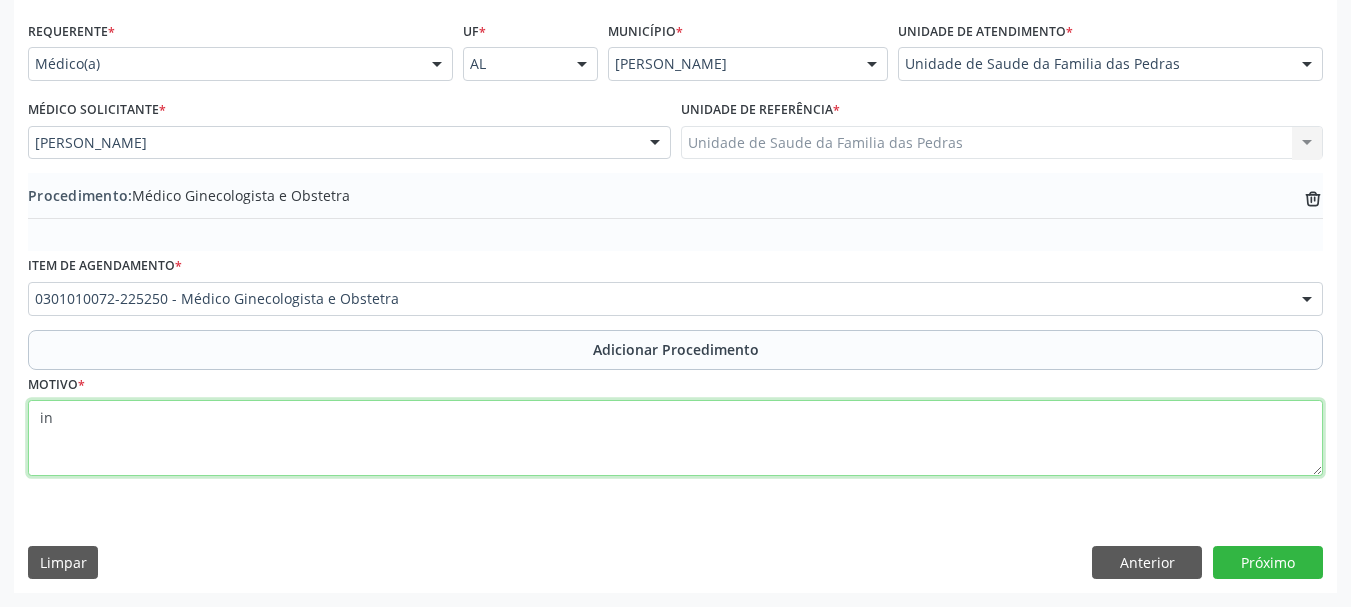 type on "i" 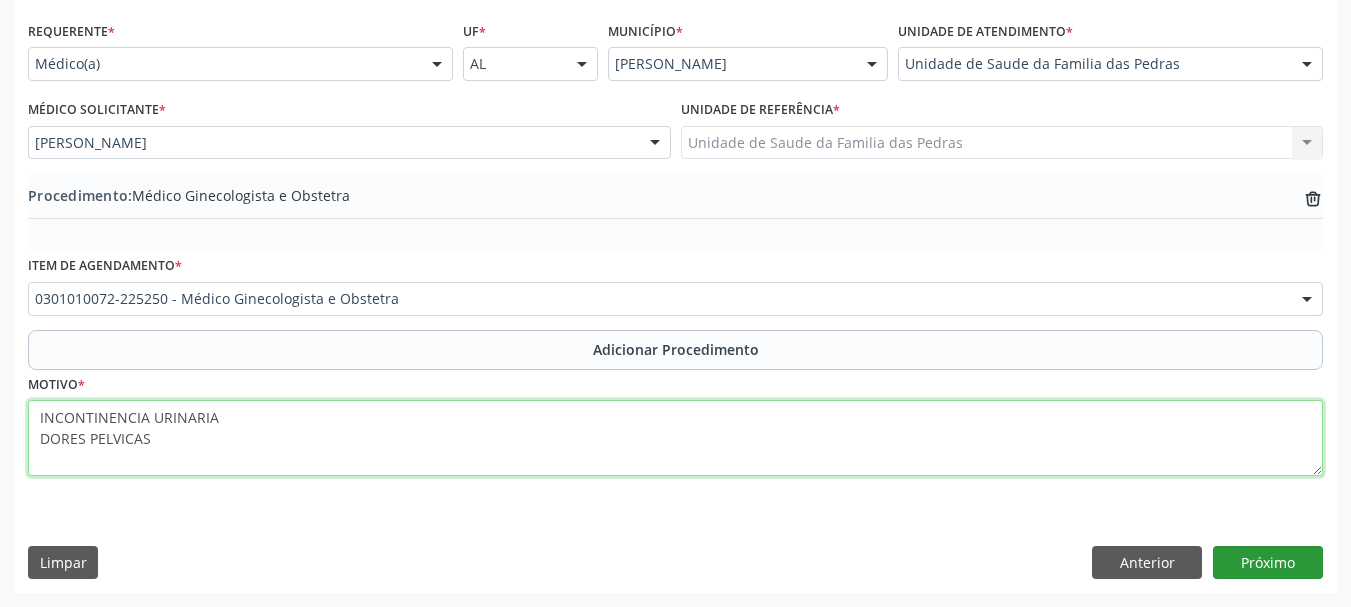 type on "INCONTINENCIA URINARIA
DORES PELVICAS" 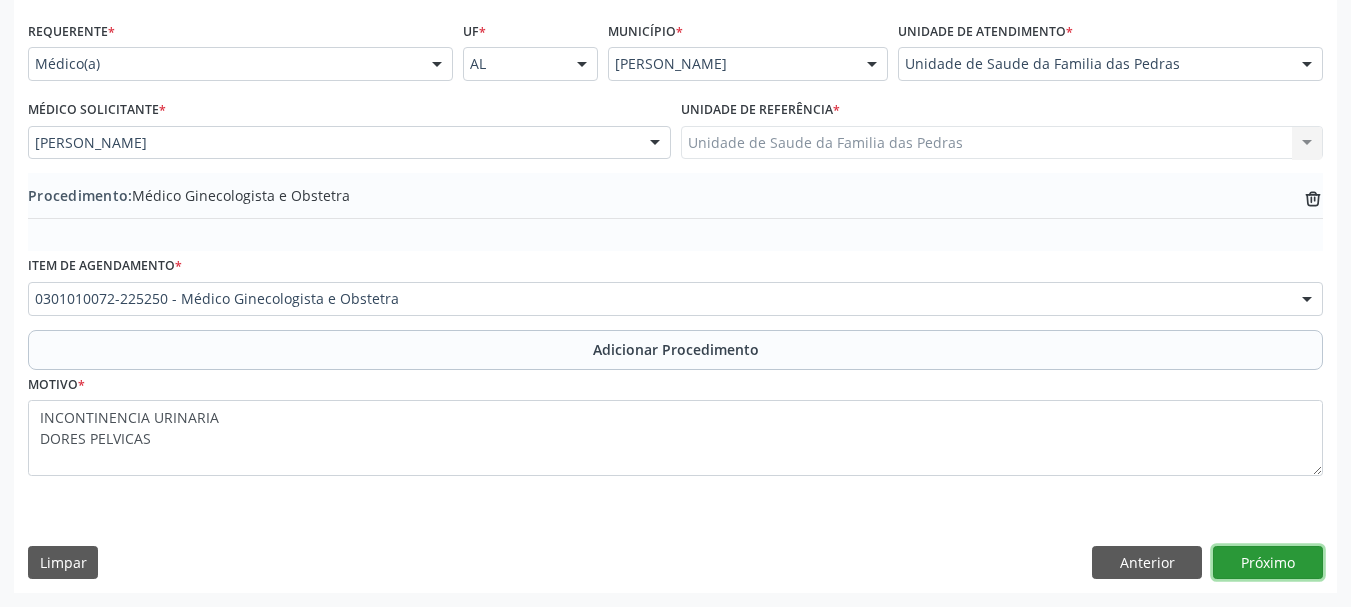 click on "Próximo" at bounding box center [1268, 563] 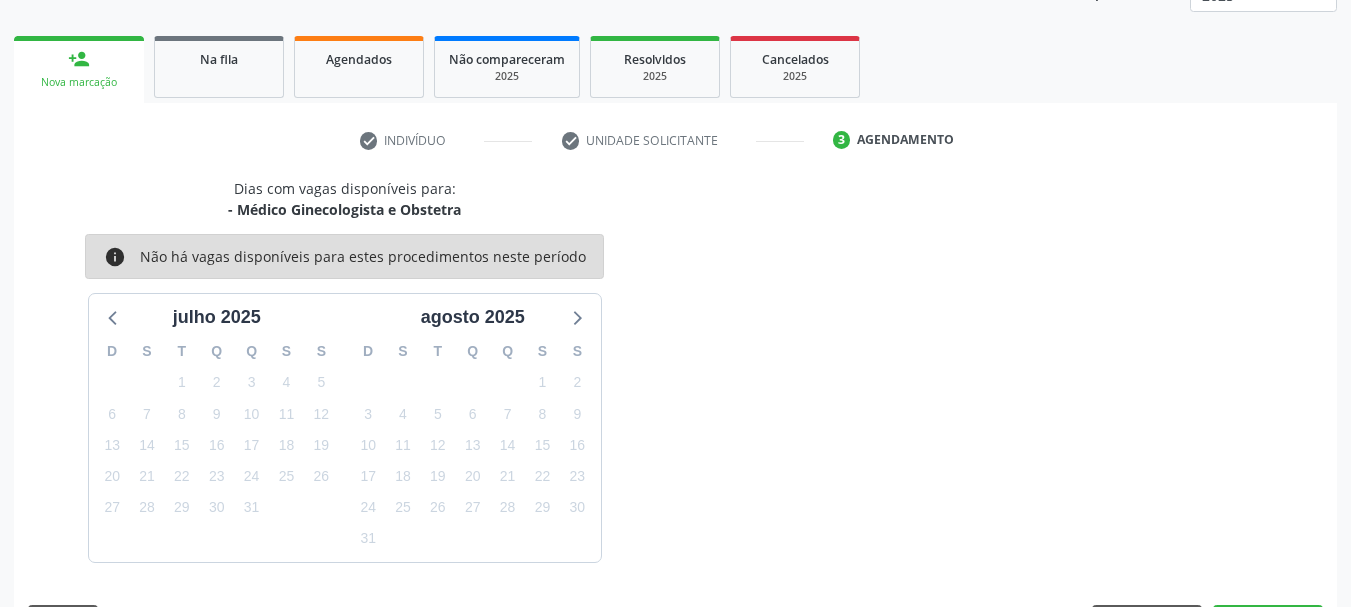 scroll, scrollTop: 350, scrollLeft: 0, axis: vertical 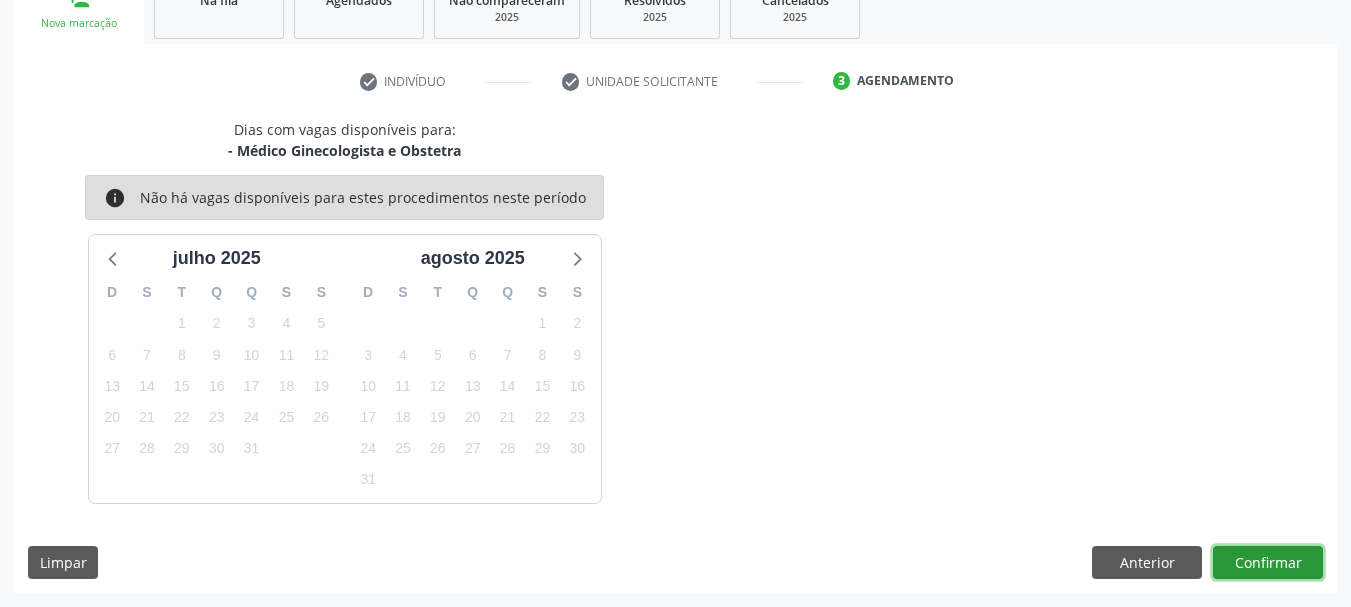 click on "Confirmar" at bounding box center (1268, 563) 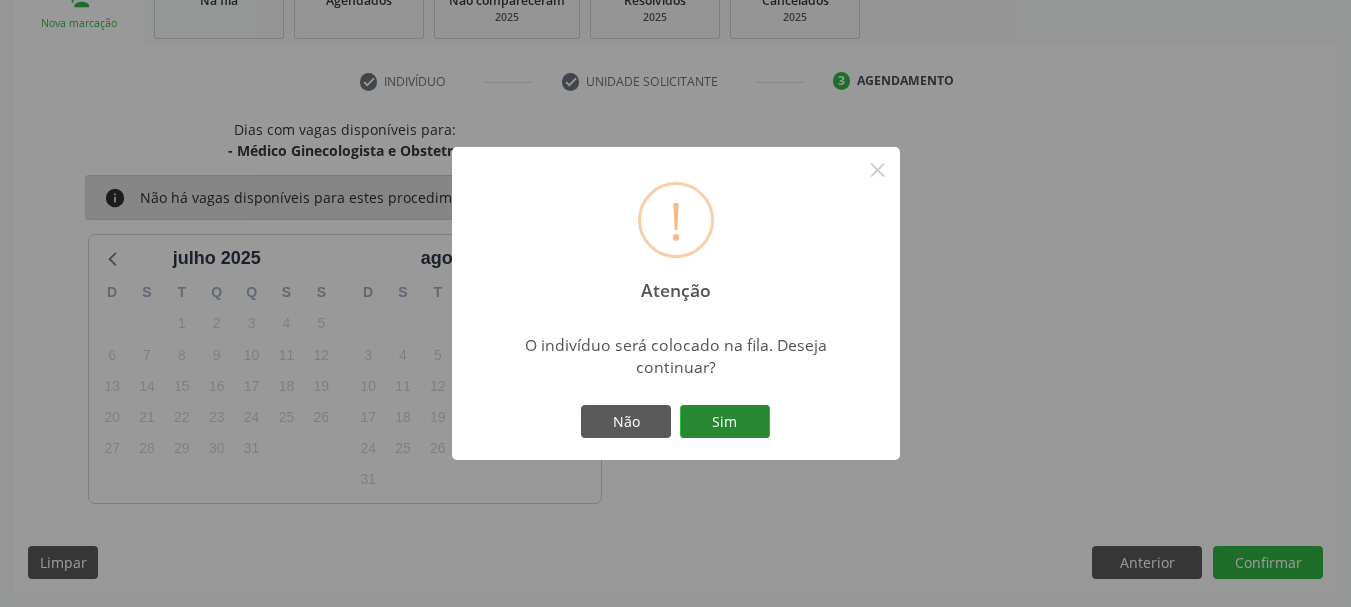 click on "Sim" at bounding box center (725, 422) 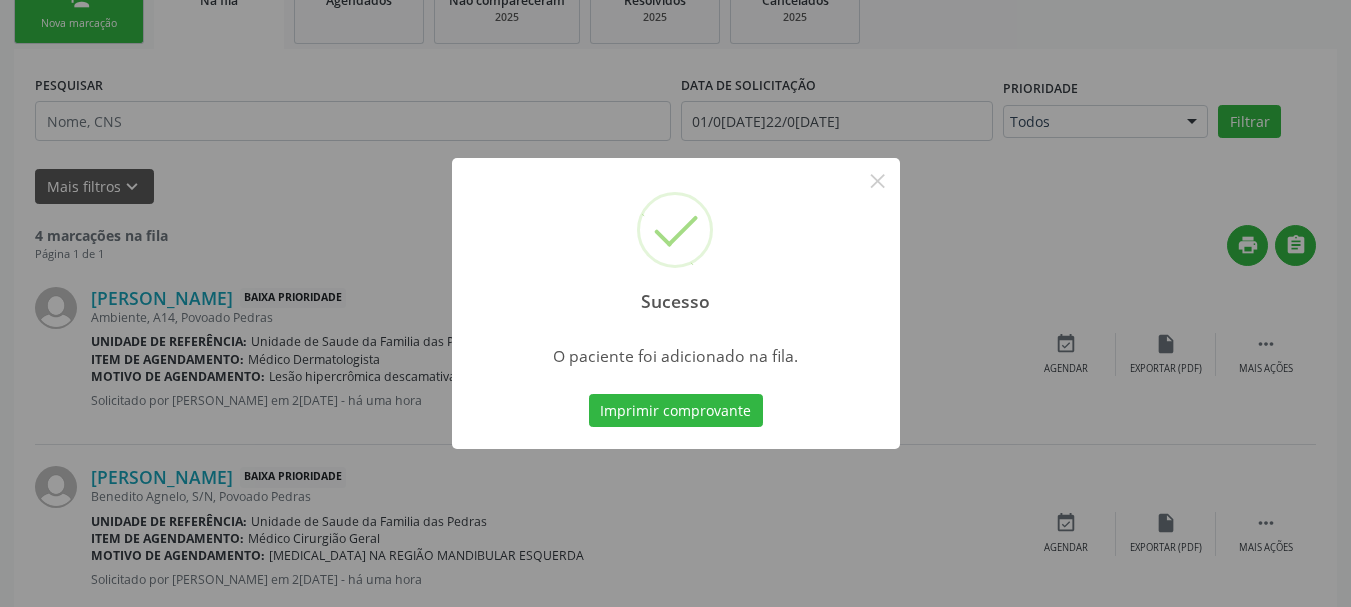 scroll, scrollTop: 88, scrollLeft: 0, axis: vertical 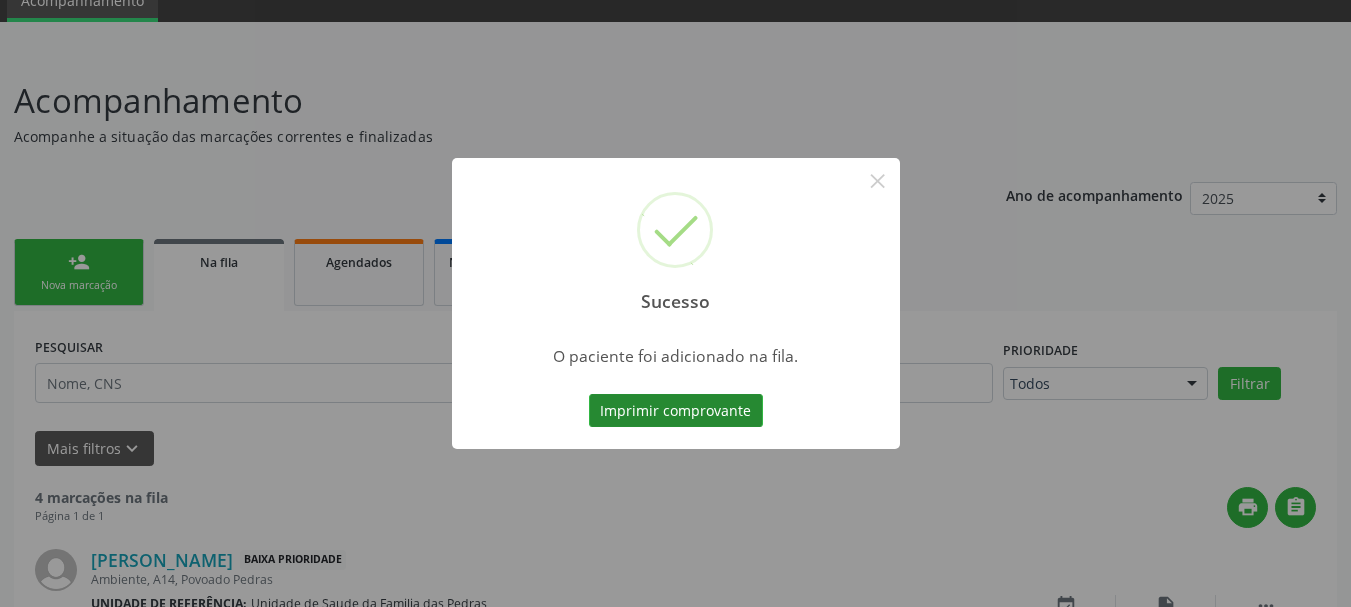 click on "Imprimir comprovante" at bounding box center [676, 411] 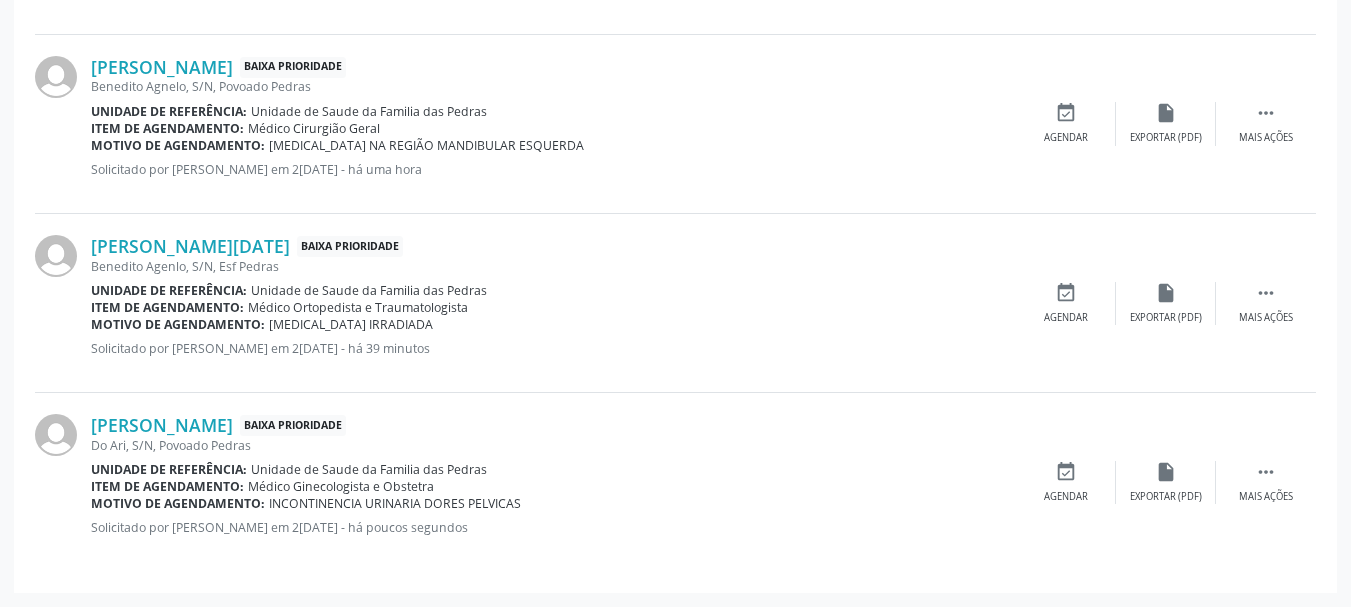 scroll, scrollTop: 0, scrollLeft: 0, axis: both 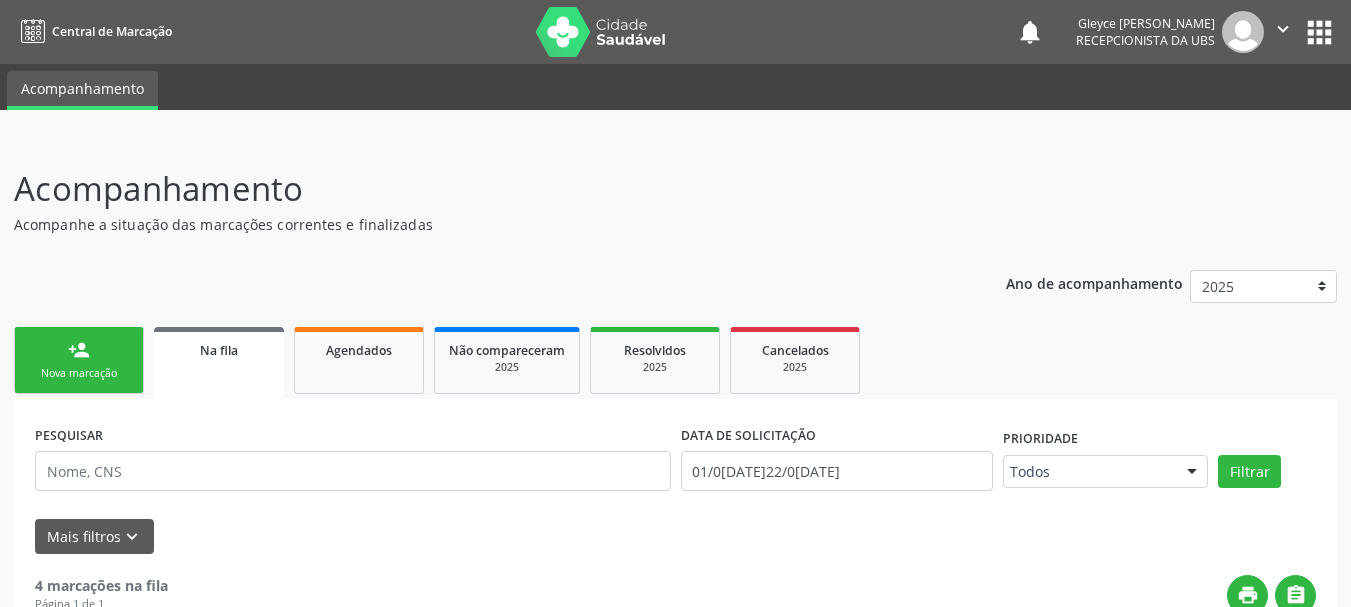 click on "person_add
Nova marcação" at bounding box center [79, 360] 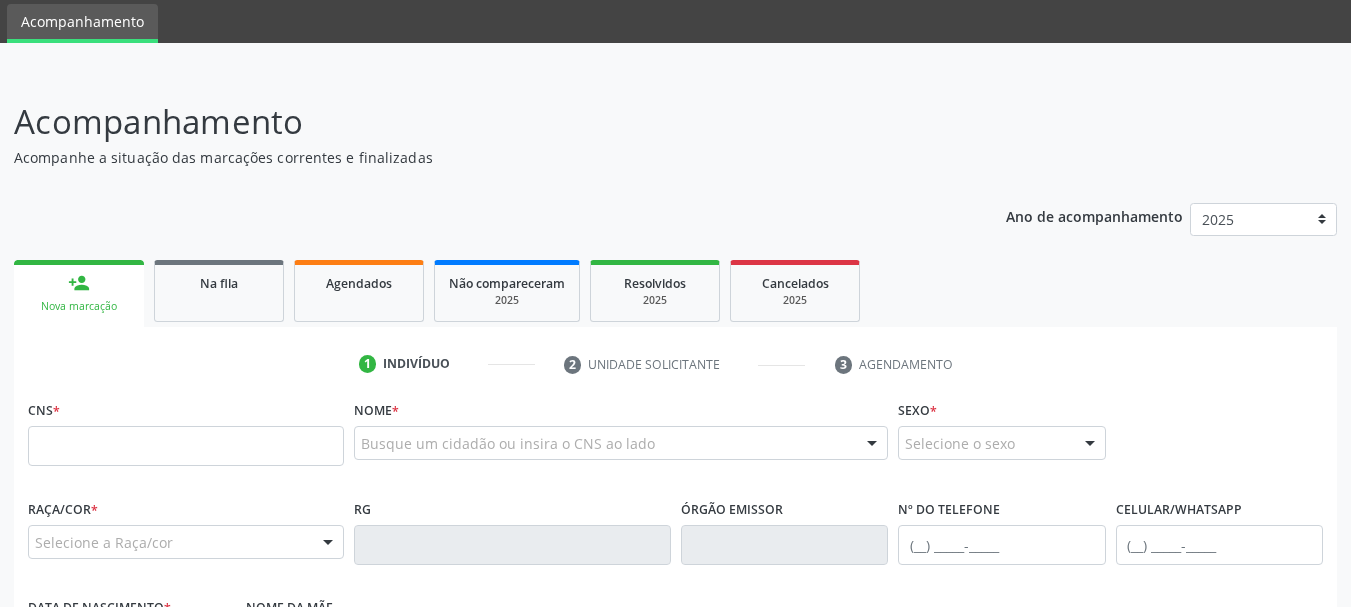 scroll, scrollTop: 100, scrollLeft: 0, axis: vertical 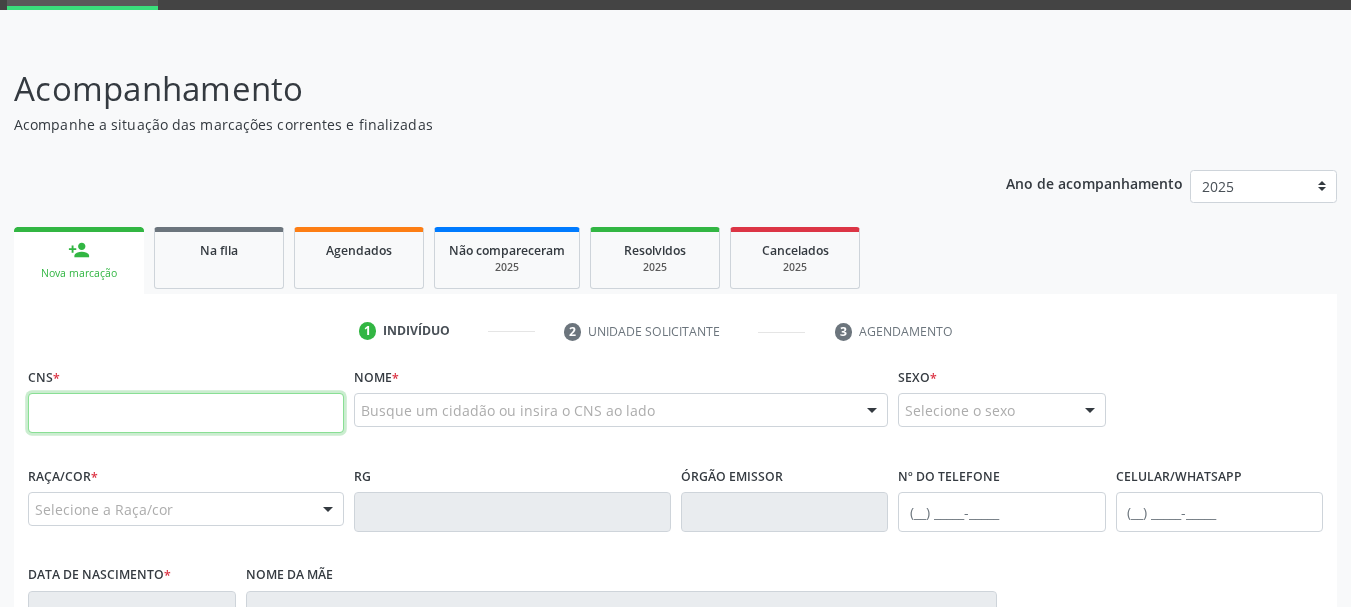 click at bounding box center (186, 413) 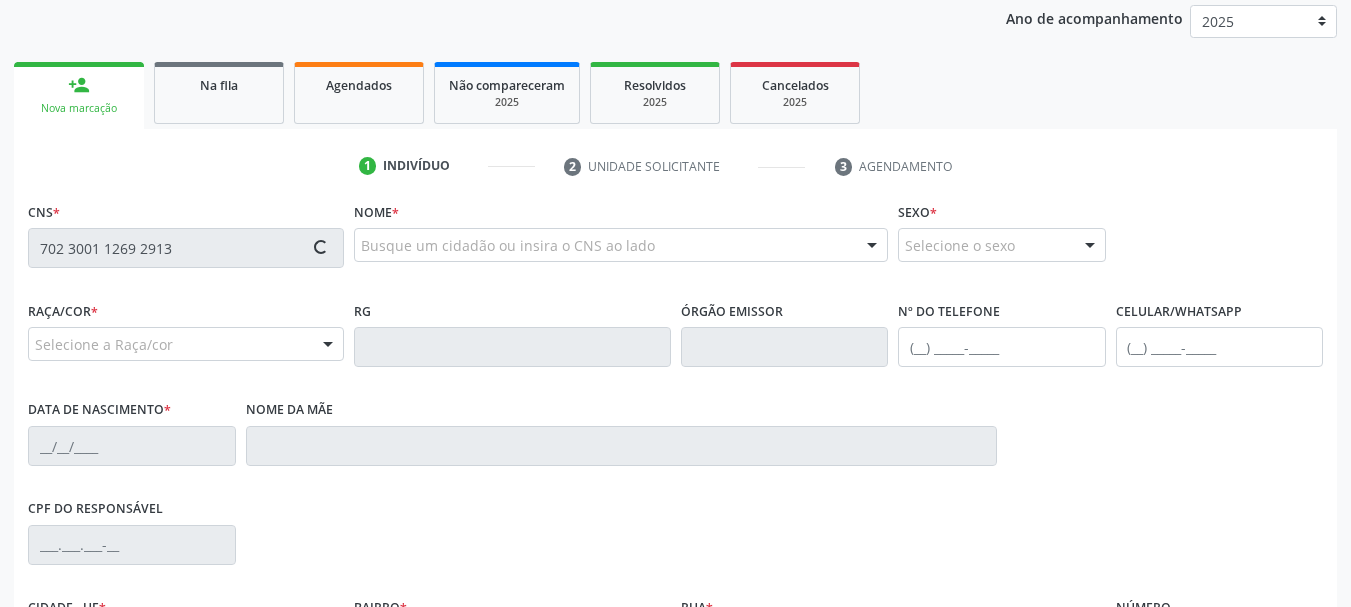scroll, scrollTop: 300, scrollLeft: 0, axis: vertical 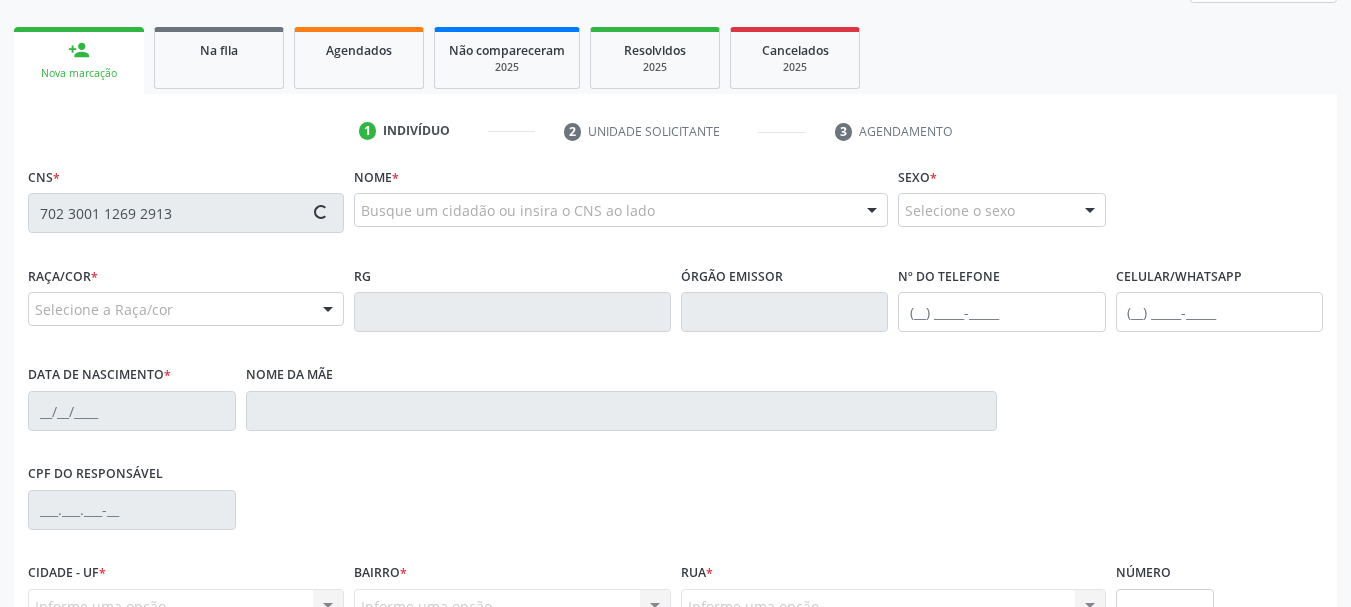 type on "702 3001 1269 2913" 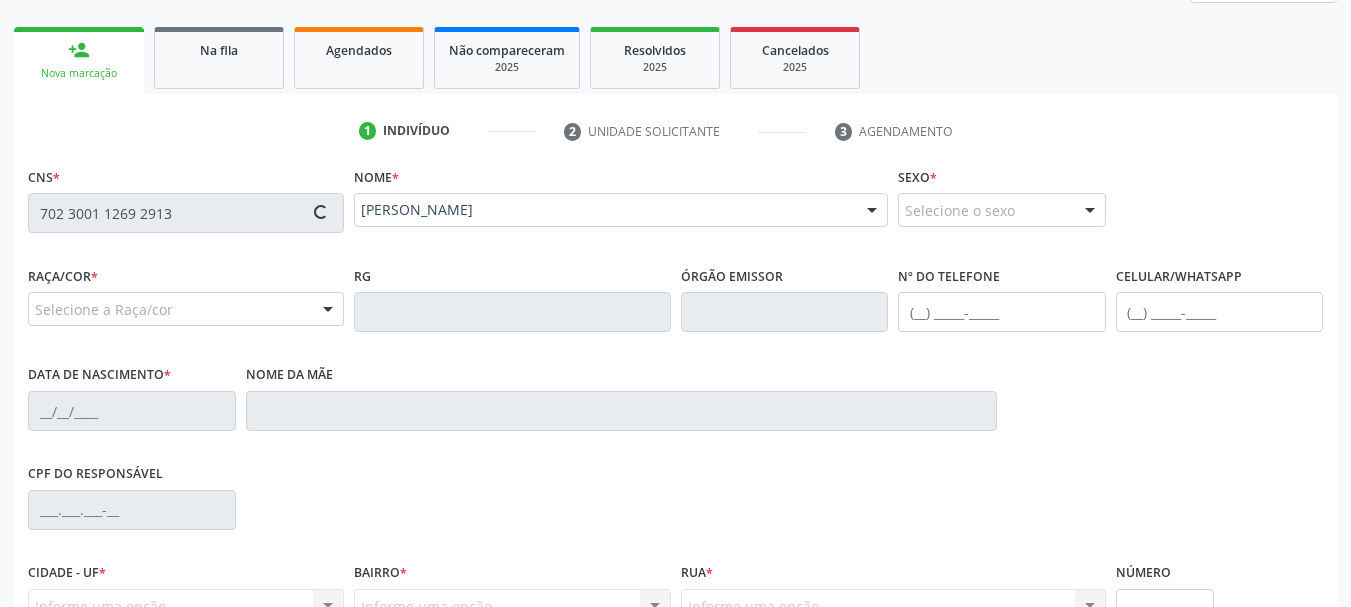 type on "(82) 9665-1174" 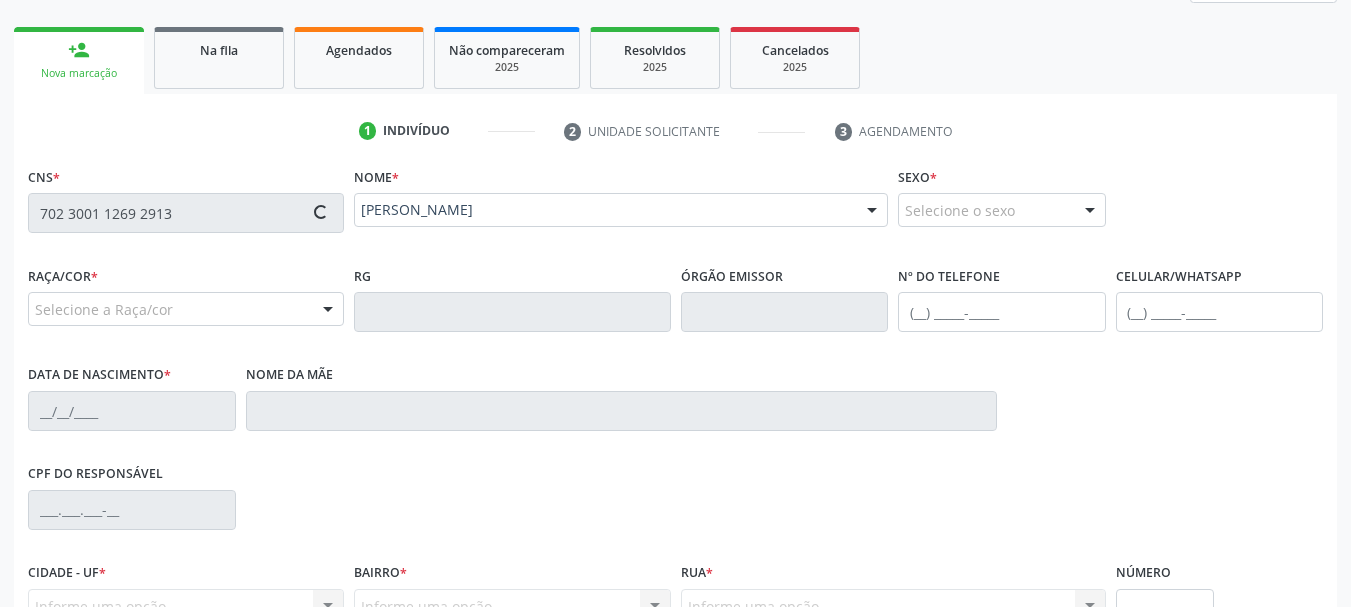type on "(82) 98813-7402" 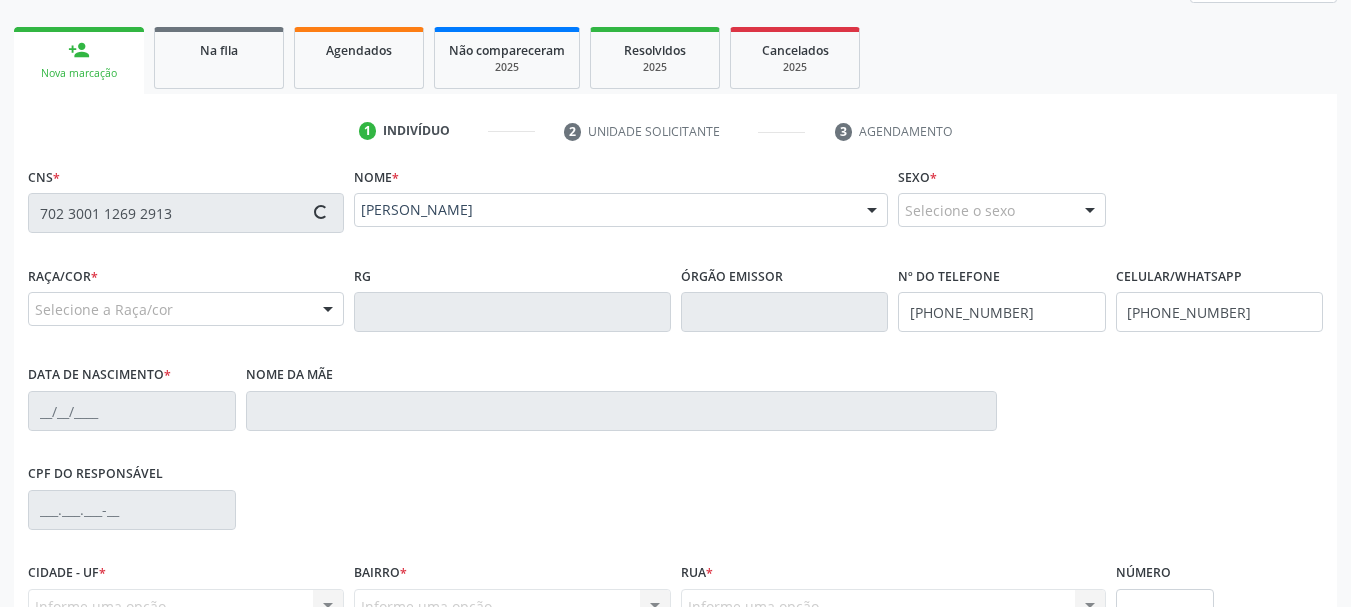 type on "11/06/1990" 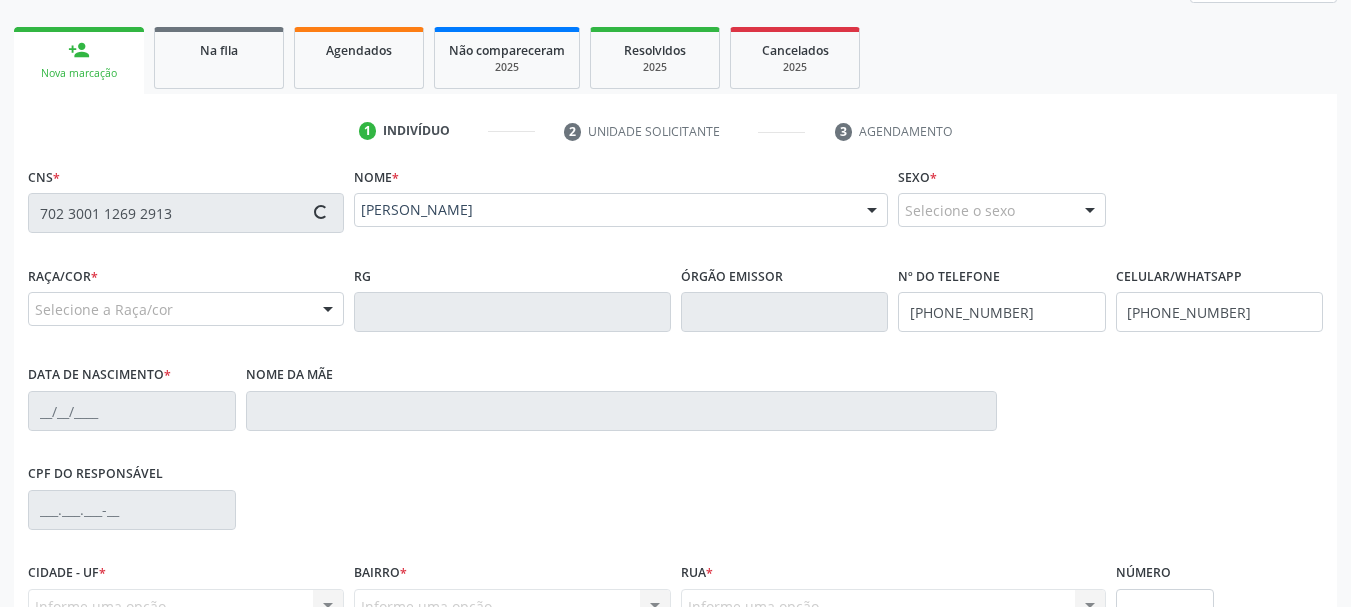 type on "B04" 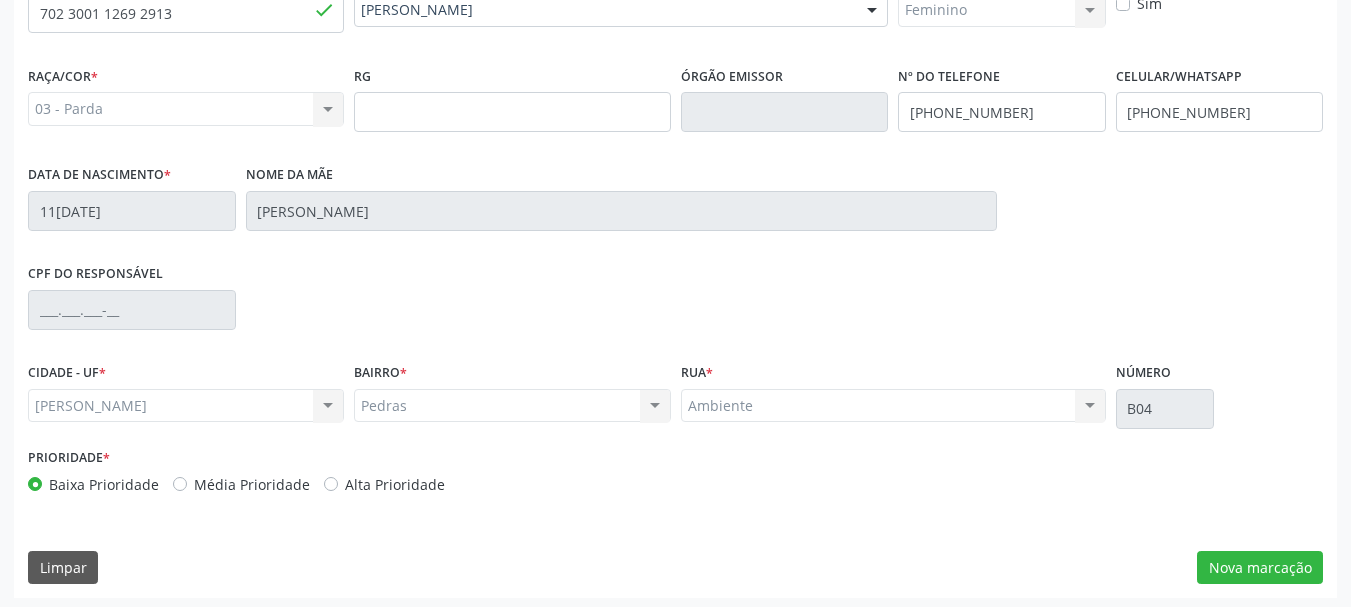 scroll, scrollTop: 505, scrollLeft: 0, axis: vertical 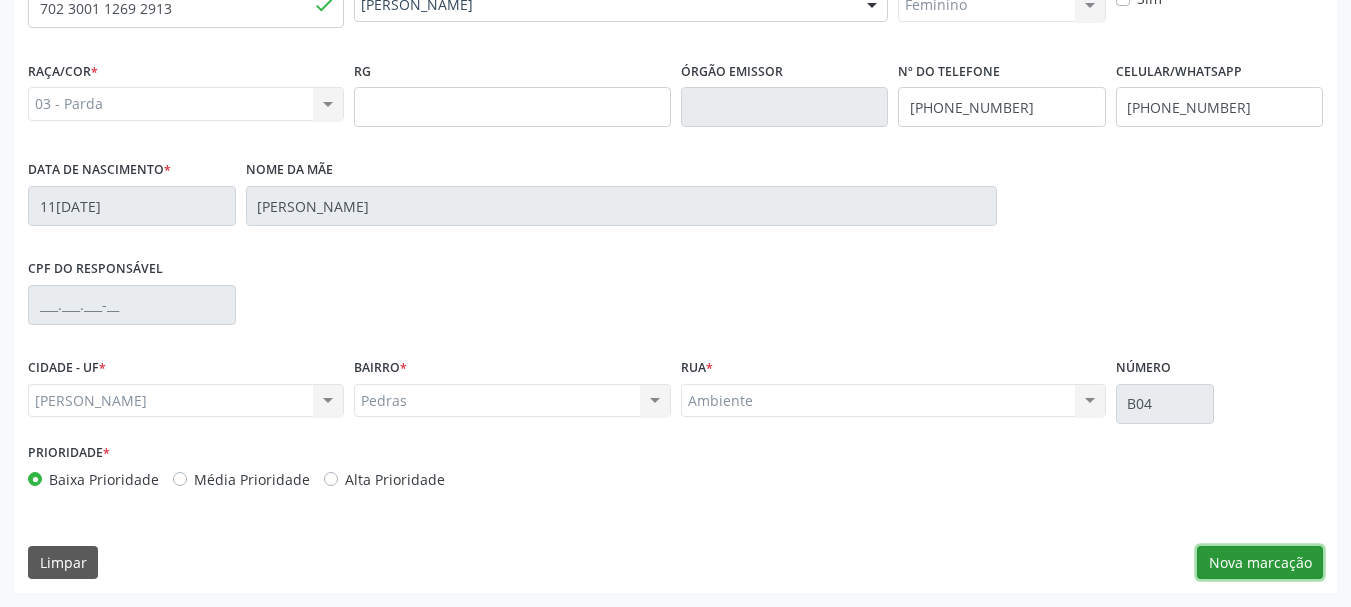 click on "Nova marcação" at bounding box center [1260, 563] 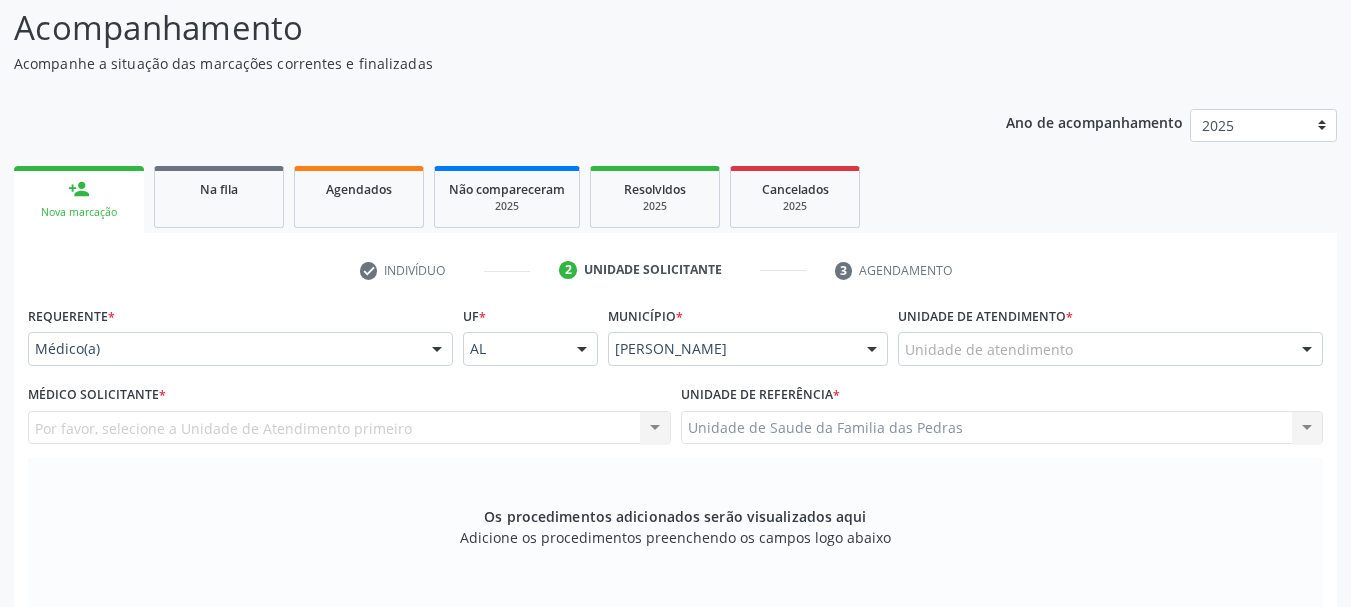 scroll, scrollTop: 205, scrollLeft: 0, axis: vertical 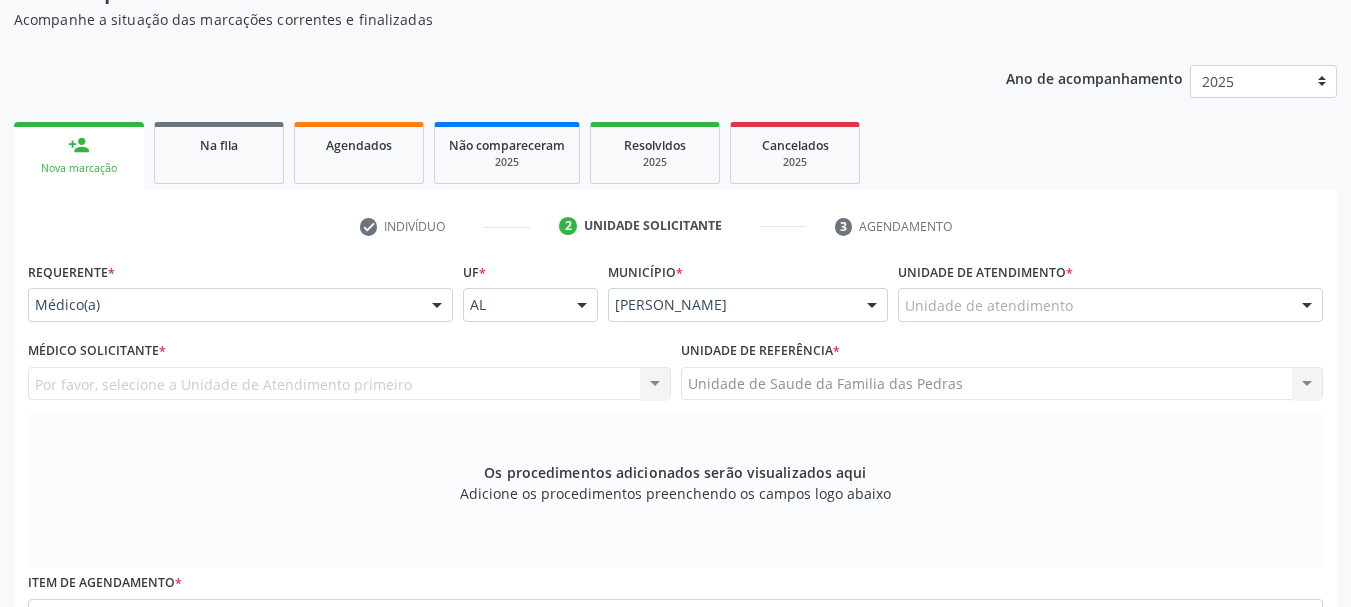 click on "Por favor, selecione a Unidade de Atendimento primeiro
Nenhum resultado encontrado para: "   "
Não há nenhuma opção para ser exibida." at bounding box center (349, 384) 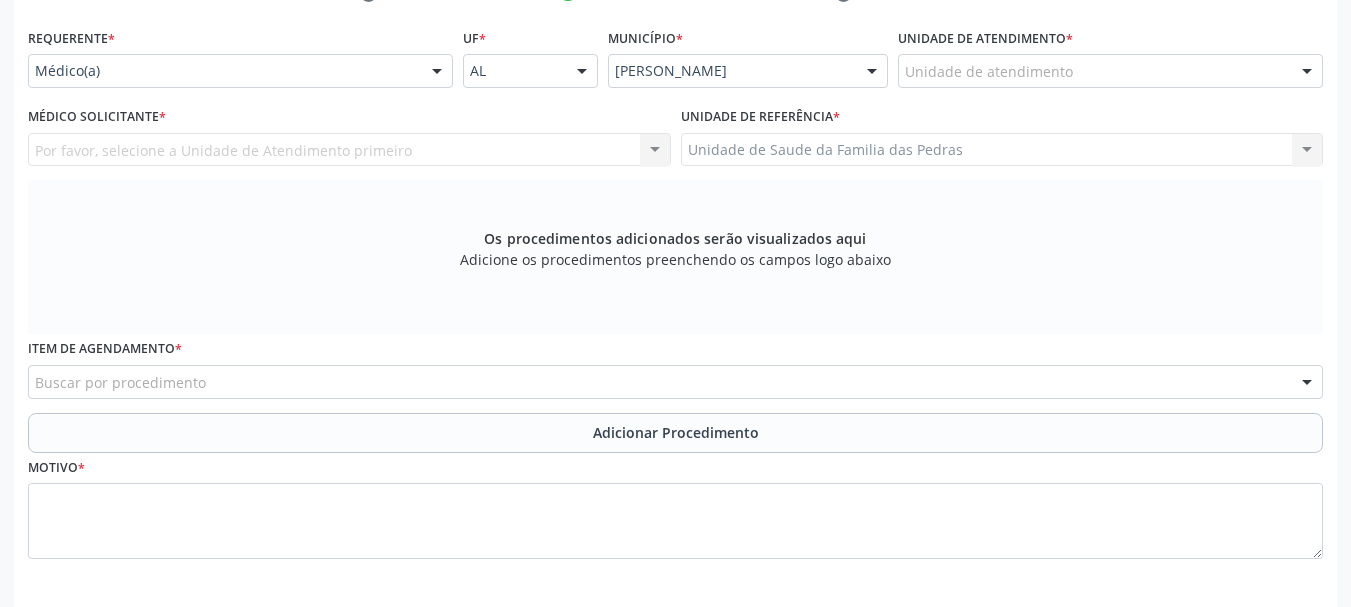 scroll, scrollTop: 505, scrollLeft: 0, axis: vertical 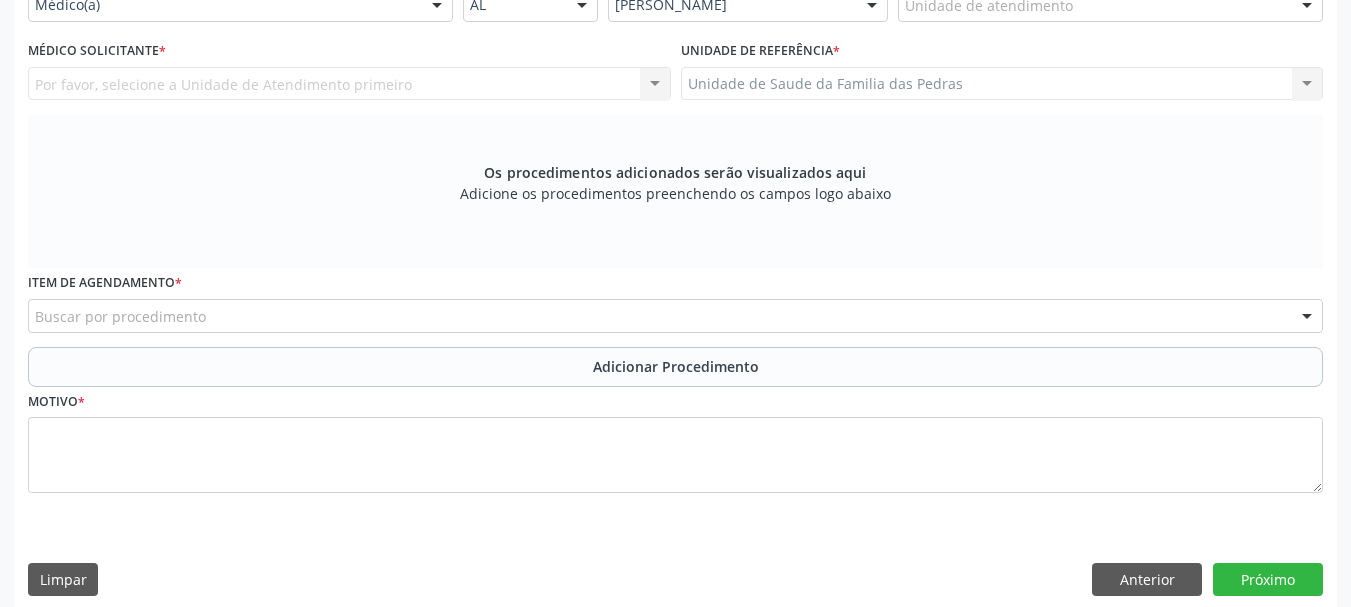 click on "Por favor, selecione a Unidade de Atendimento primeiro
Nenhum resultado encontrado para: "   "
Não há nenhuma opção para ser exibida." at bounding box center (349, 84) 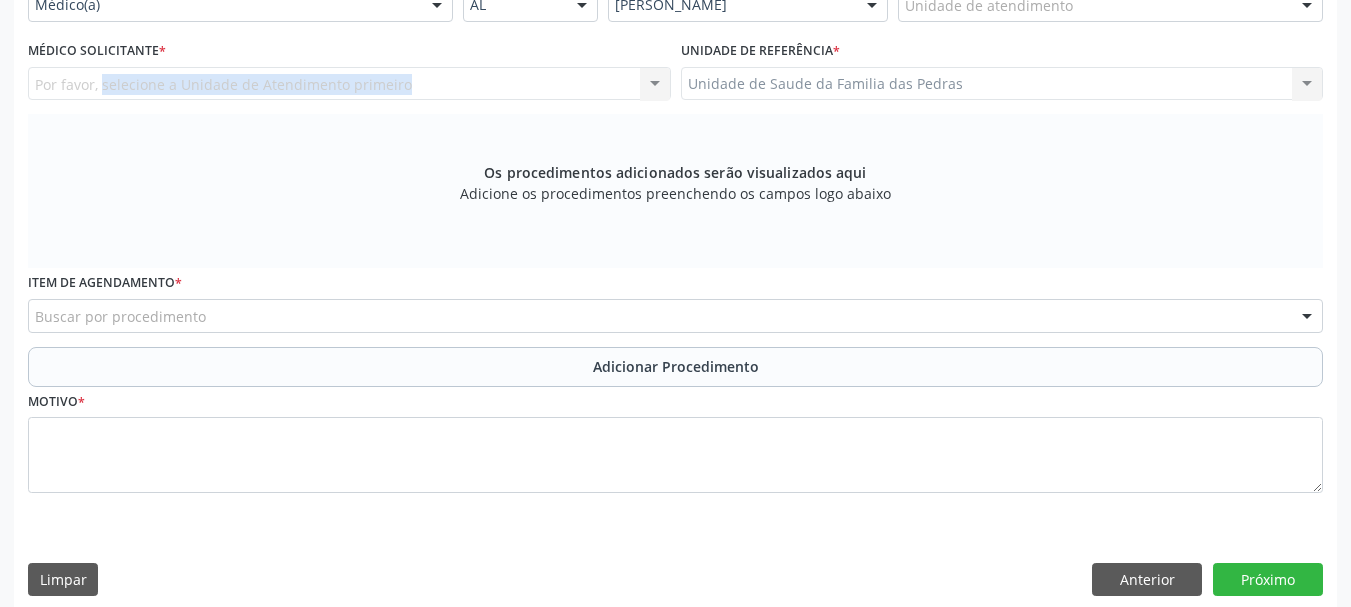 click on "Por favor, selecione a Unidade de Atendimento primeiro
Nenhum resultado encontrado para: "   "
Não há nenhuma opção para ser exibida." at bounding box center (349, 84) 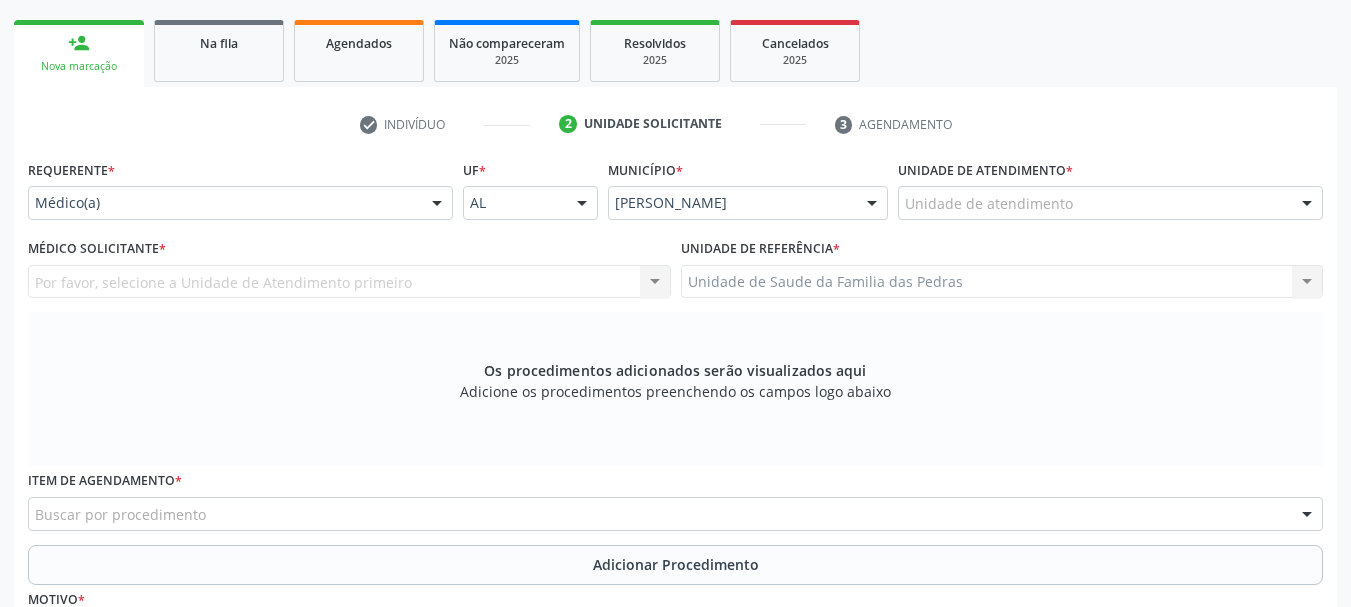 scroll, scrollTop: 305, scrollLeft: 0, axis: vertical 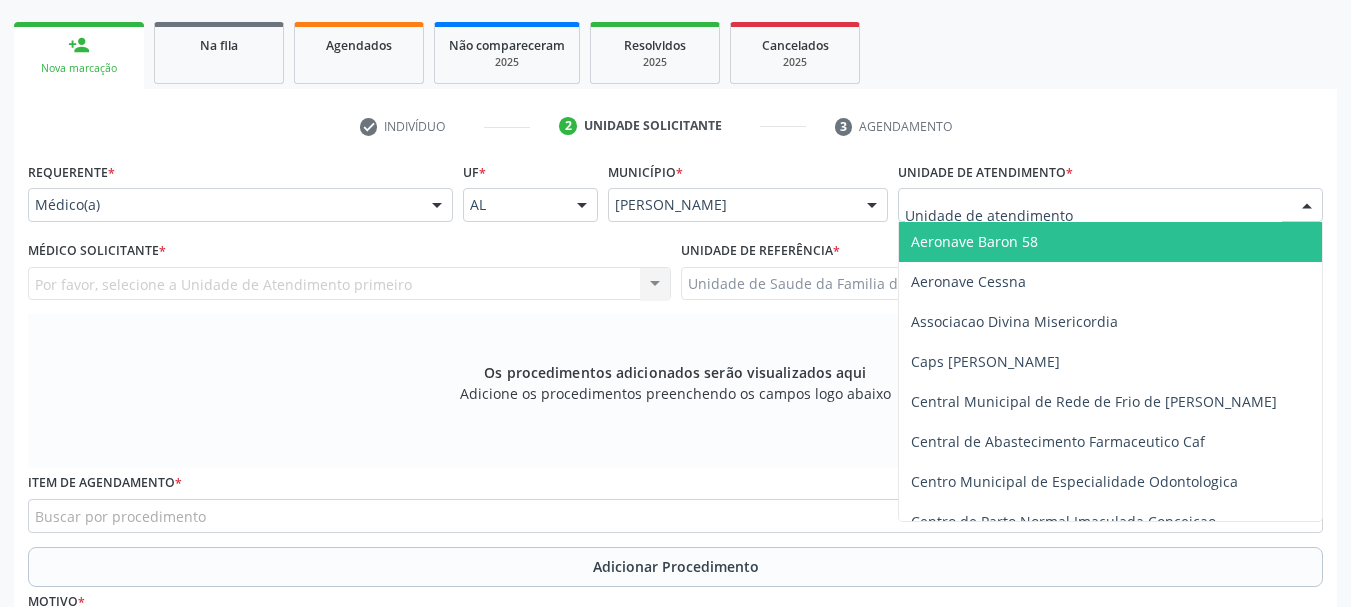 click at bounding box center (1307, 206) 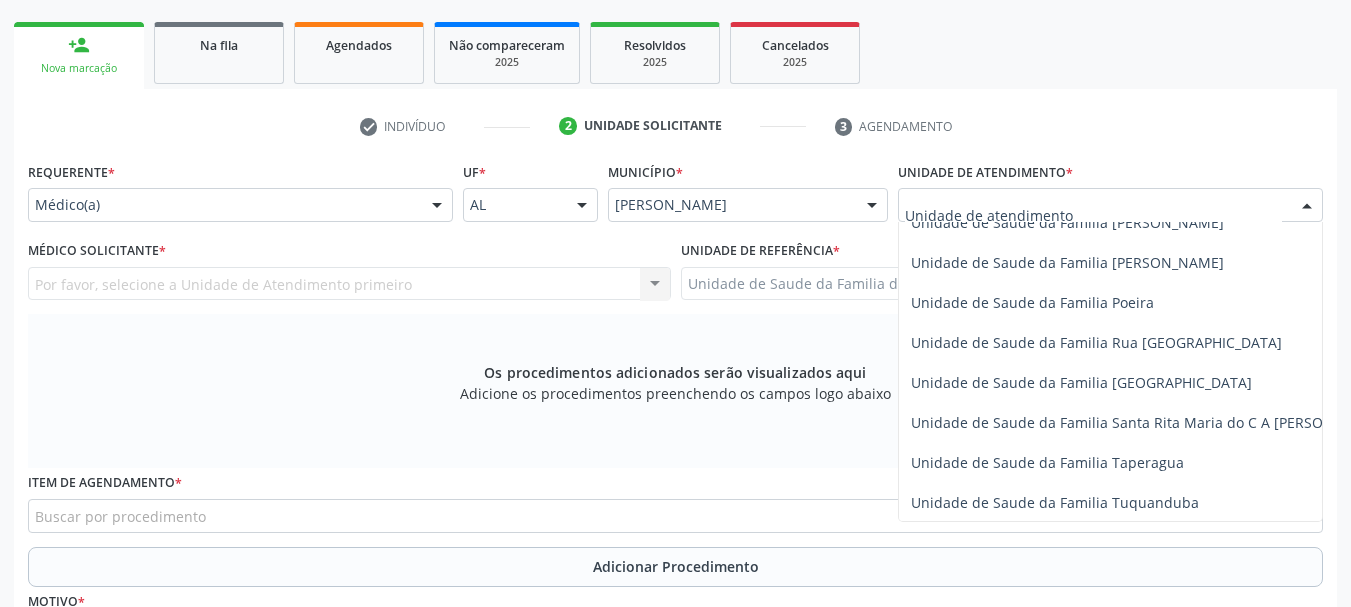 scroll, scrollTop: 1500, scrollLeft: 0, axis: vertical 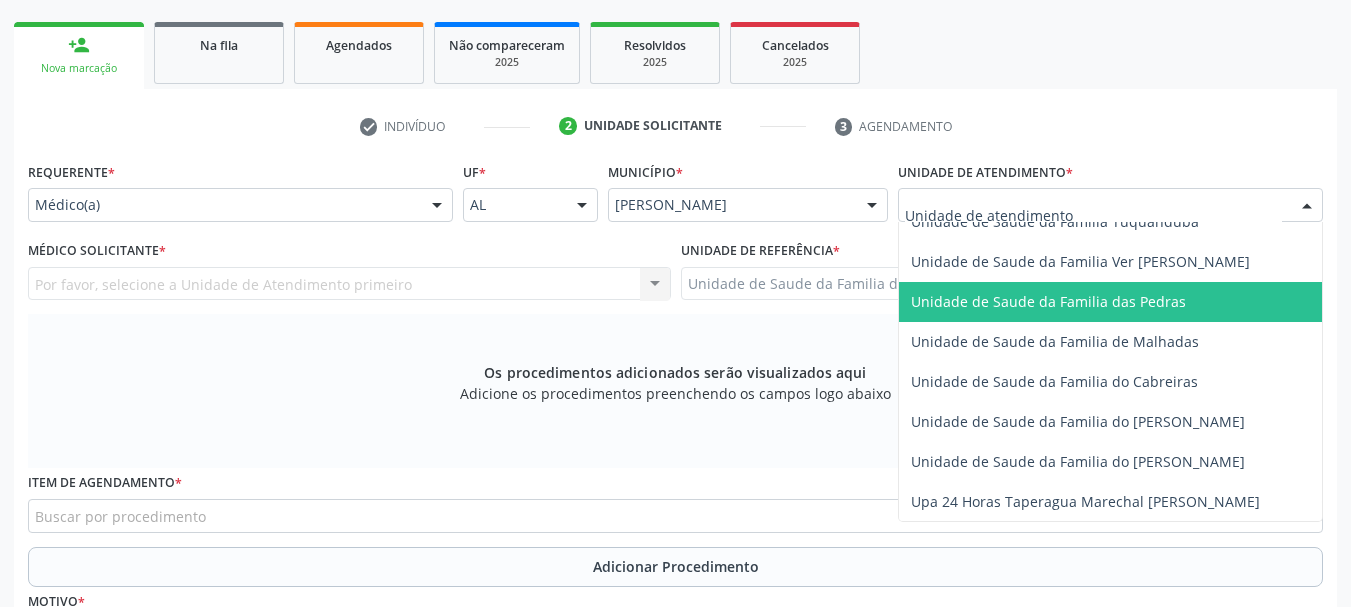 click on "Unidade de Saude da Familia das Pedras" at bounding box center [1148, 302] 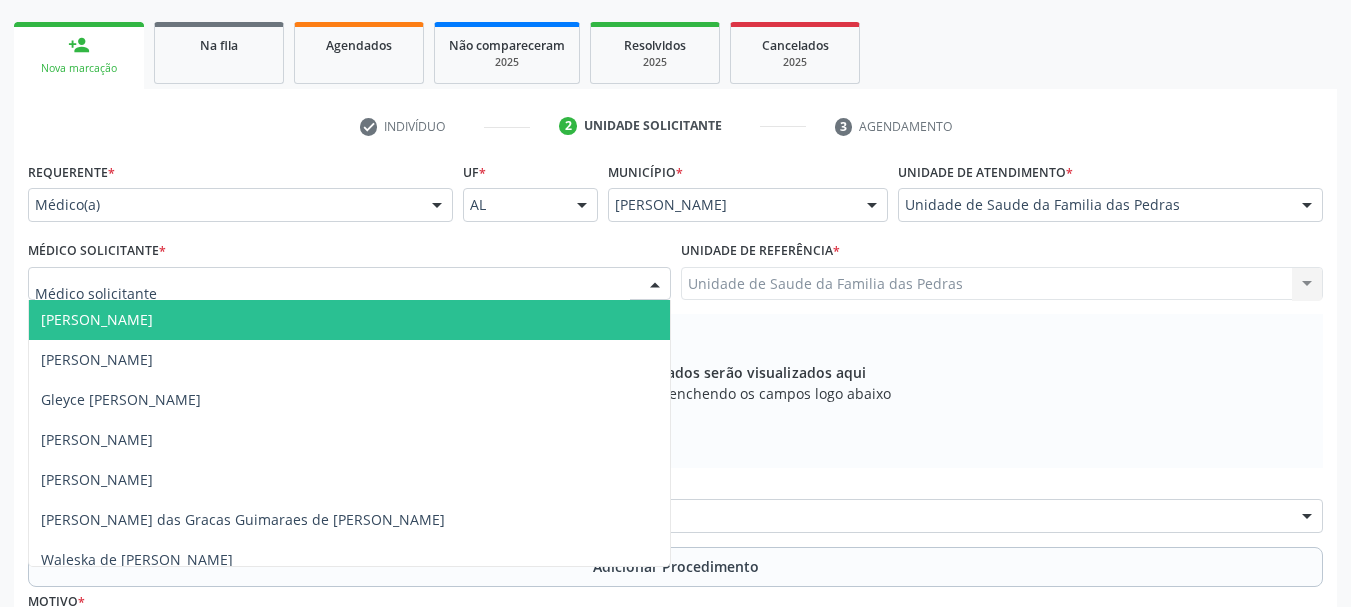 click at bounding box center (655, 285) 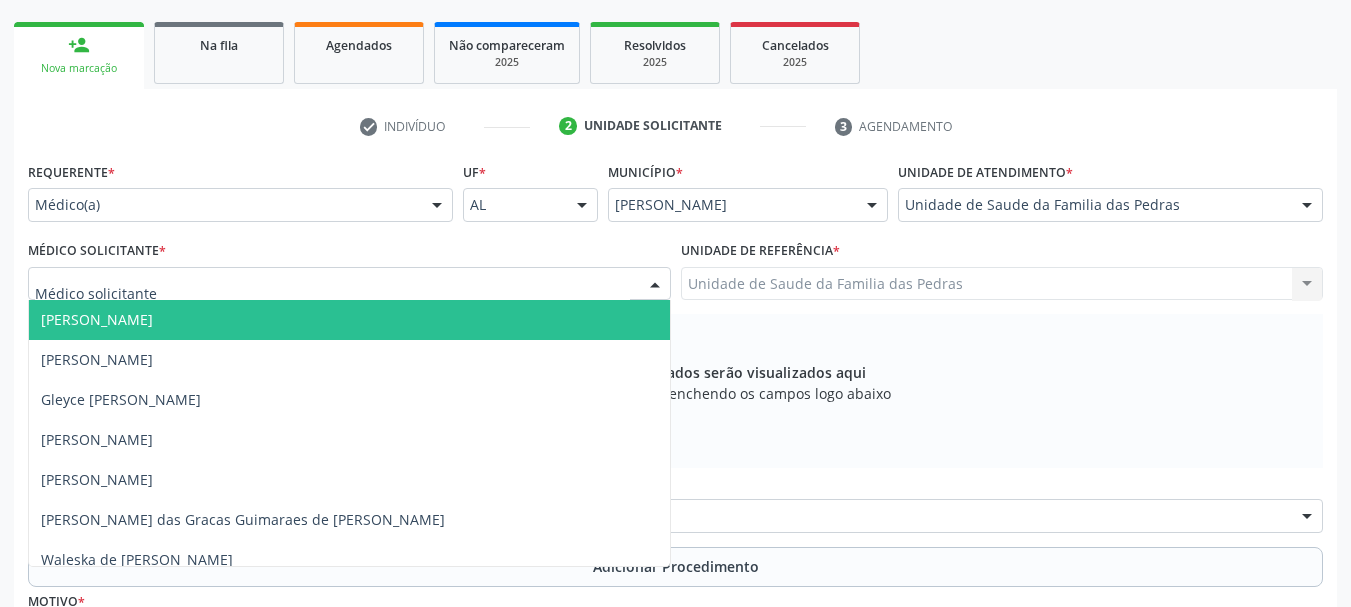 click on "[PERSON_NAME]" at bounding box center (349, 320) 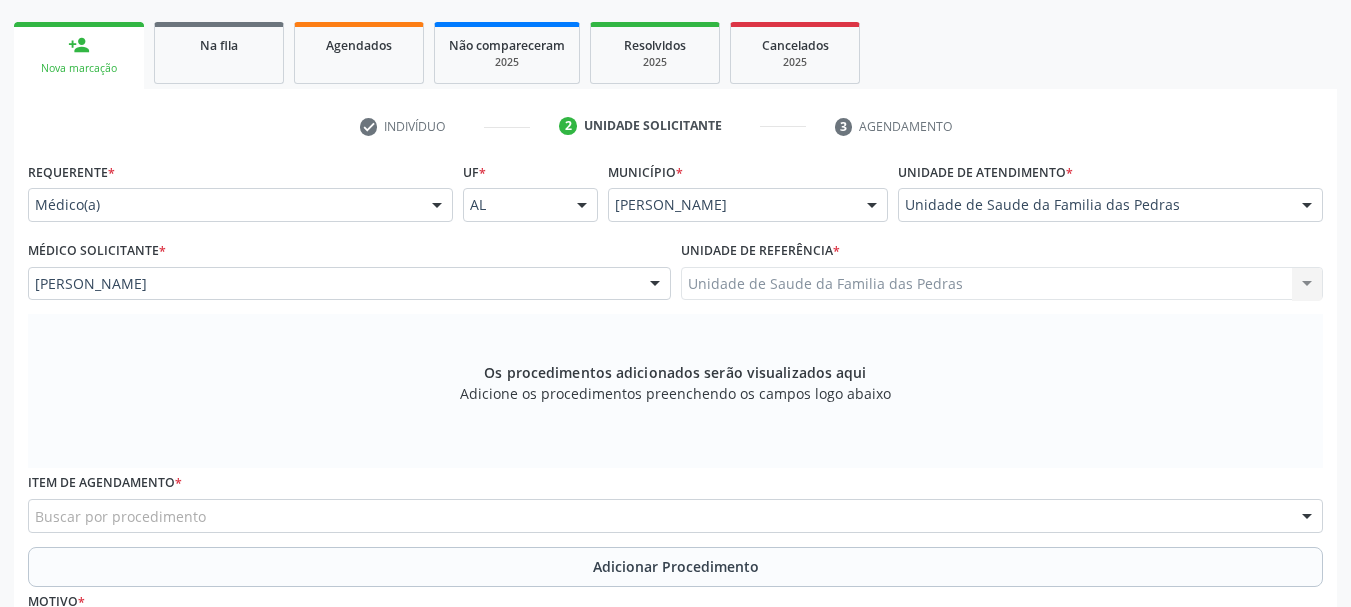 scroll, scrollTop: 405, scrollLeft: 0, axis: vertical 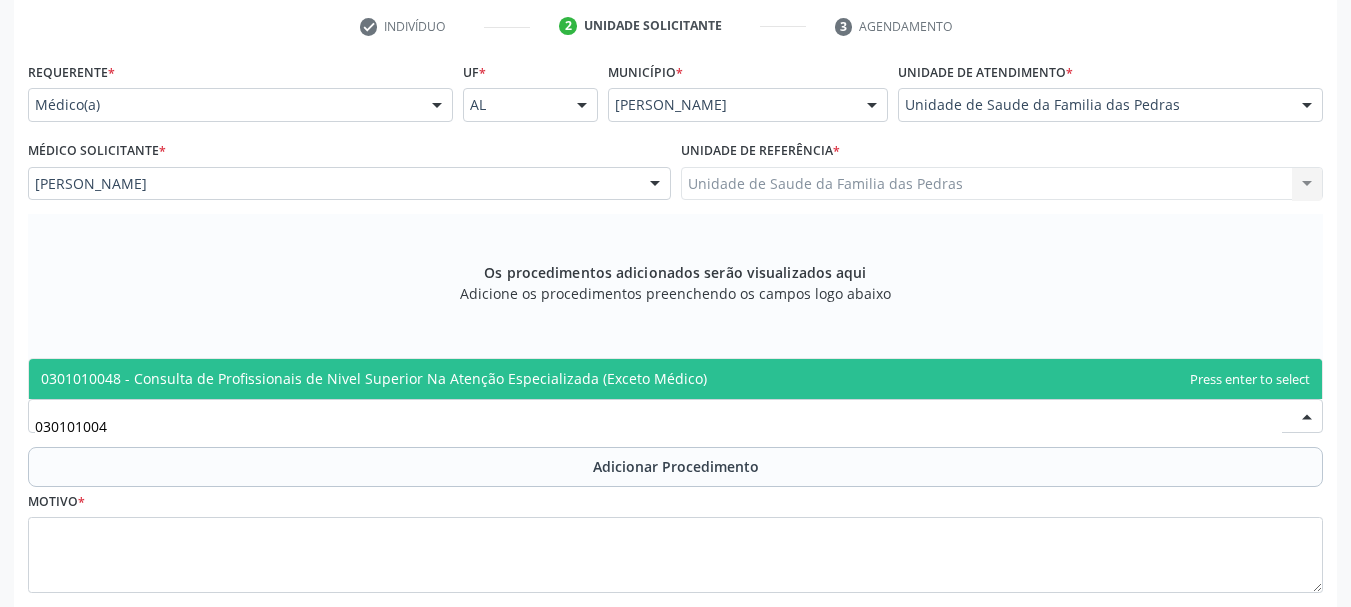 type on "0301010048" 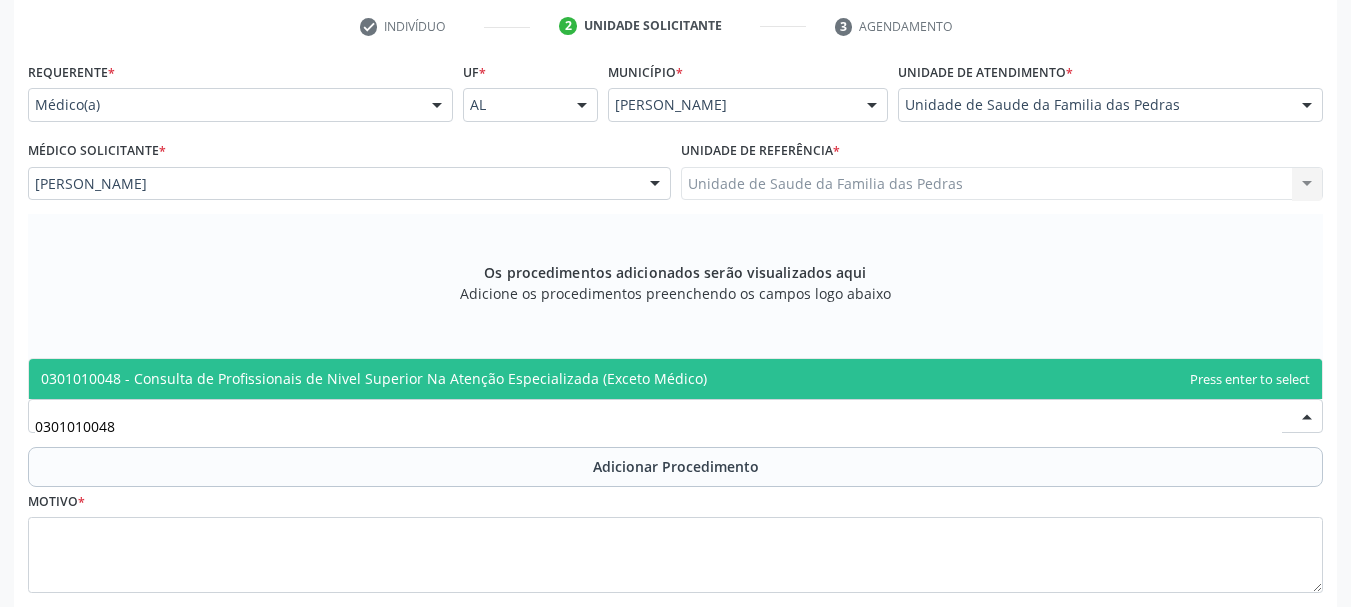 click on "0301010048 - Consulta de Profissionais de Nivel Superior Na Atenção Especializada (Exceto Médico)" at bounding box center [675, 379] 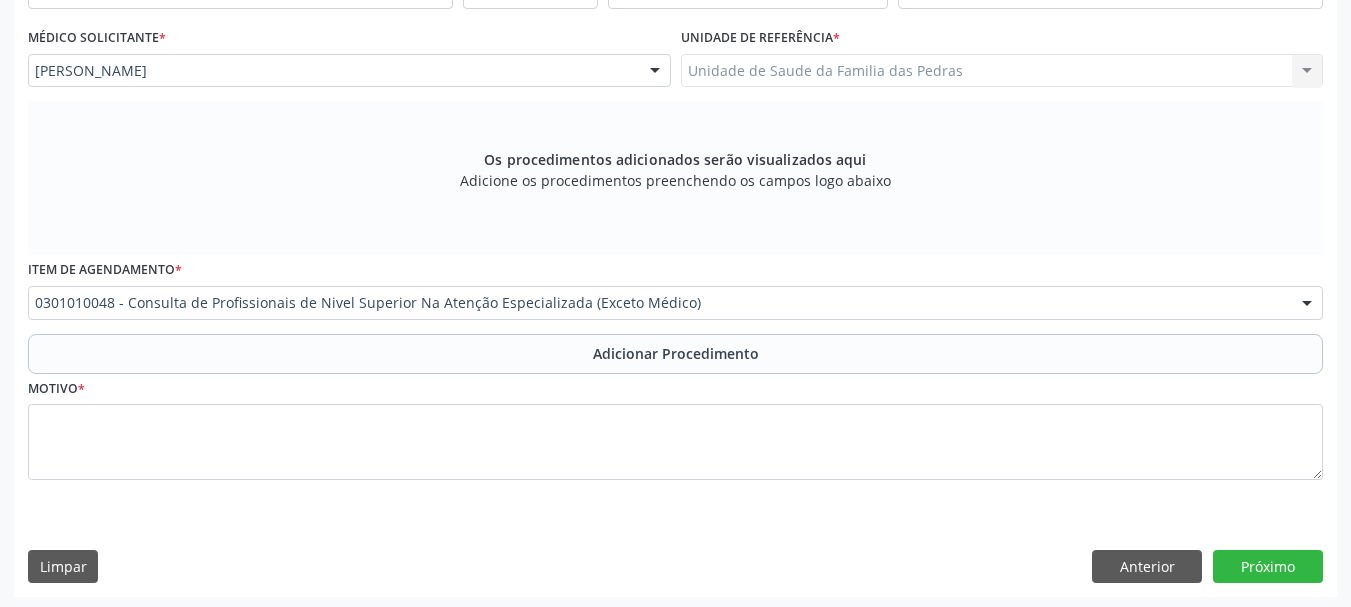 scroll, scrollTop: 522, scrollLeft: 0, axis: vertical 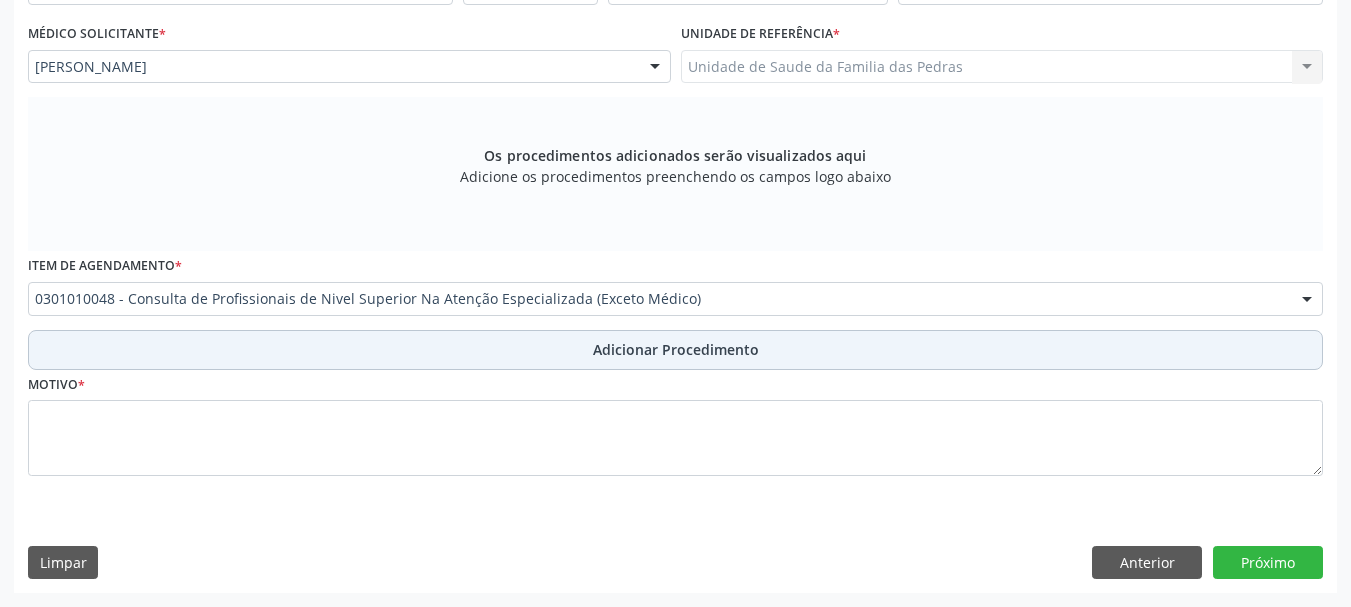 click on "Adicionar Procedimento" at bounding box center (675, 350) 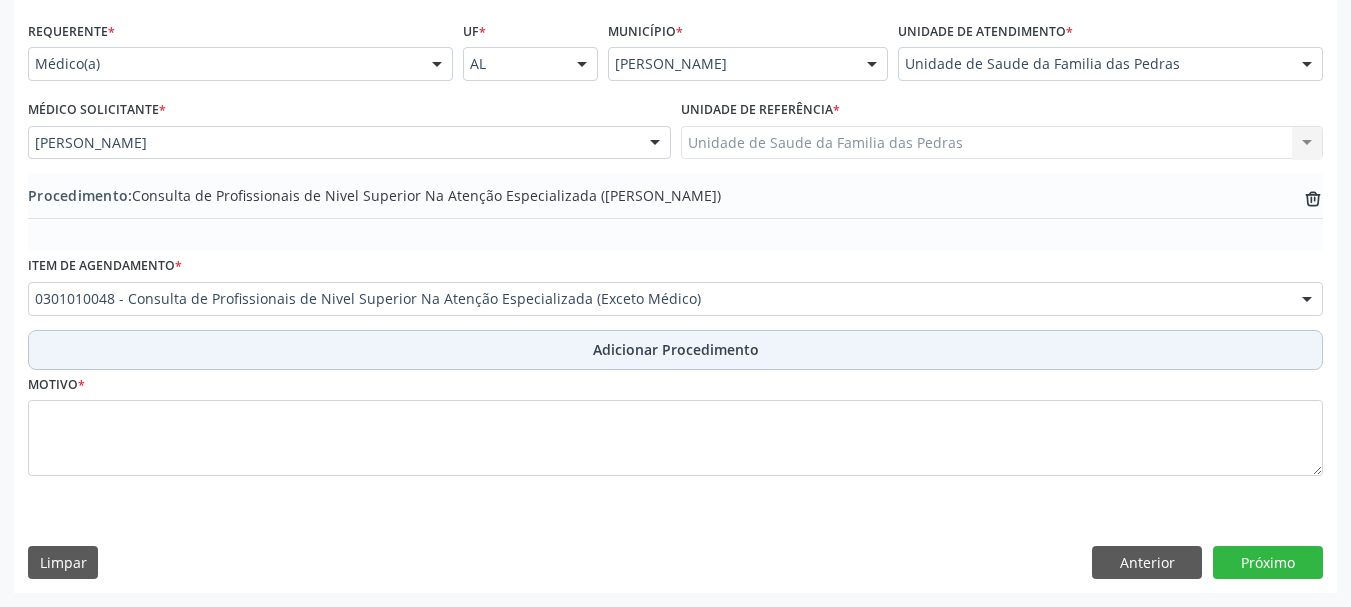 scroll, scrollTop: 446, scrollLeft: 0, axis: vertical 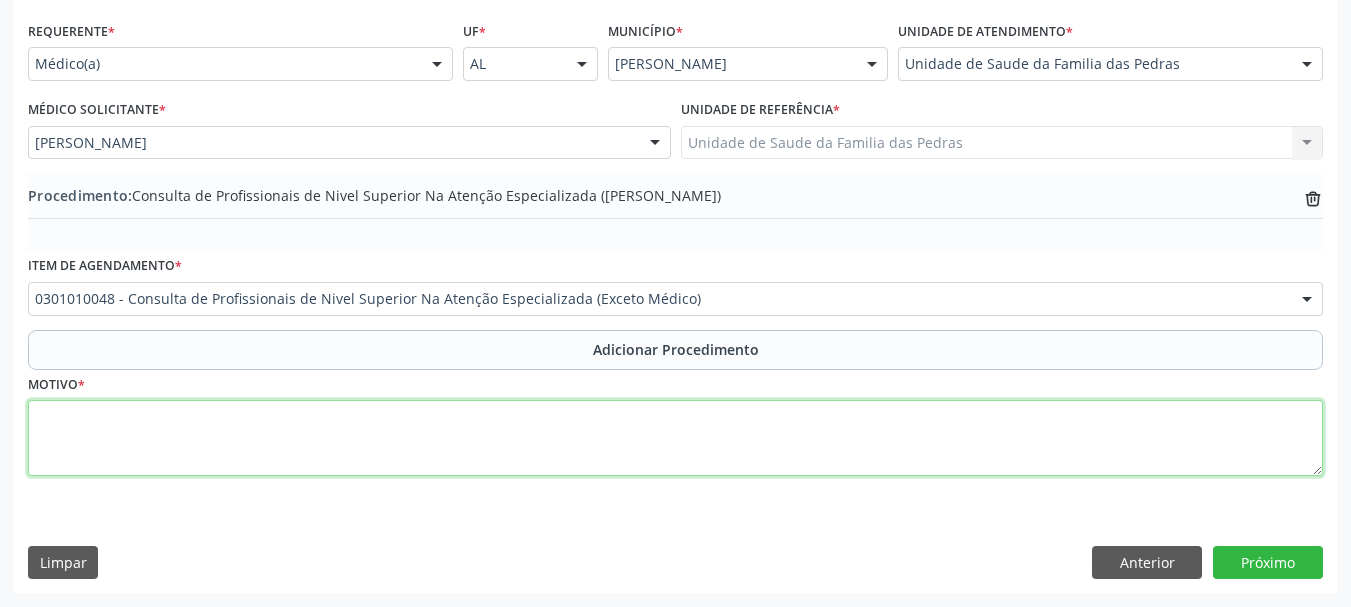 click at bounding box center (675, 438) 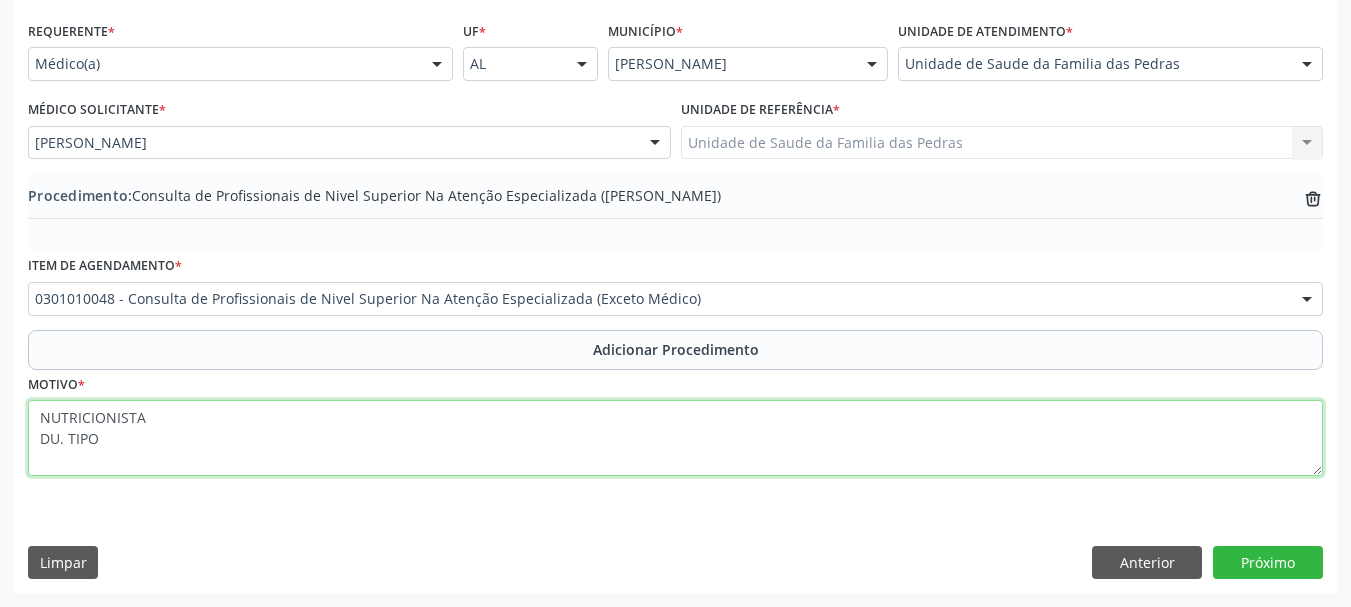 type on "NUTRICIONISTA
DU. TIPO I" 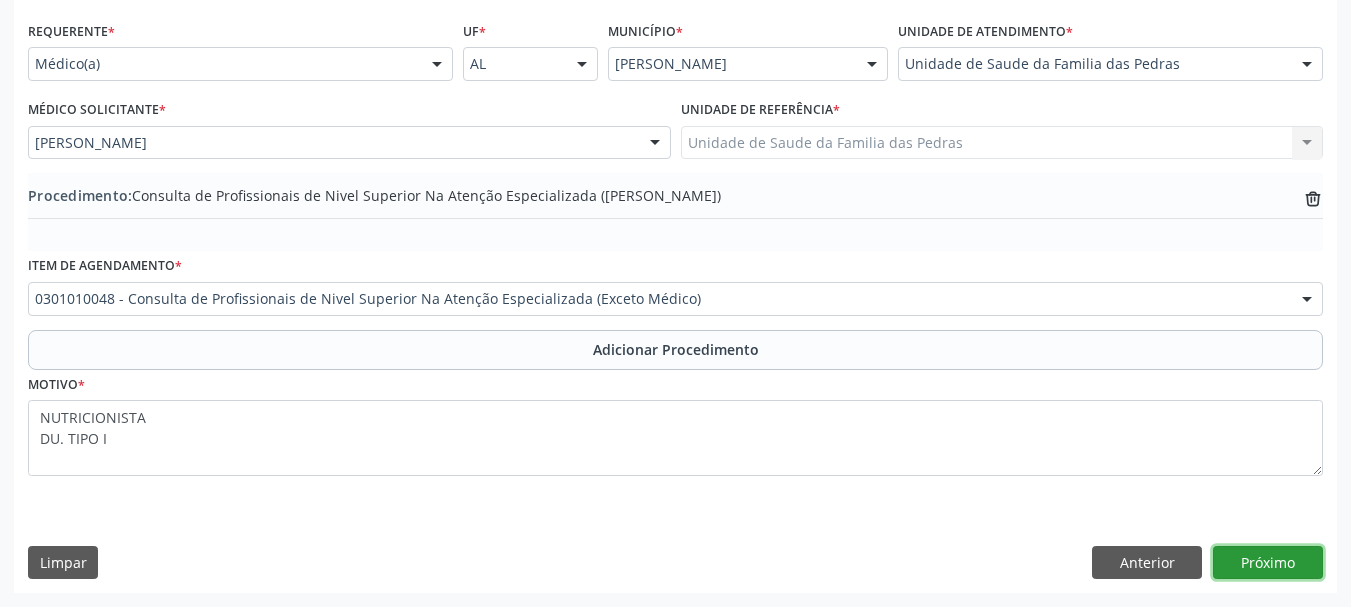 click on "Próximo" at bounding box center [1268, 563] 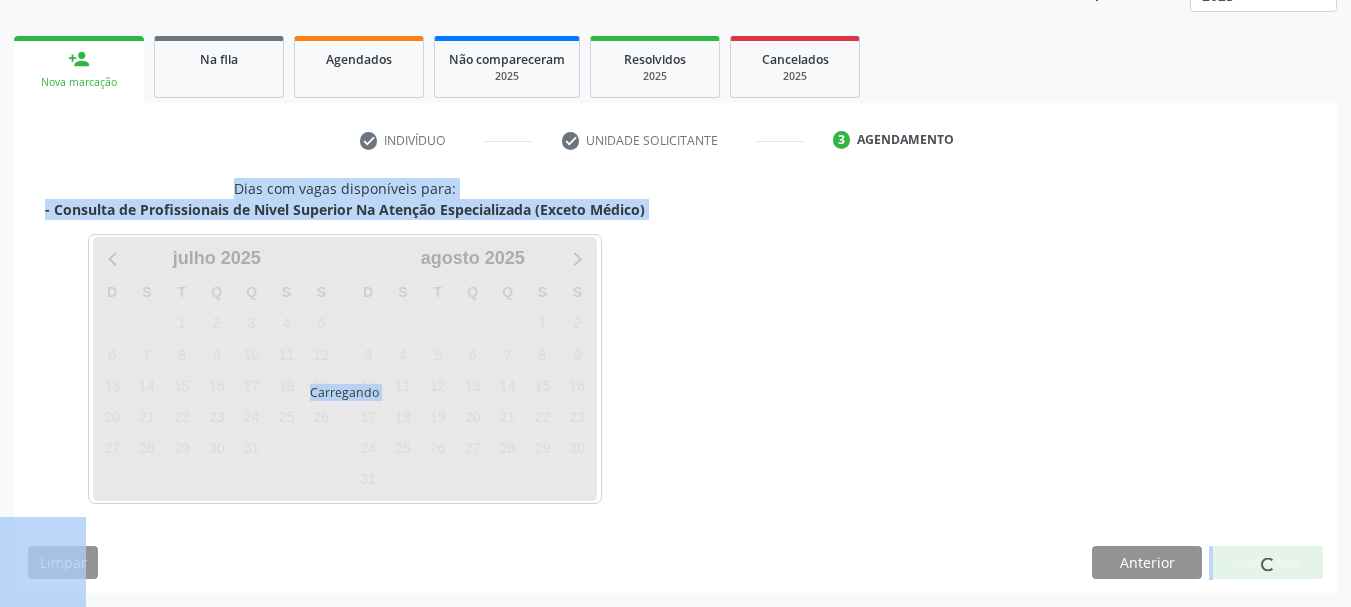 scroll, scrollTop: 350, scrollLeft: 0, axis: vertical 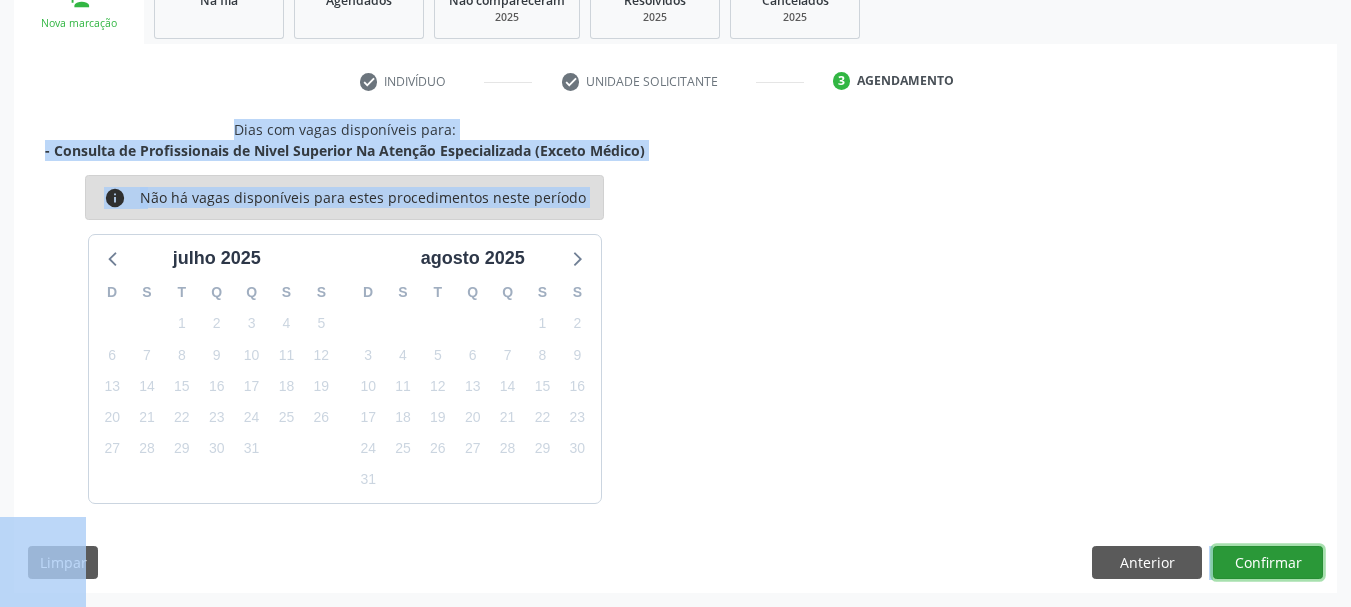 click on "Confirmar" at bounding box center (1268, 563) 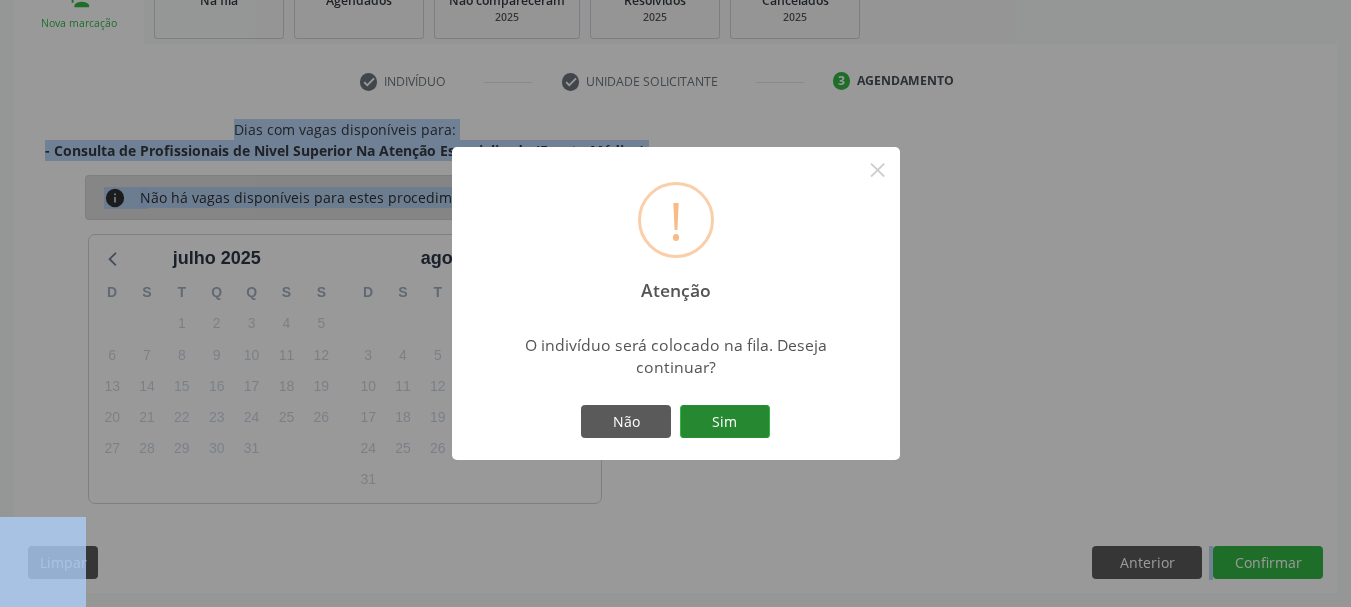 click on "Sim" at bounding box center [725, 422] 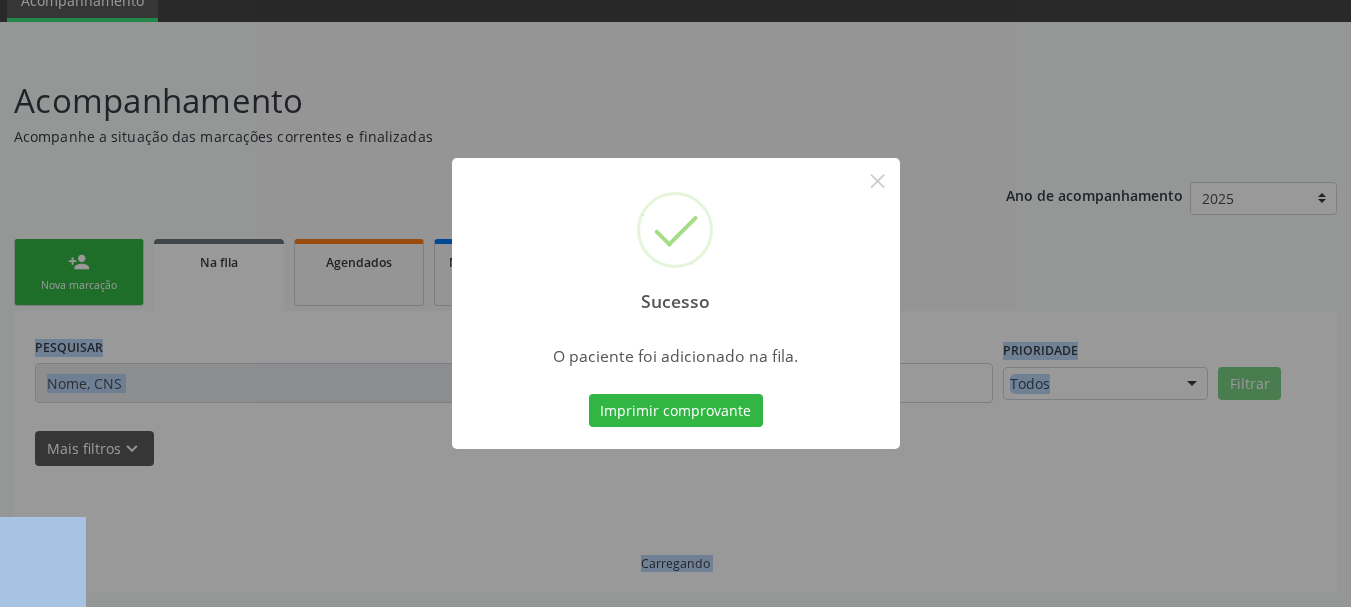 scroll, scrollTop: 88, scrollLeft: 0, axis: vertical 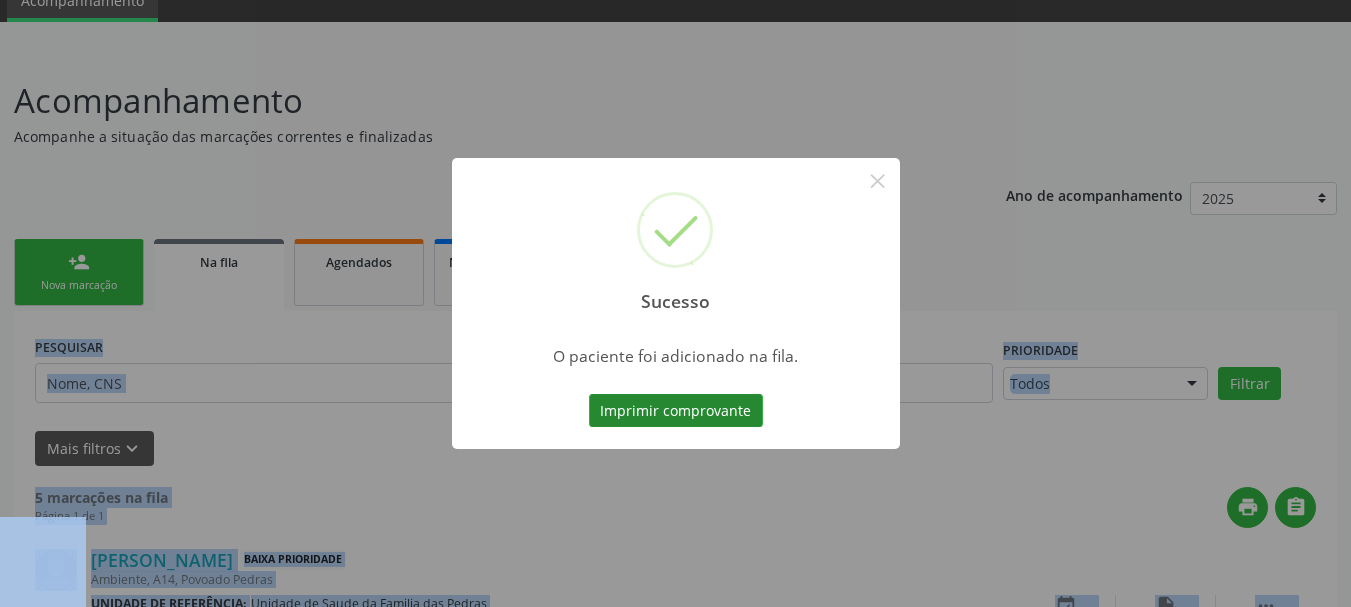 click on "Imprimir comprovante" at bounding box center (676, 411) 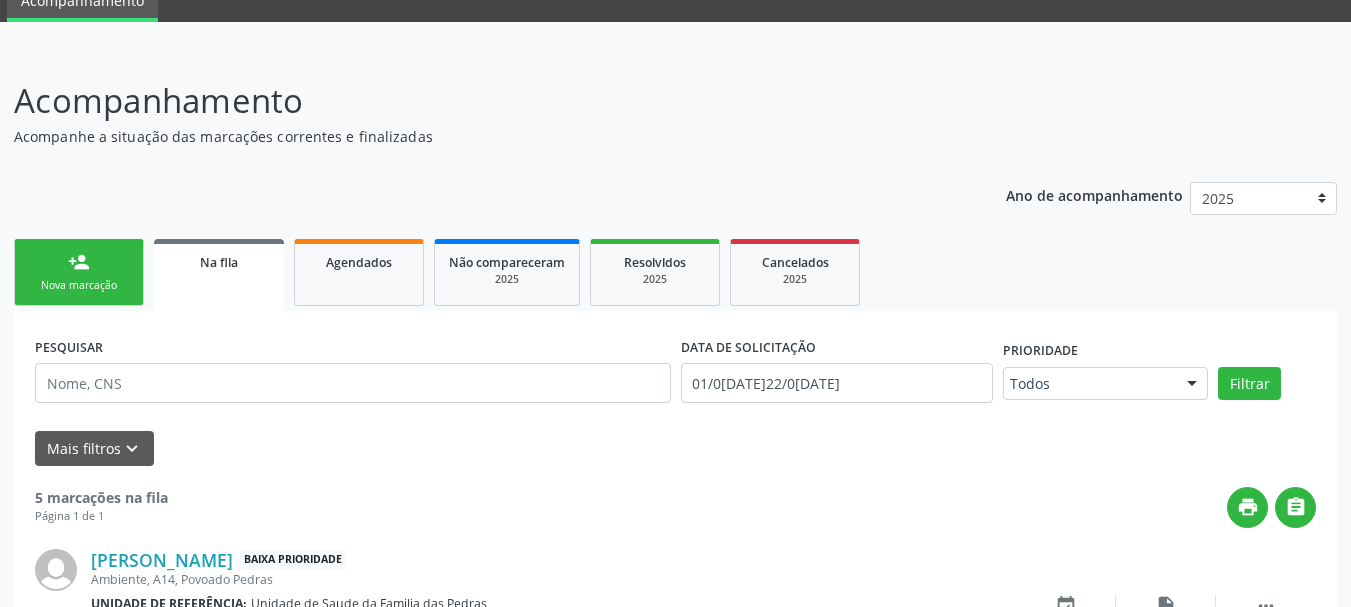 click on "Acompanhamento" at bounding box center (477, 101) 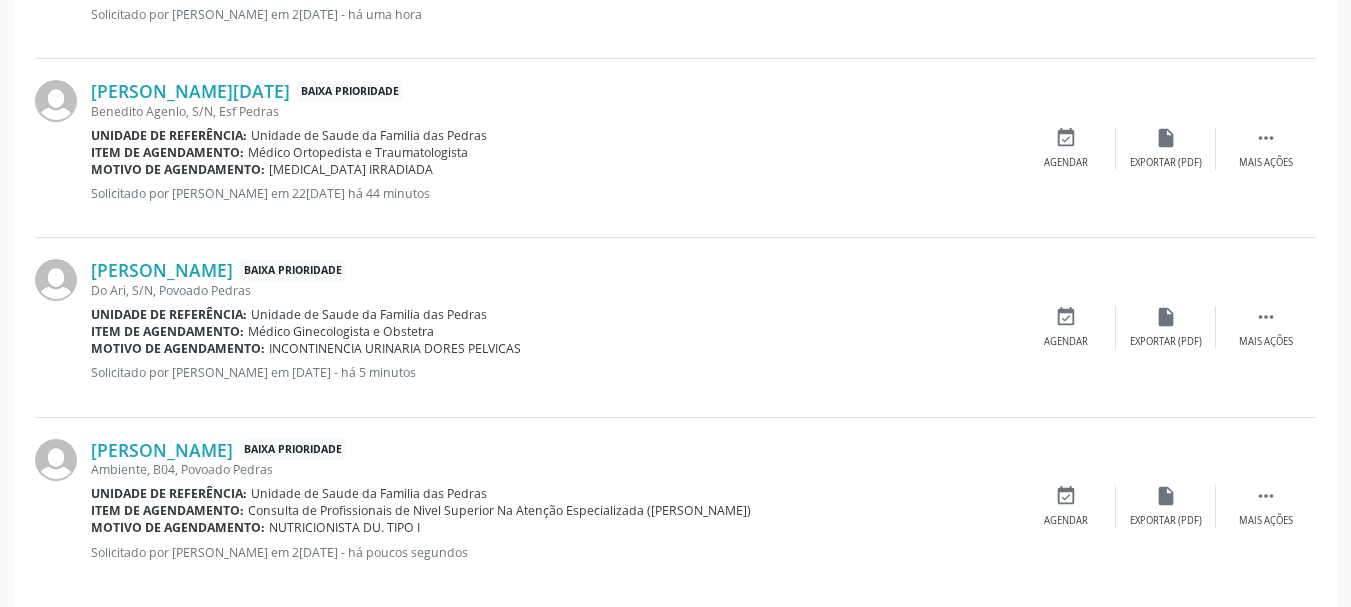 scroll, scrollTop: 939, scrollLeft: 0, axis: vertical 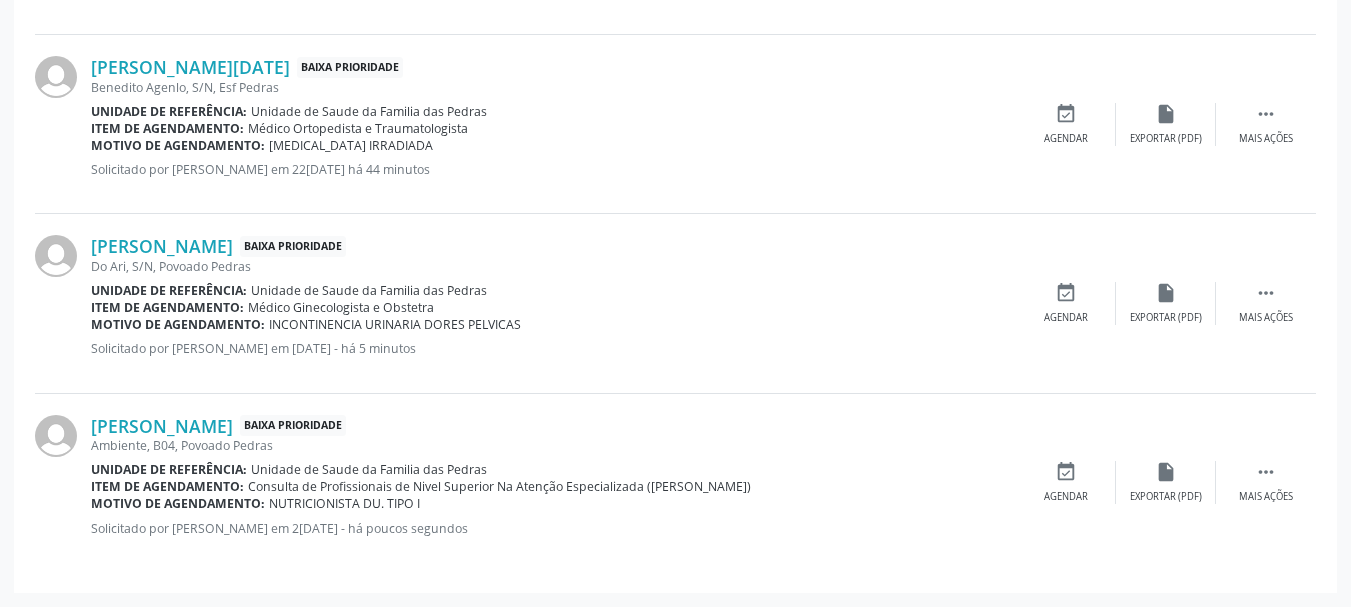 click on "Solicitado por Gleyce Brito Lira Gomes em 22/07/2025 - há 5 minutos" at bounding box center [553, 348] 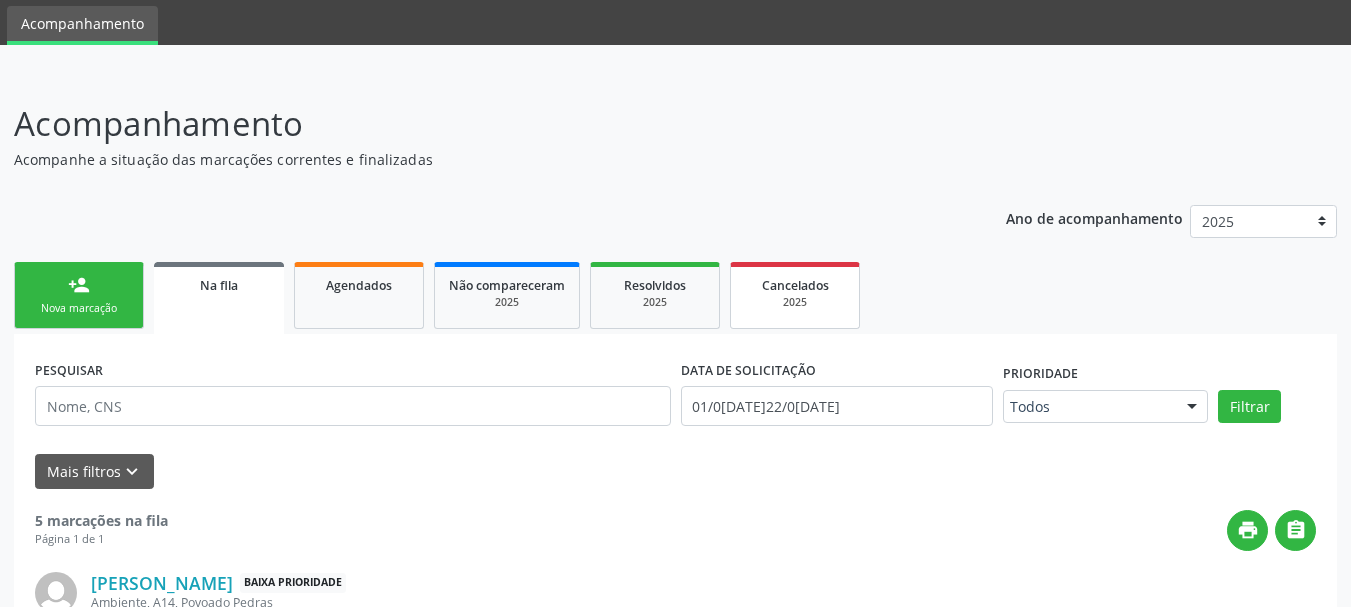 scroll, scrollTop: 39, scrollLeft: 0, axis: vertical 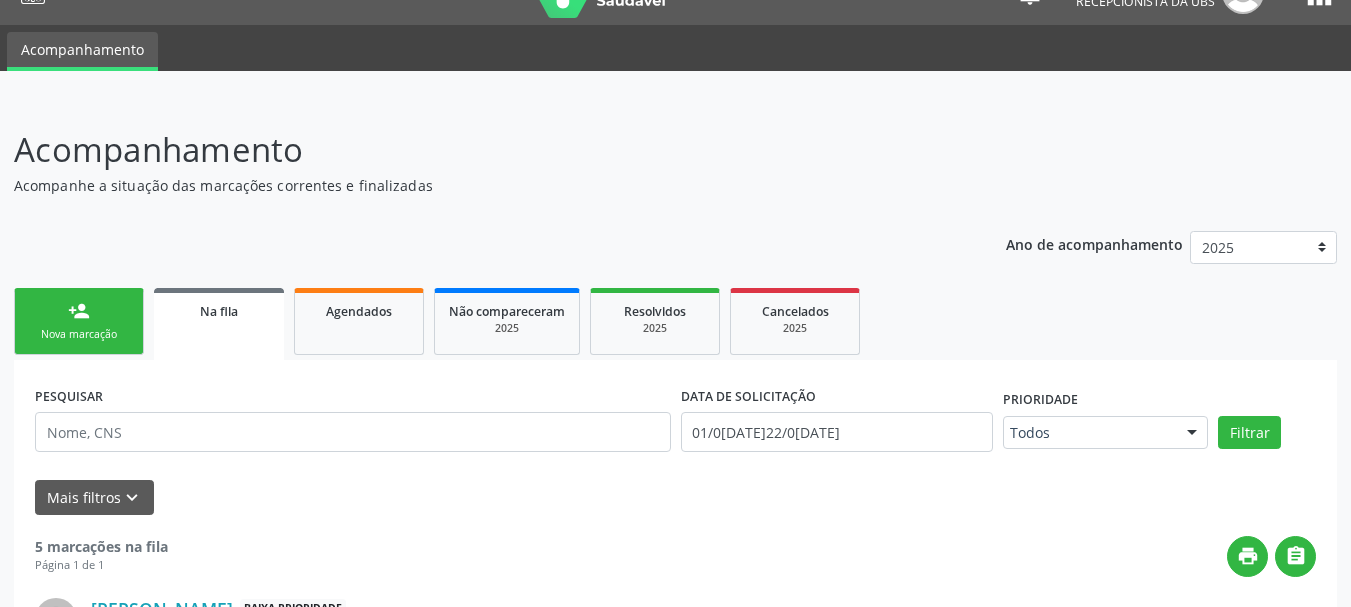 click on "Nova marcação" at bounding box center [79, 334] 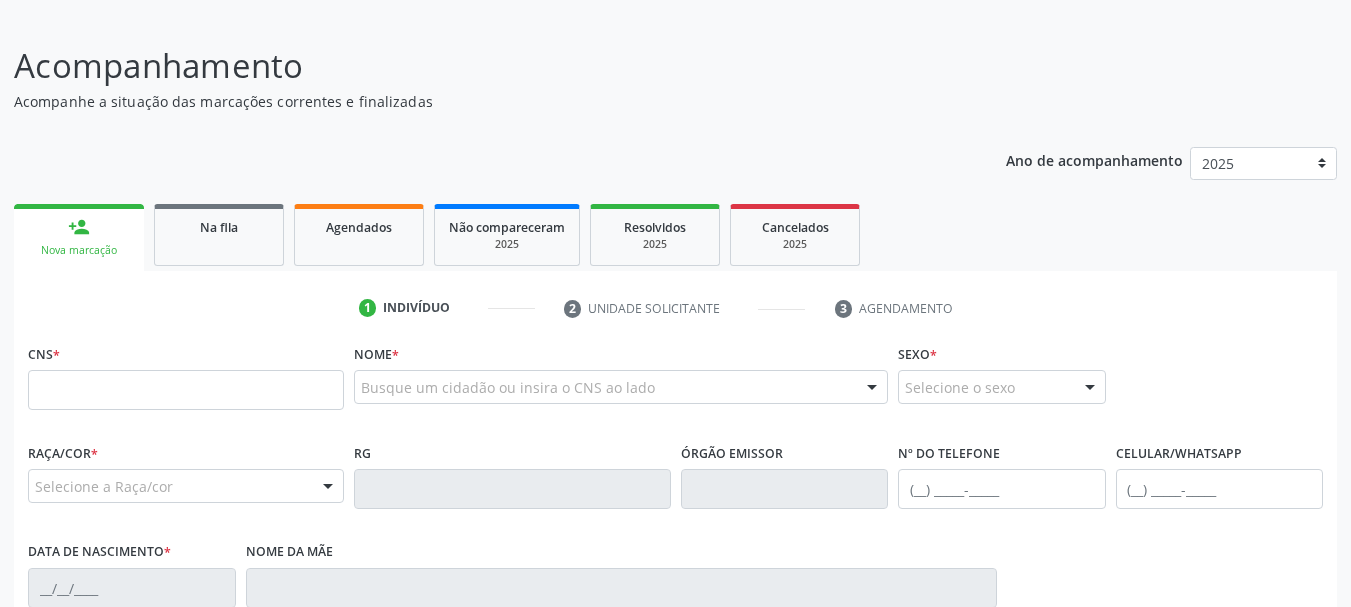 scroll, scrollTop: 239, scrollLeft: 0, axis: vertical 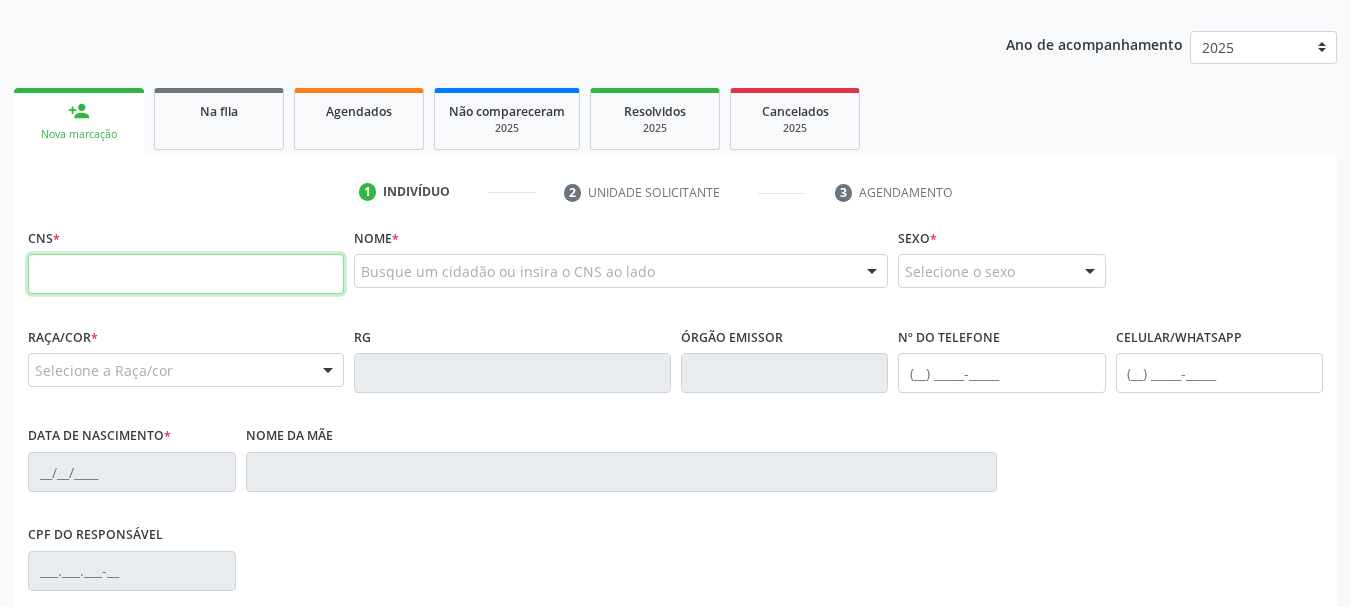 click at bounding box center [186, 274] 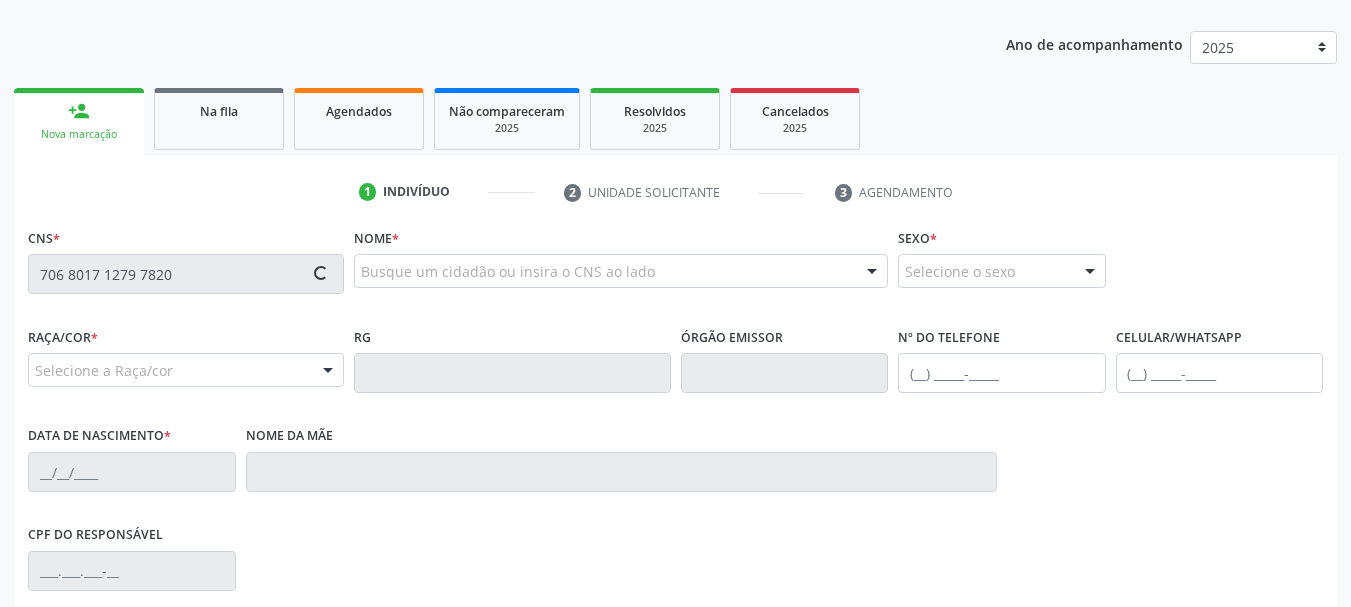 type on "706 8017 1279 7820" 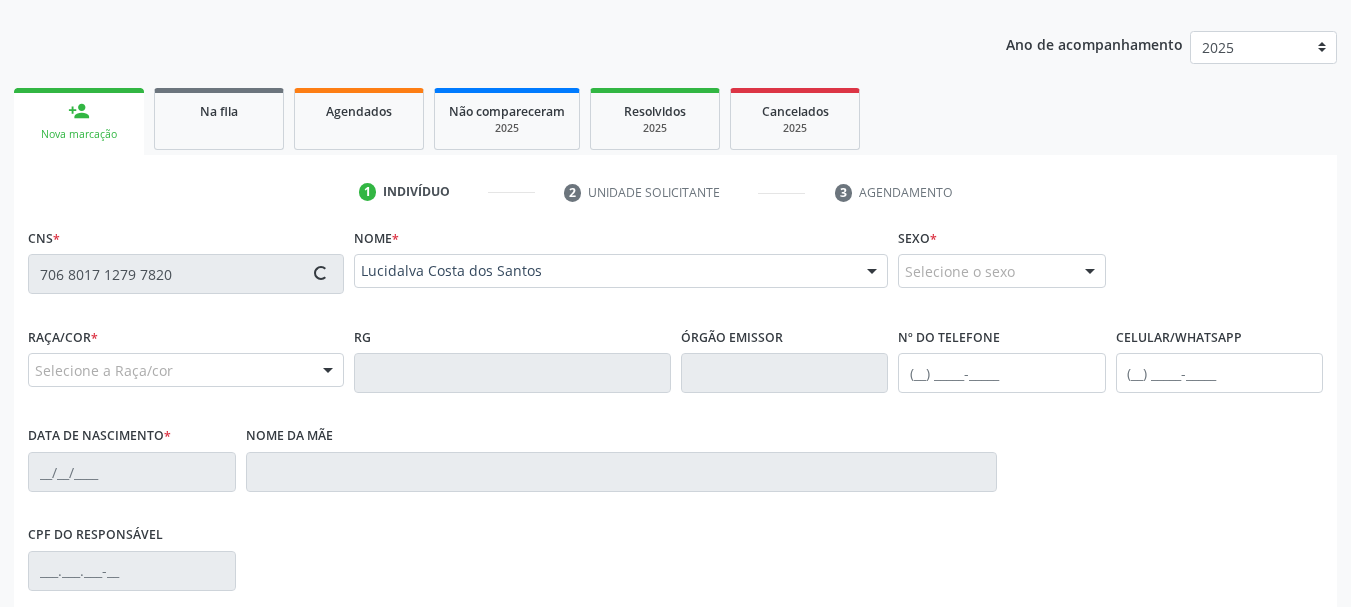 type on "(82) 98725-8384" 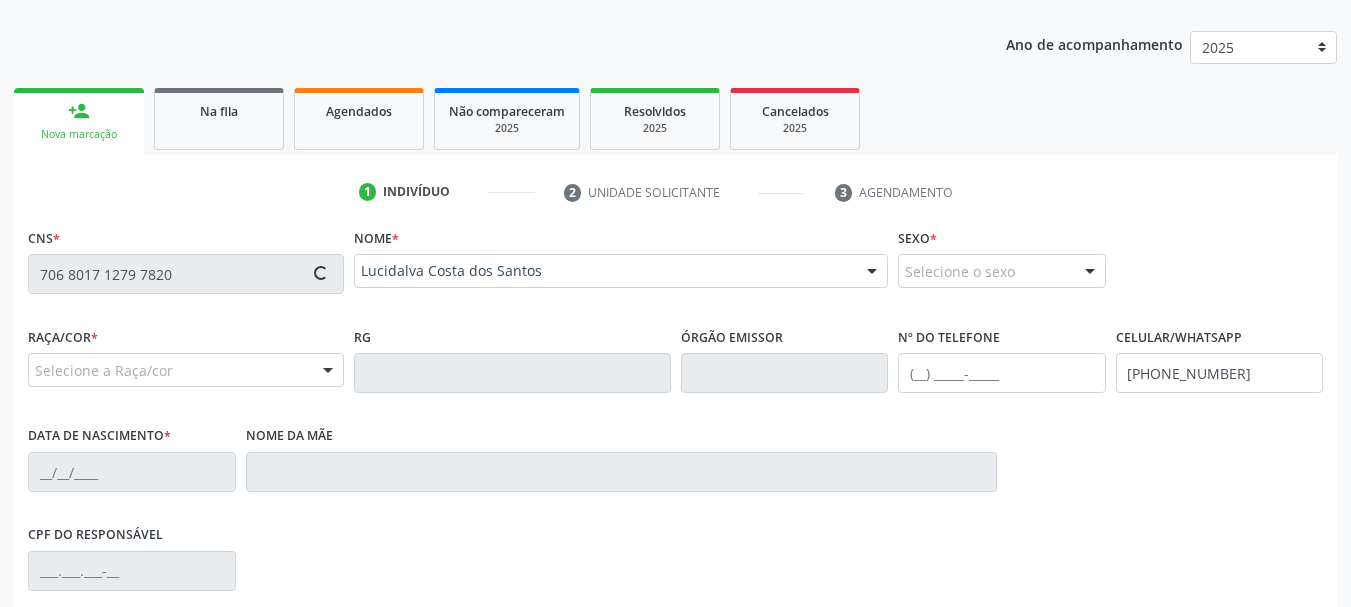 type on "07/10/1945" 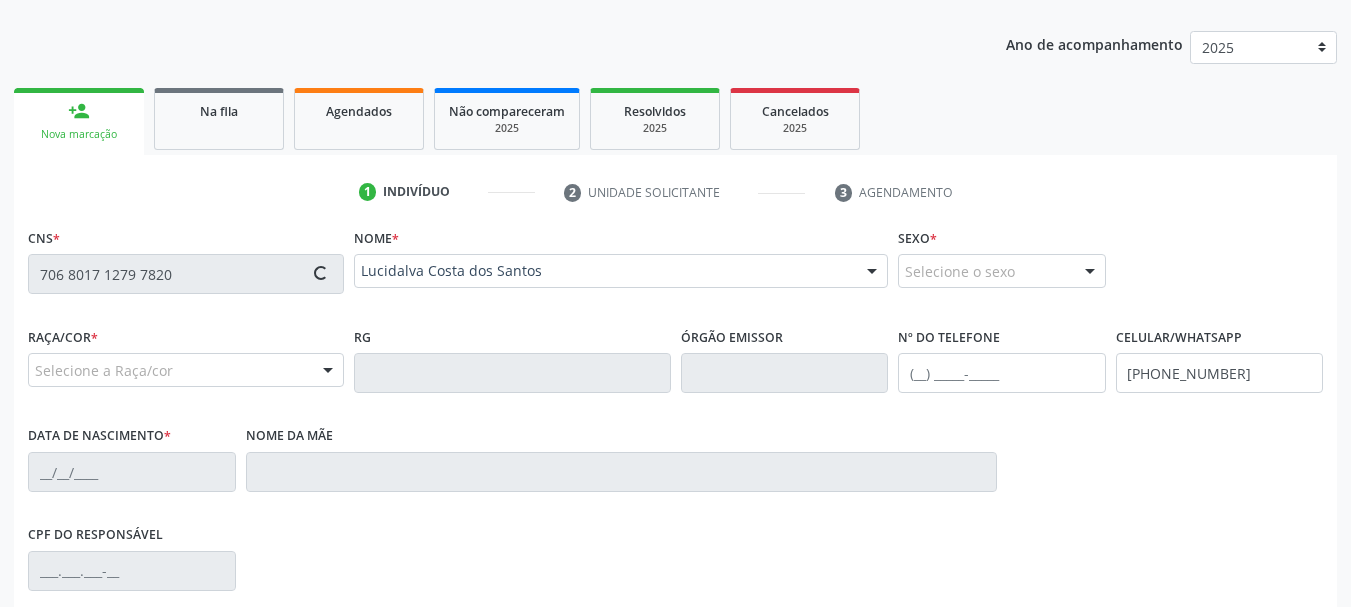 type on "Gercina Gomes Costa" 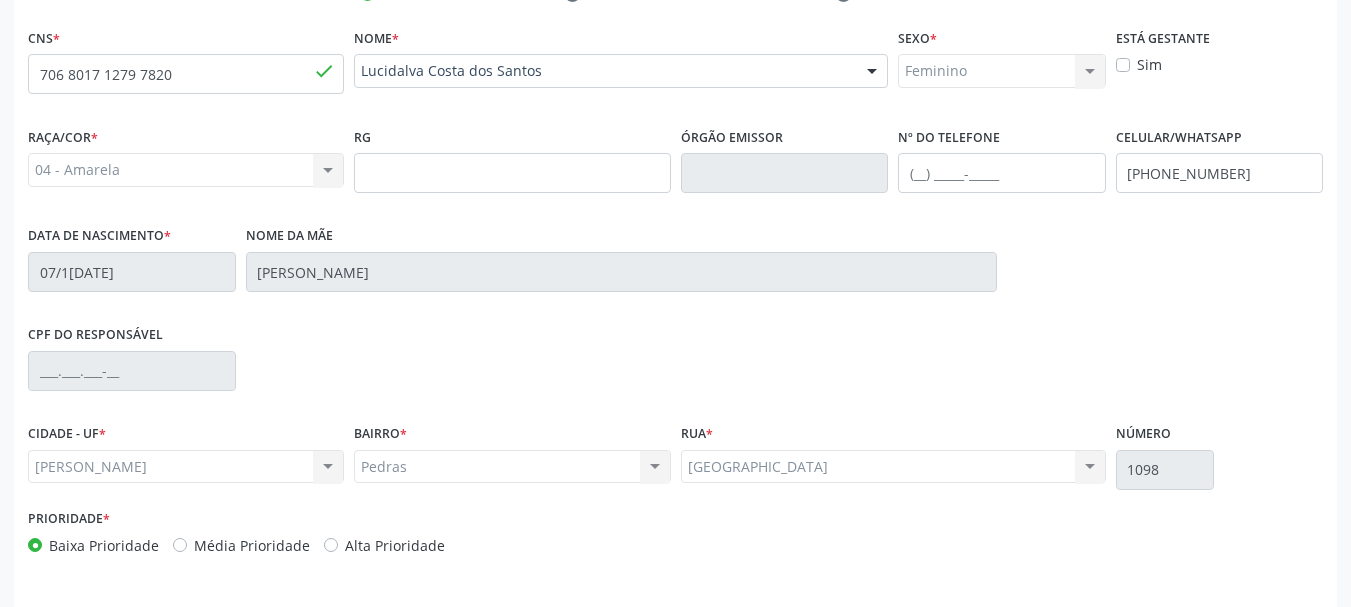 scroll, scrollTop: 505, scrollLeft: 0, axis: vertical 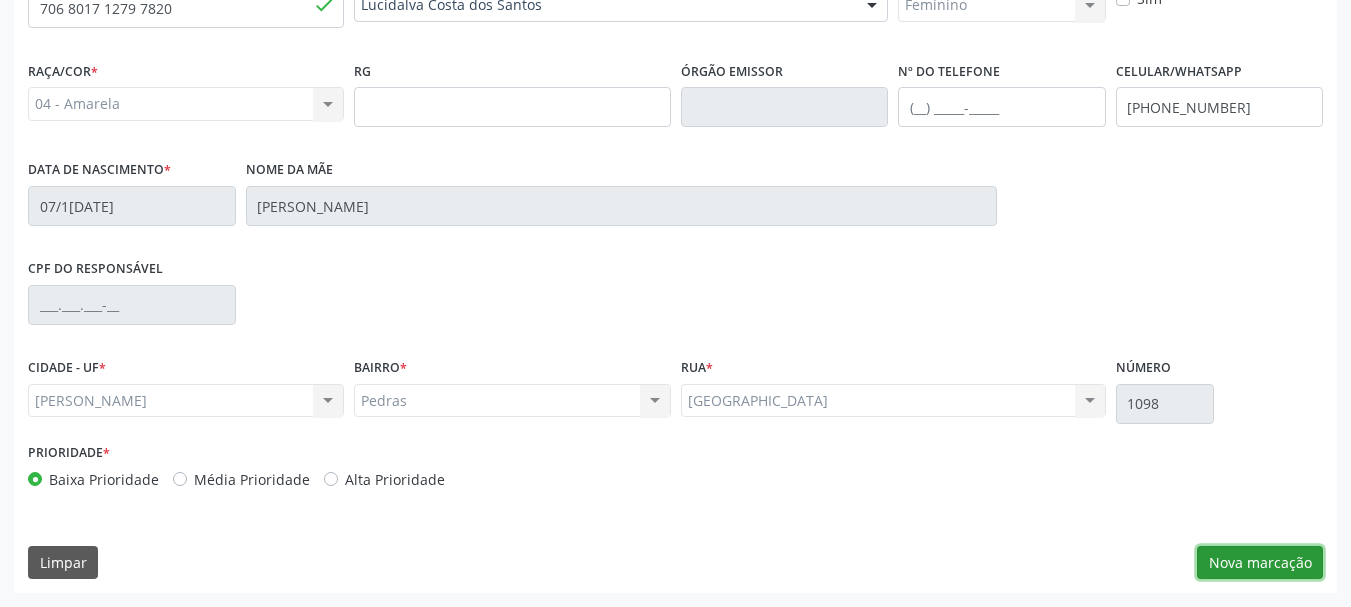 click on "Nova marcação" at bounding box center (1260, 563) 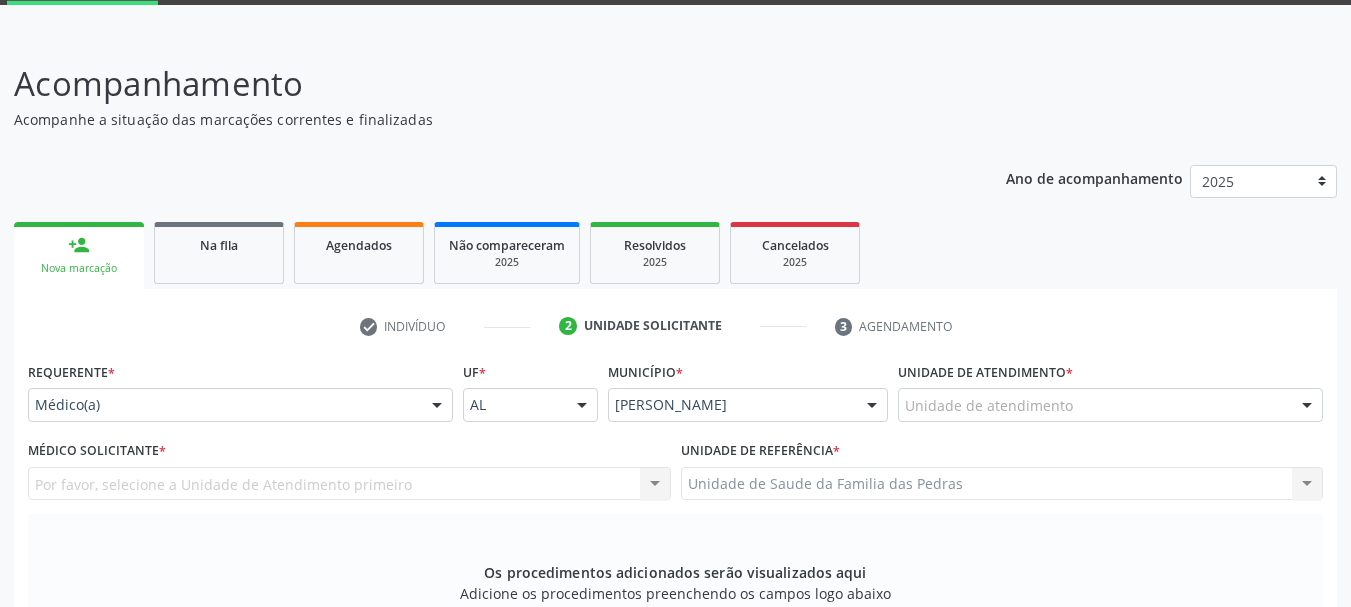 scroll, scrollTop: 205, scrollLeft: 0, axis: vertical 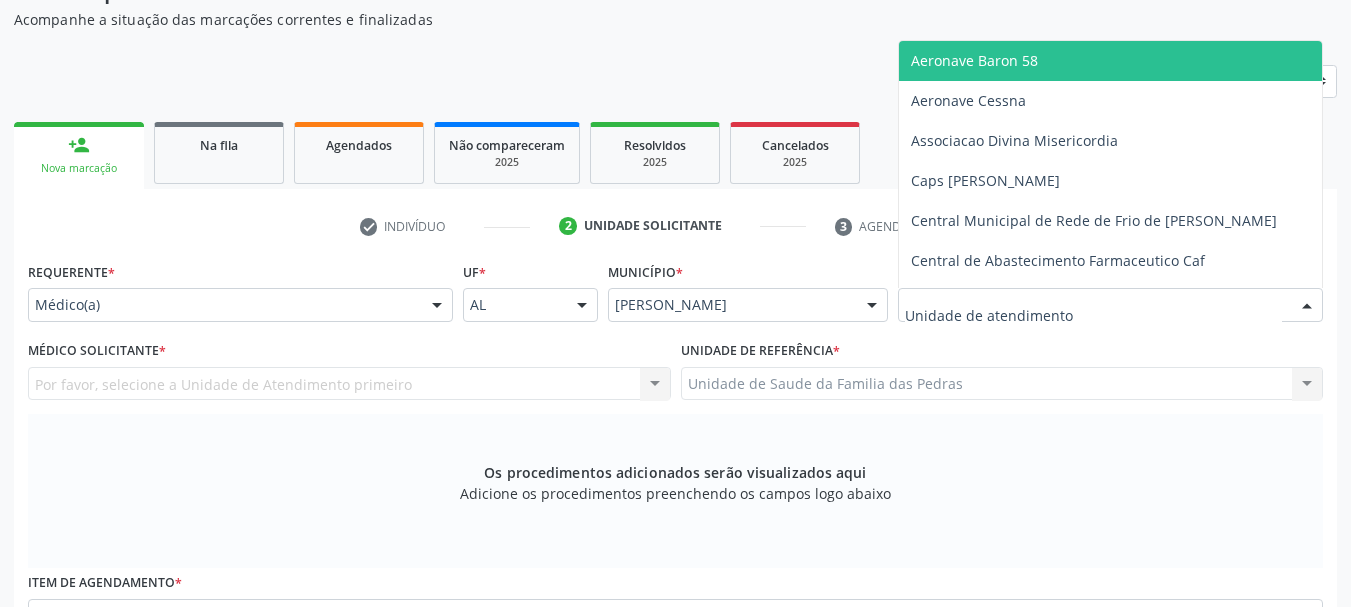 click at bounding box center (1307, 306) 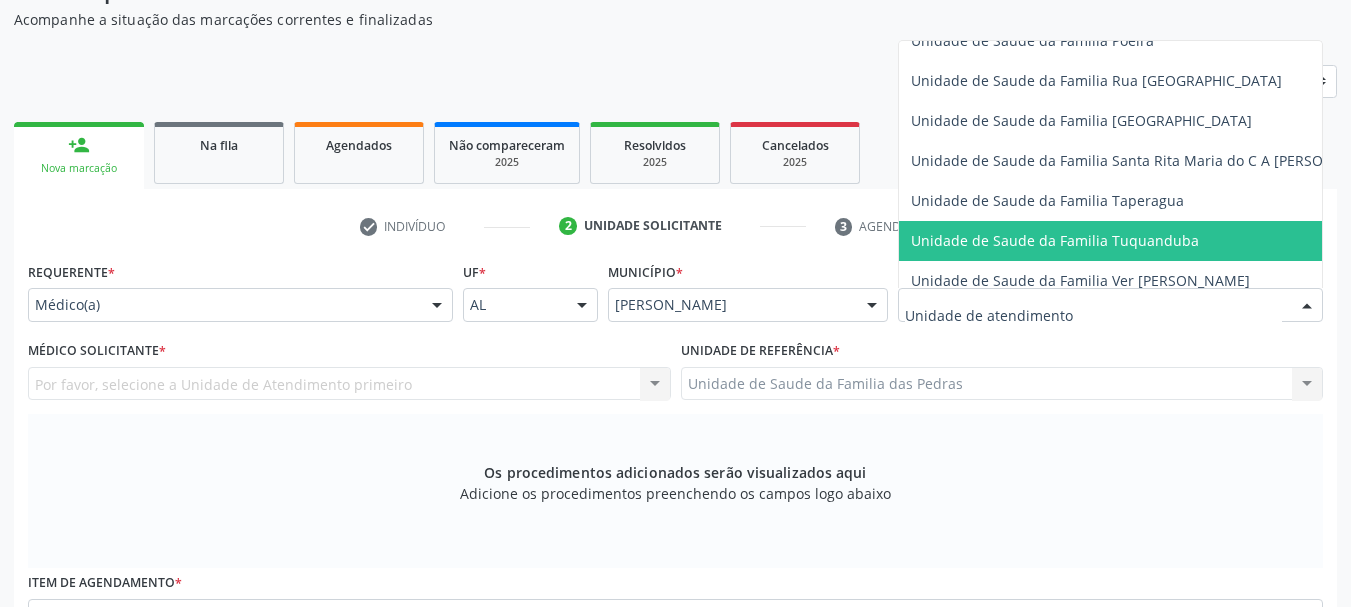 scroll, scrollTop: 1400, scrollLeft: 0, axis: vertical 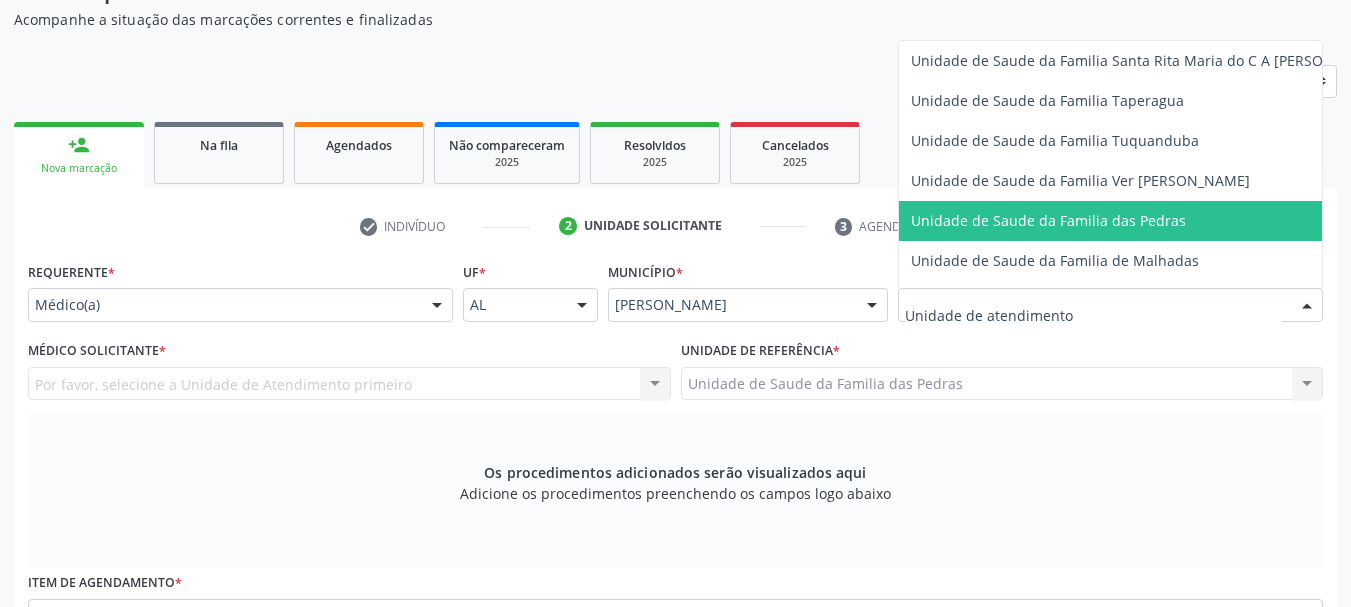 click on "Unidade de Saude da Familia das Pedras" at bounding box center [1148, 221] 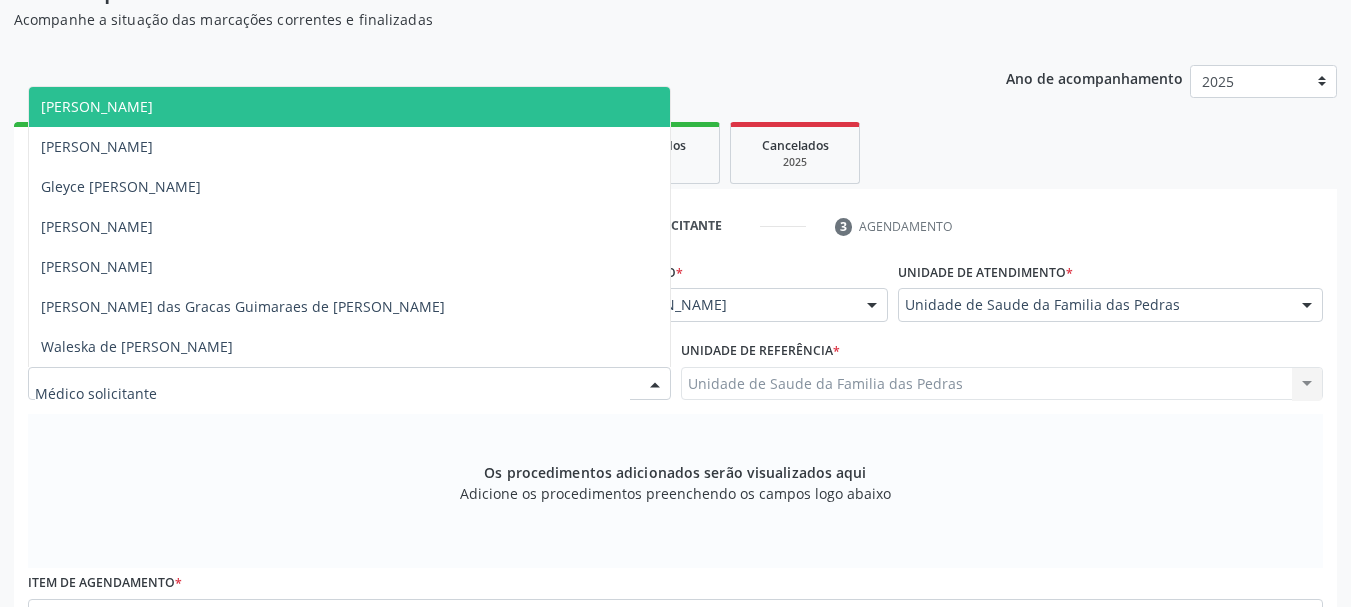 click at bounding box center [349, 384] 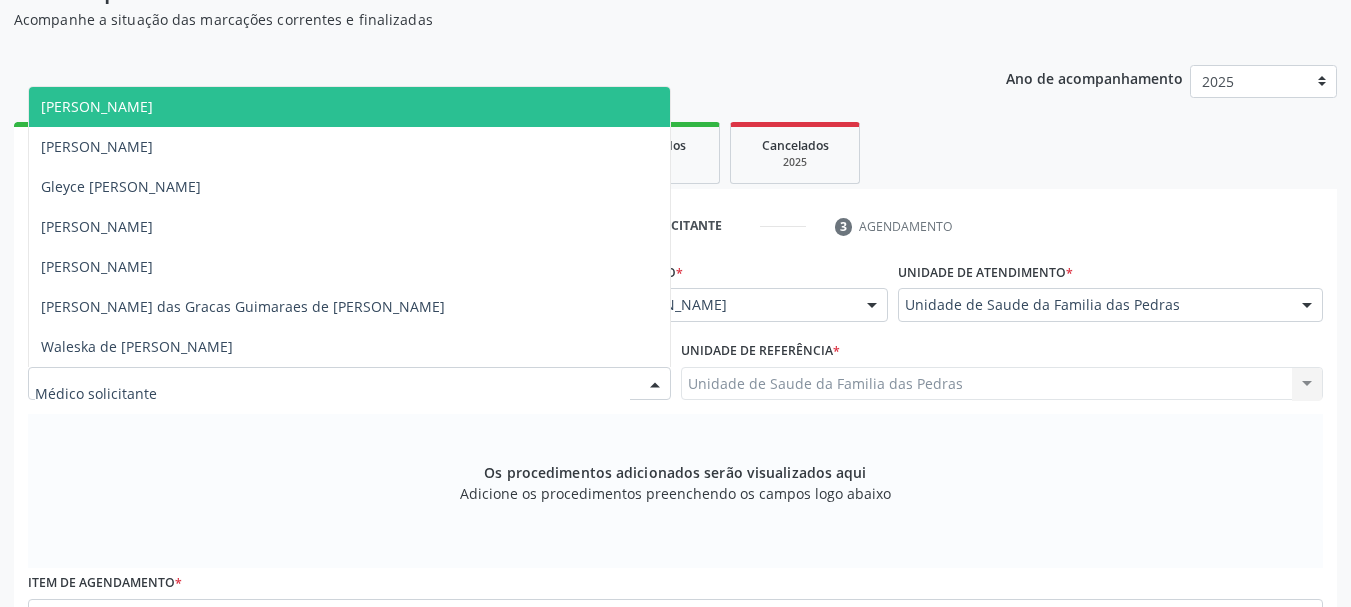 click on "[PERSON_NAME]" at bounding box center [349, 107] 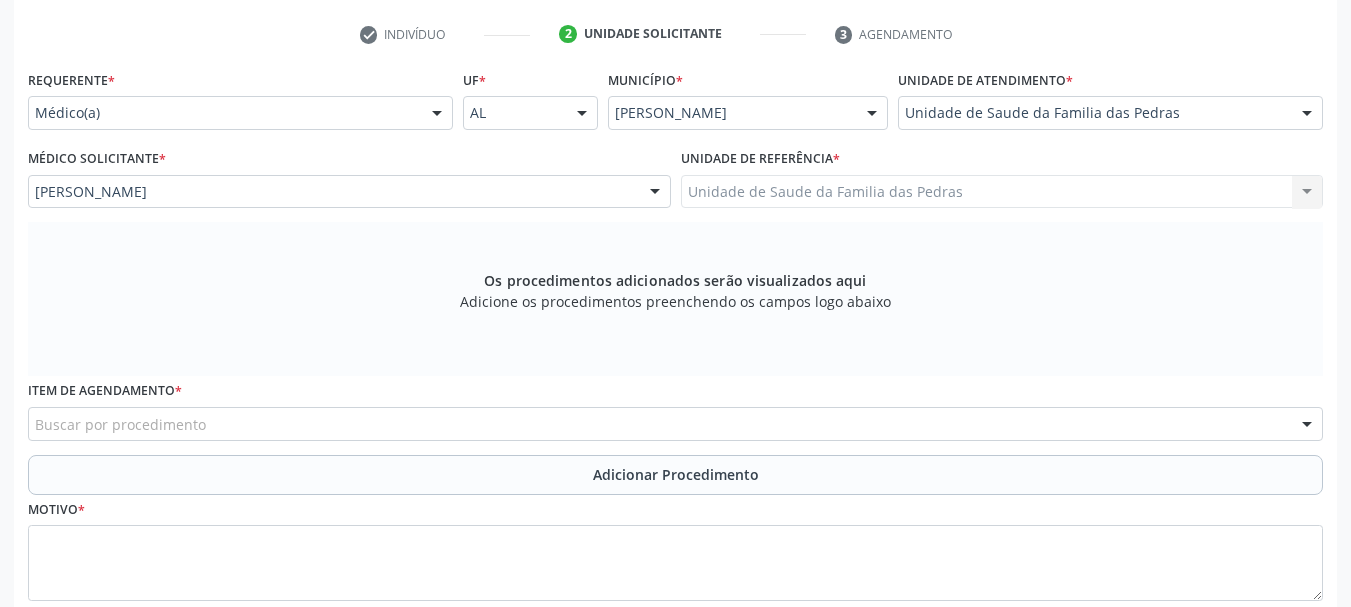 scroll, scrollTop: 405, scrollLeft: 0, axis: vertical 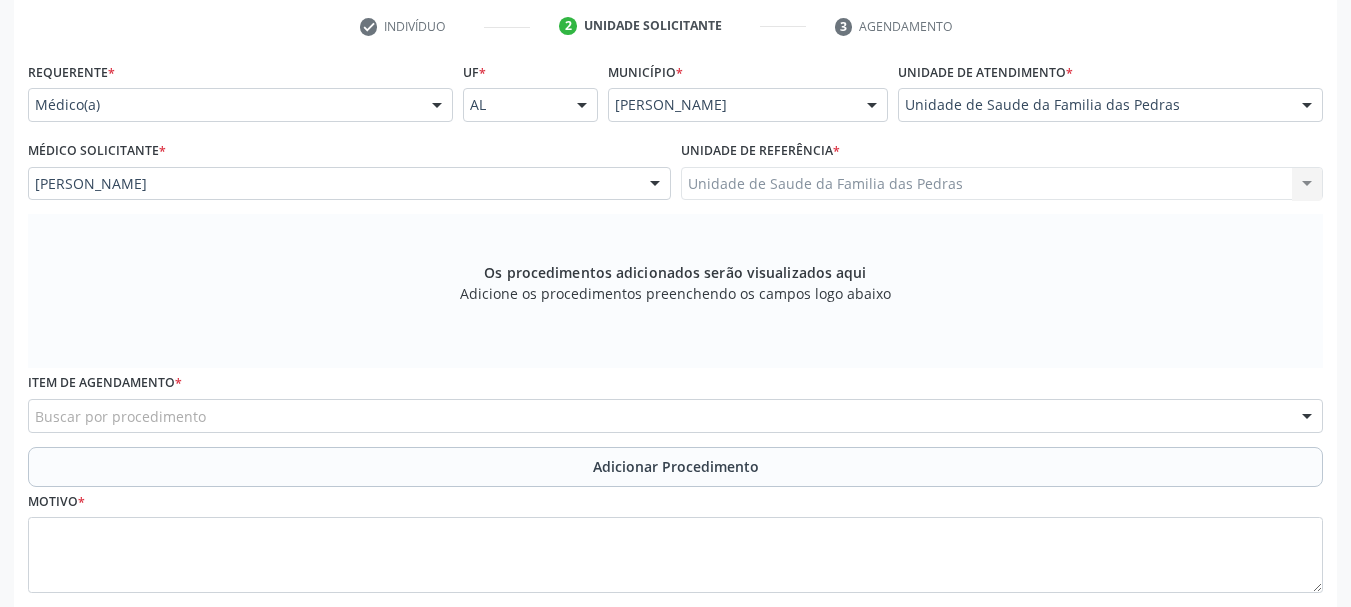 click on "Buscar por procedimento" at bounding box center [675, 416] 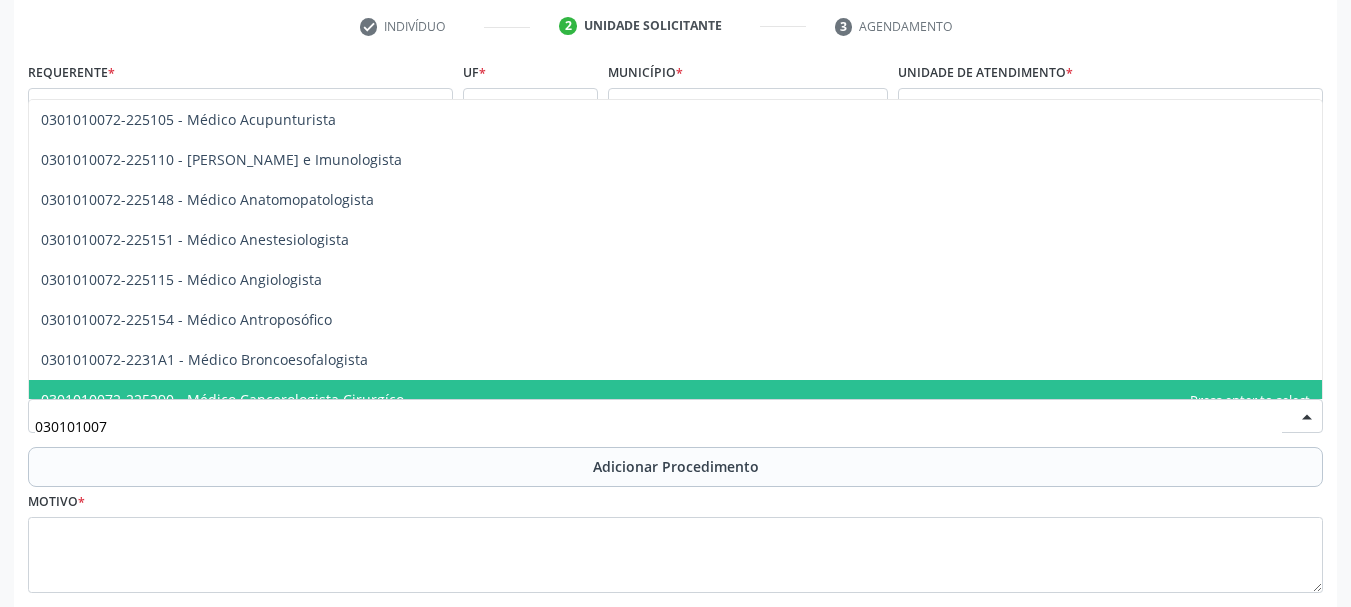 type on "0301010072" 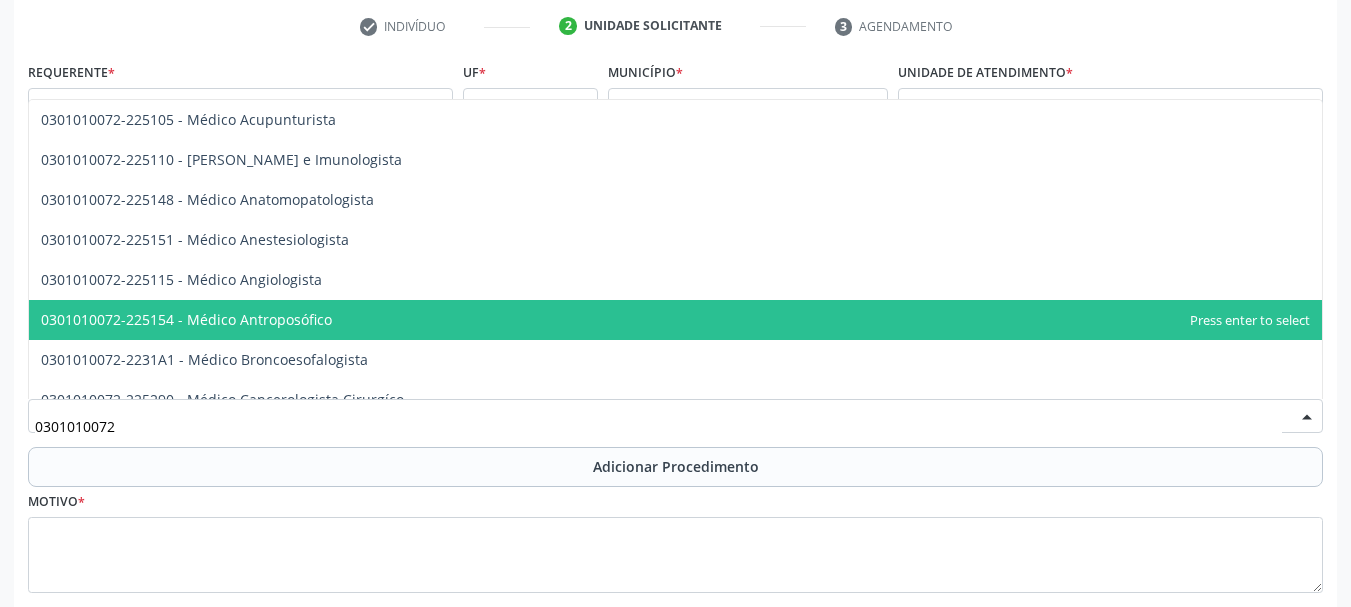 scroll, scrollTop: 100, scrollLeft: 0, axis: vertical 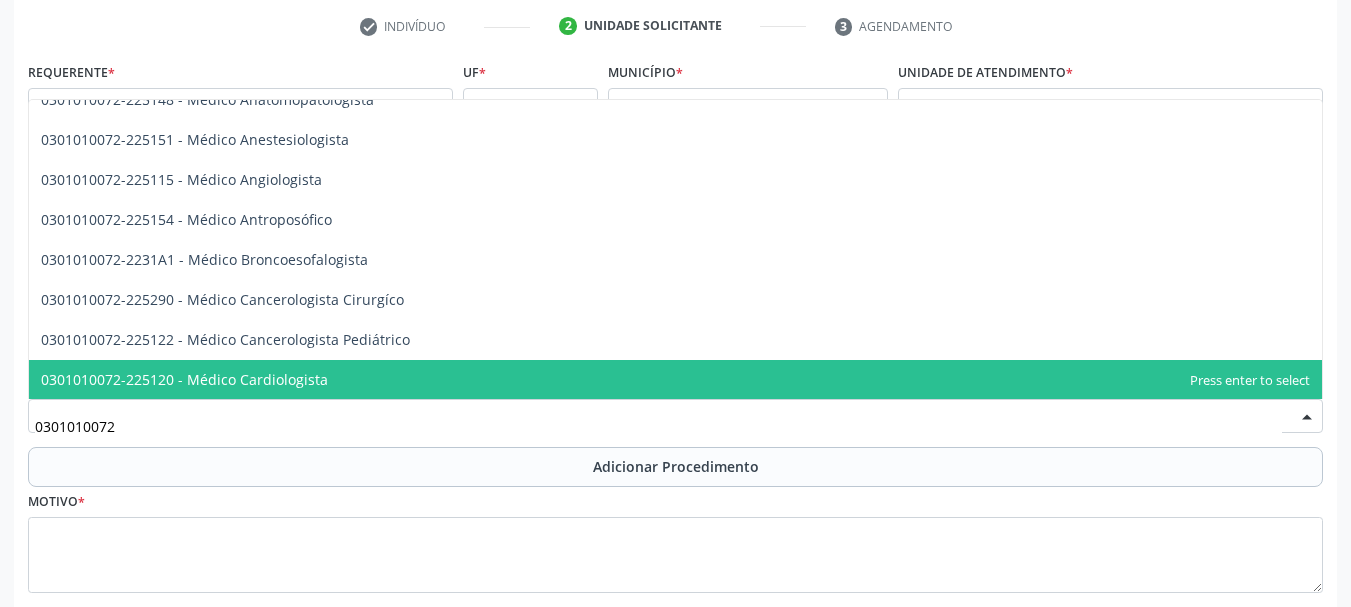 click on "0301010072-225120 - Médico Cardiologista" at bounding box center (184, 379) 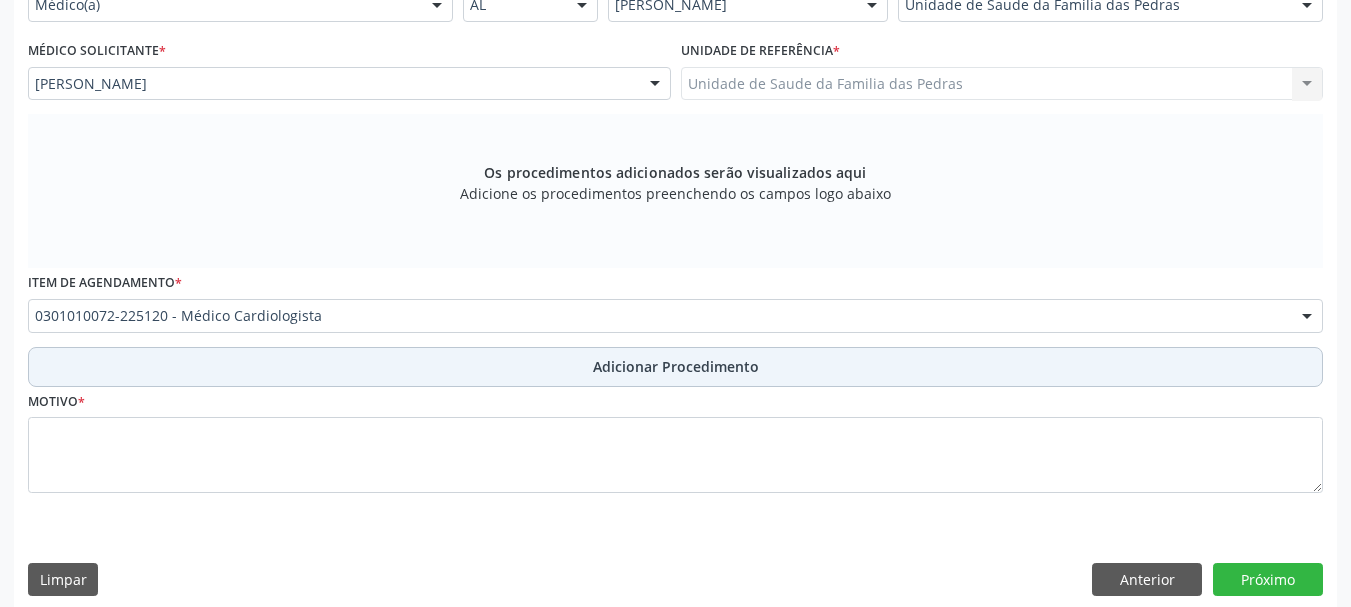 click on "Adicionar Procedimento" at bounding box center (675, 367) 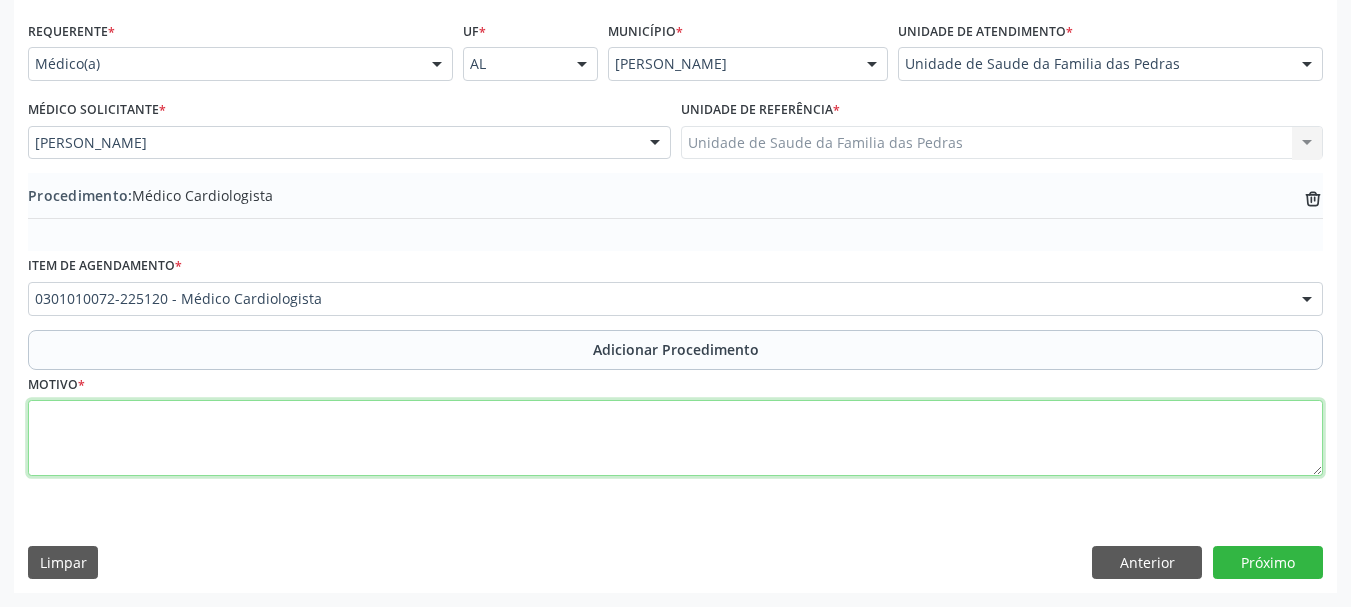 click at bounding box center (675, 438) 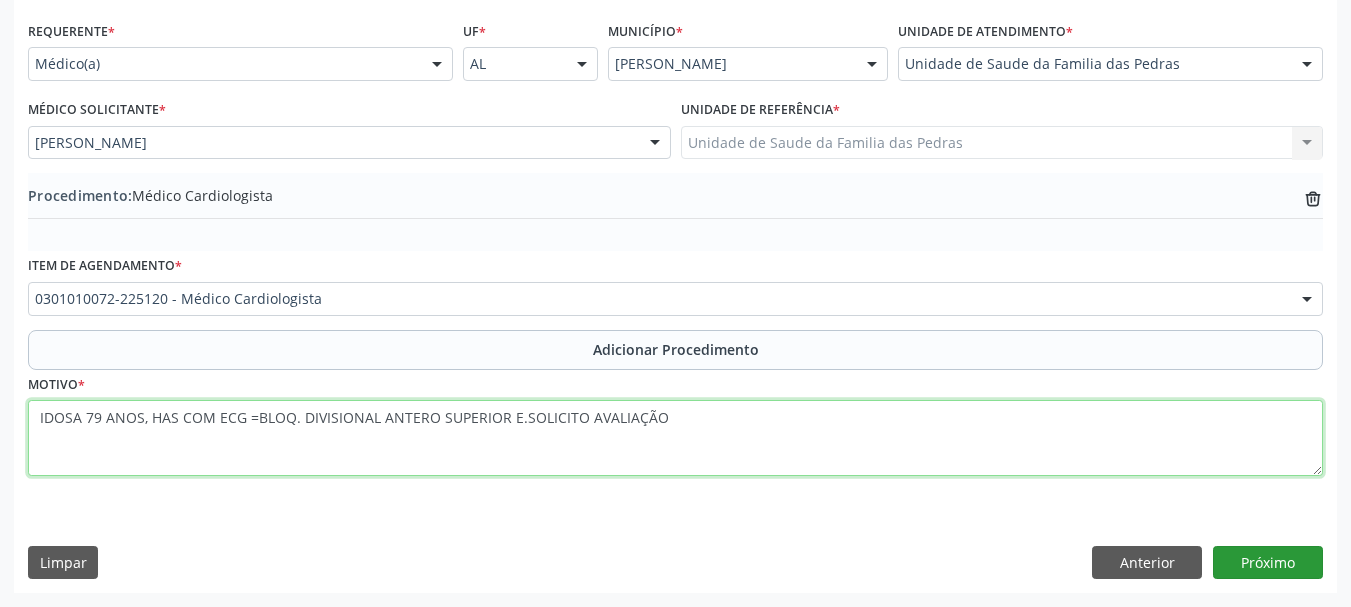 type on "IDOSA 79 ANOS, HAS COM ECG =BLOQ. DIVISIONAL ANTERO SUPERIOR E.SOLICITO AVALIAÇÃO" 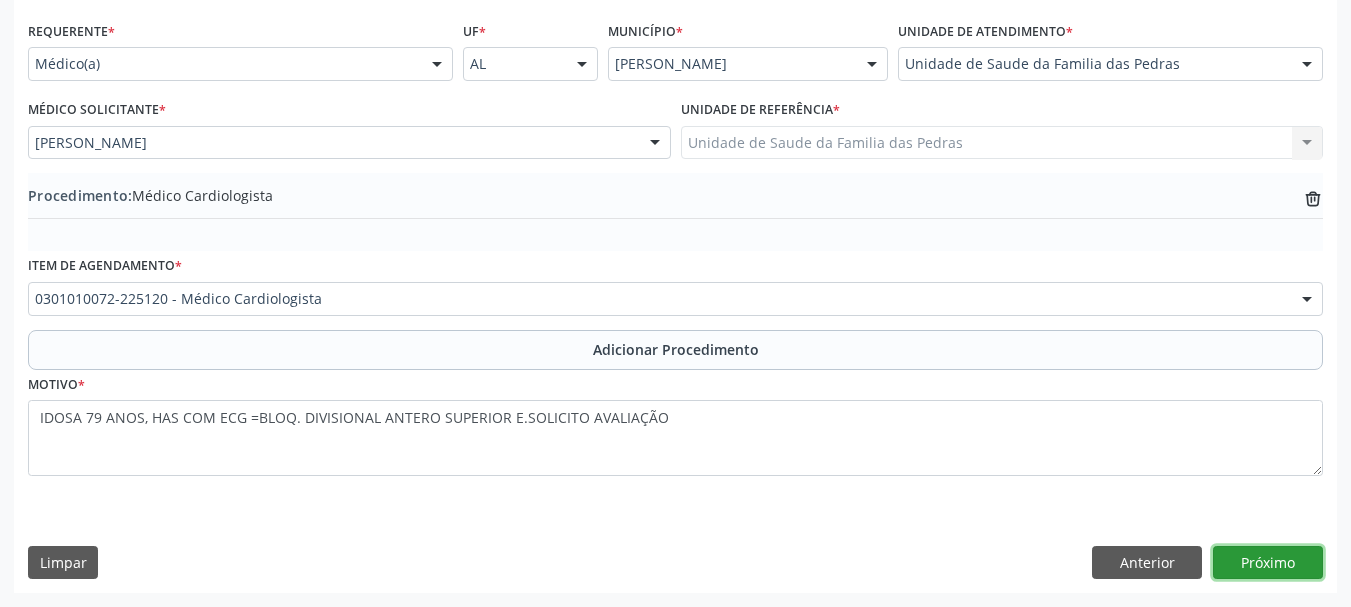 click on "Próximo" at bounding box center [1268, 563] 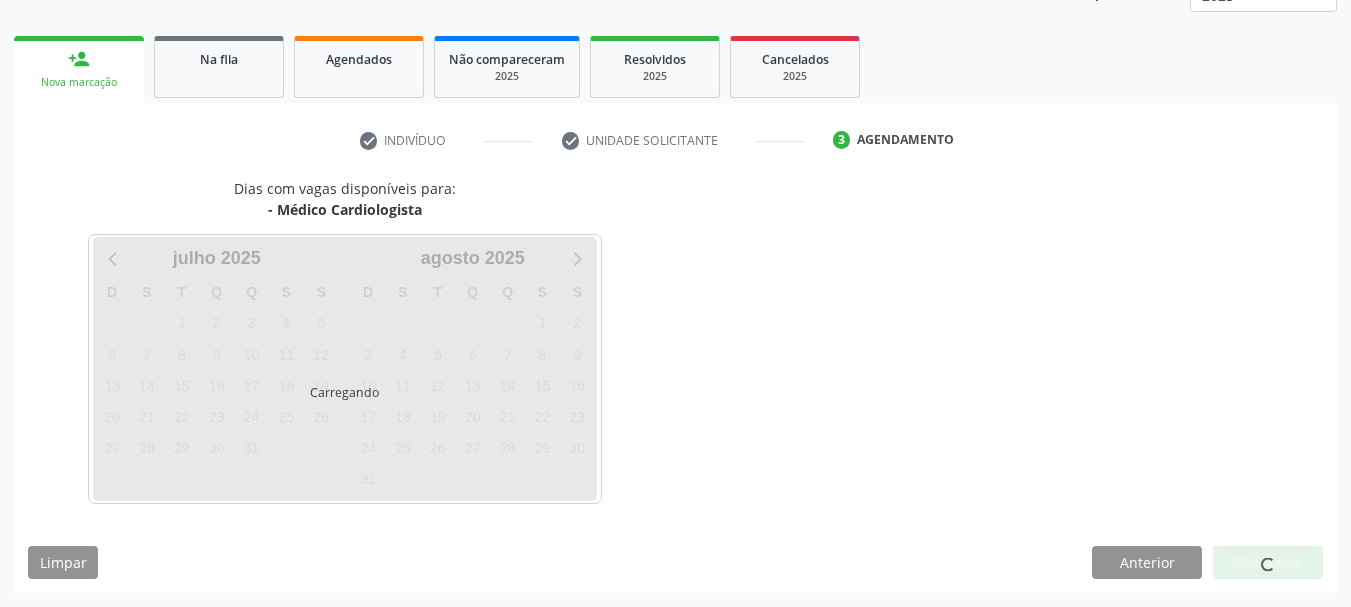 scroll, scrollTop: 350, scrollLeft: 0, axis: vertical 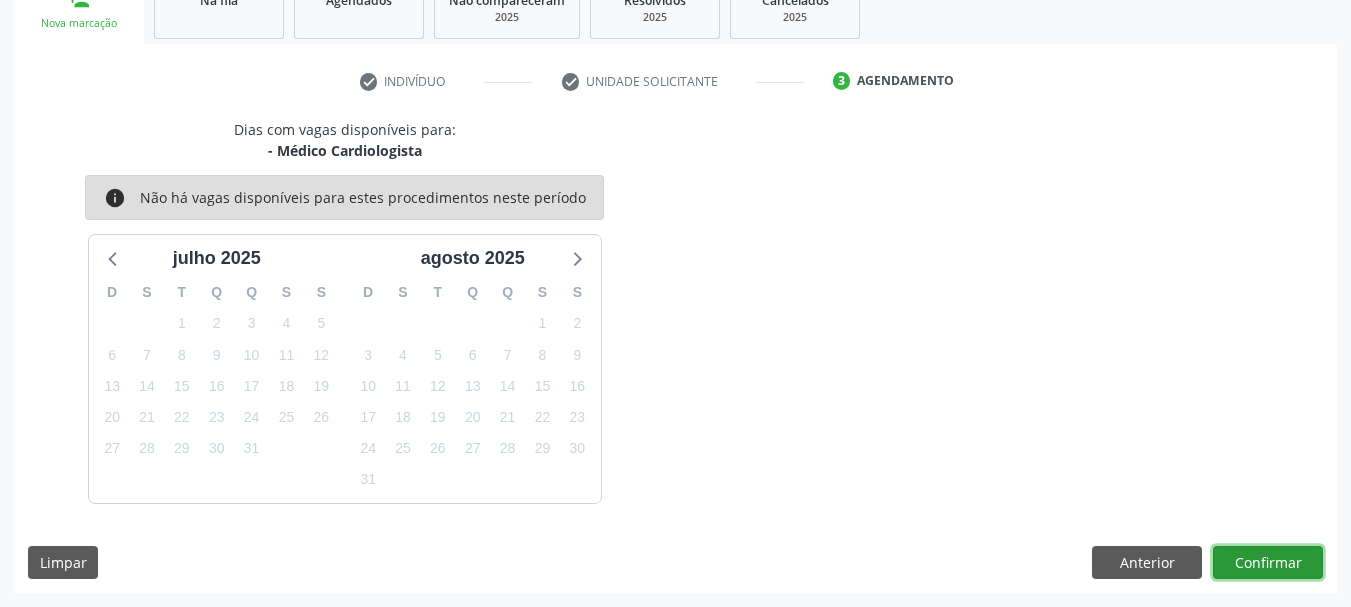 click on "Confirmar" at bounding box center (1268, 563) 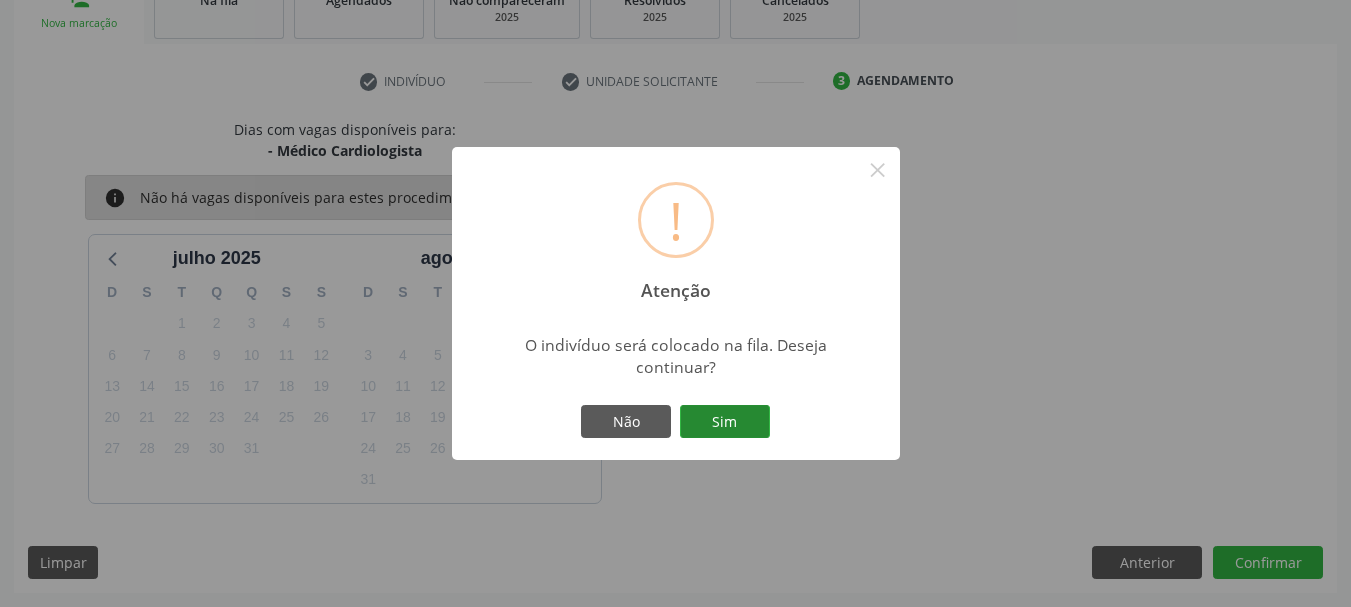 click on "Sim" at bounding box center (725, 422) 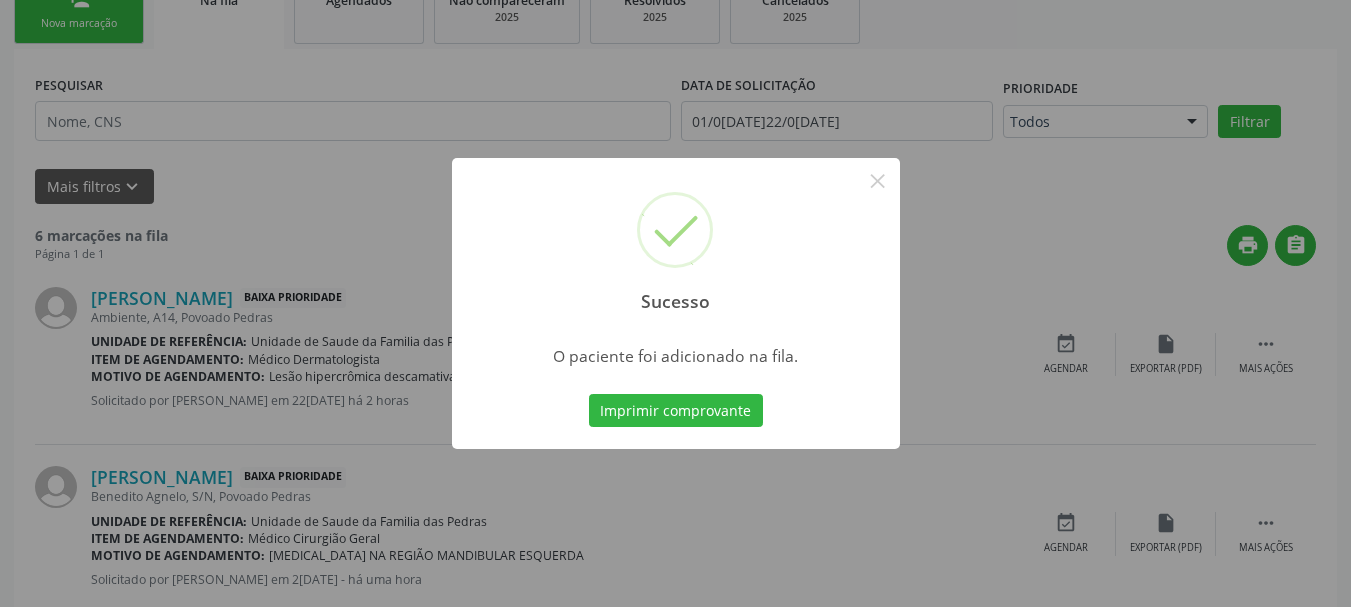 scroll, scrollTop: 88, scrollLeft: 0, axis: vertical 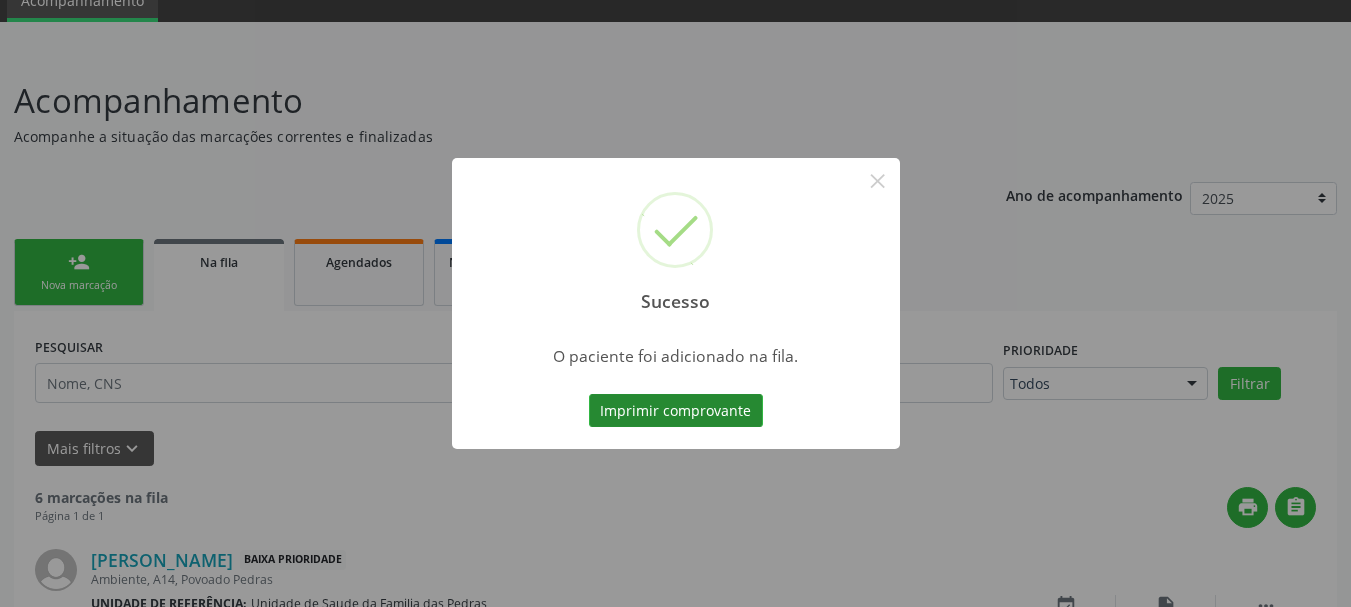 click on "Imprimir comprovante" at bounding box center [676, 411] 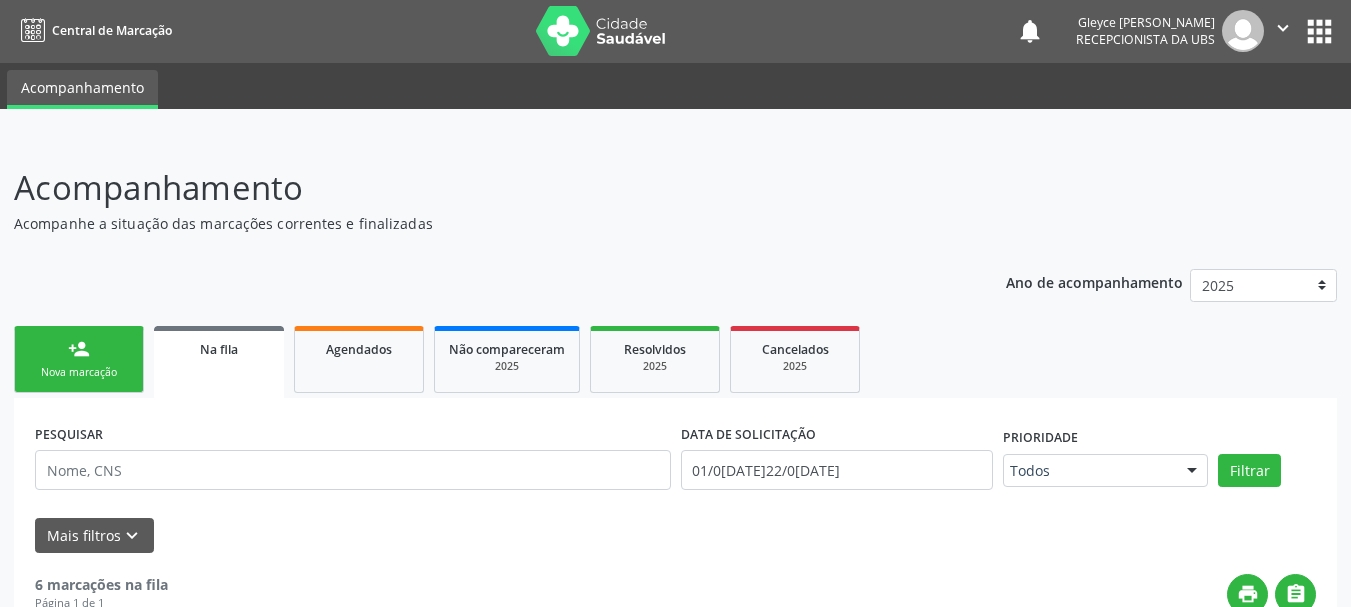 scroll, scrollTop: 0, scrollLeft: 0, axis: both 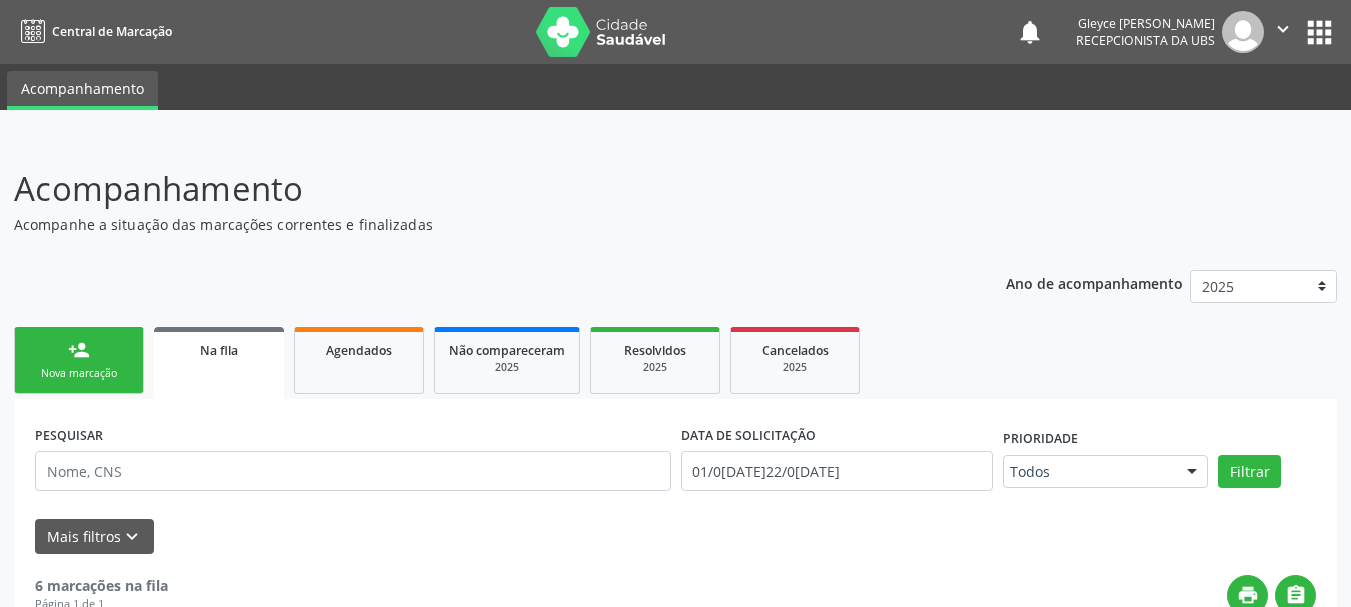 click on "Nova marcação" at bounding box center [79, 373] 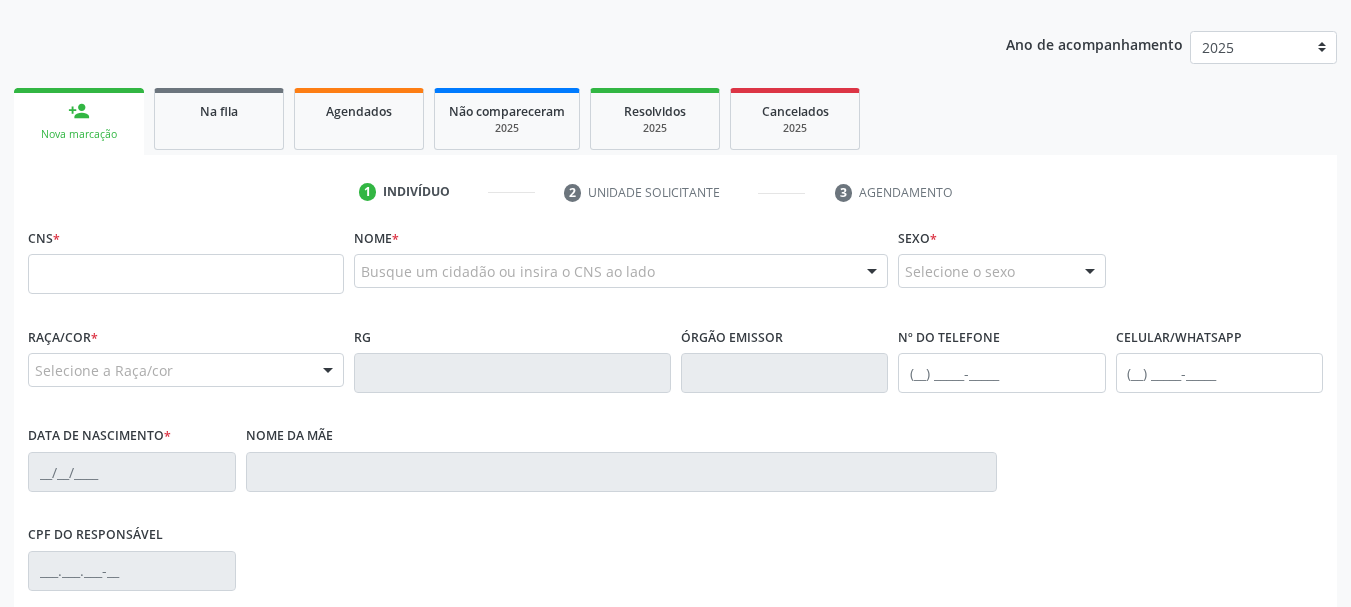 scroll, scrollTop: 300, scrollLeft: 0, axis: vertical 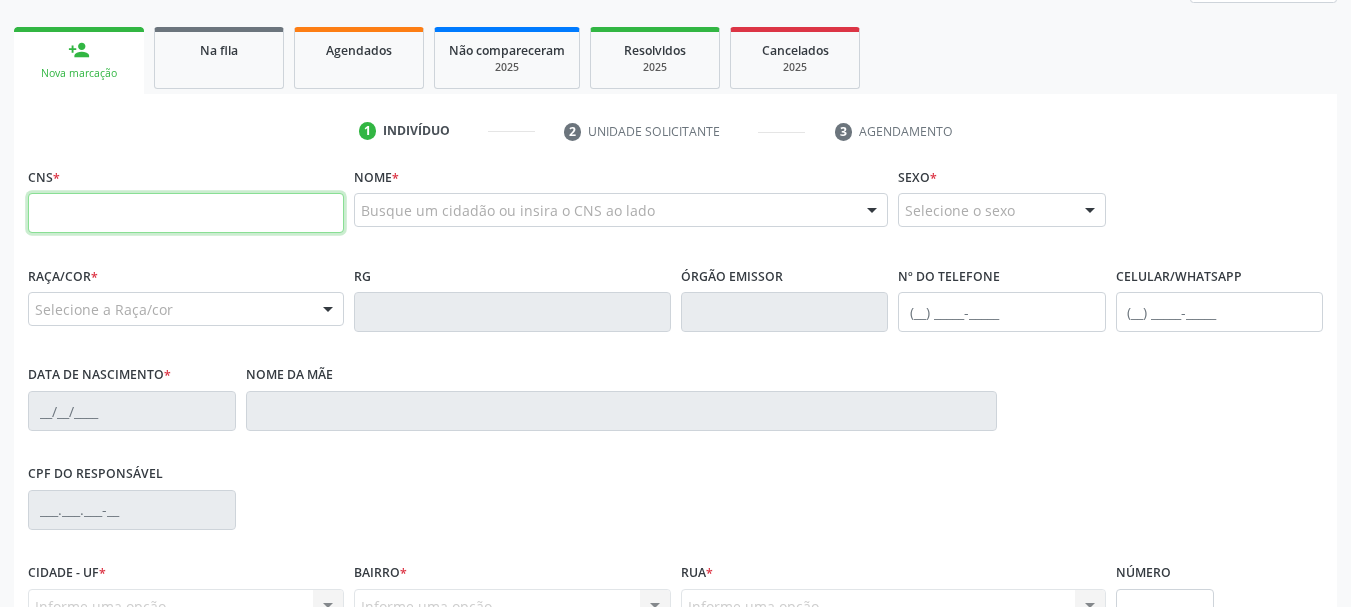 click at bounding box center [186, 213] 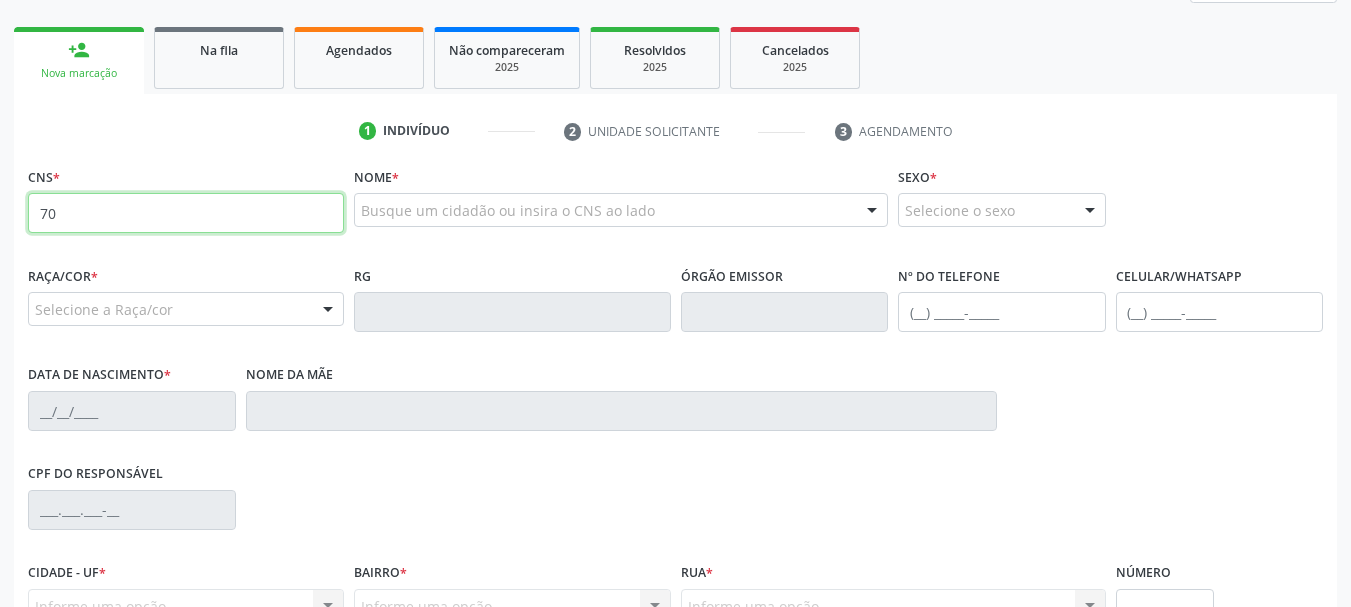 type on "706" 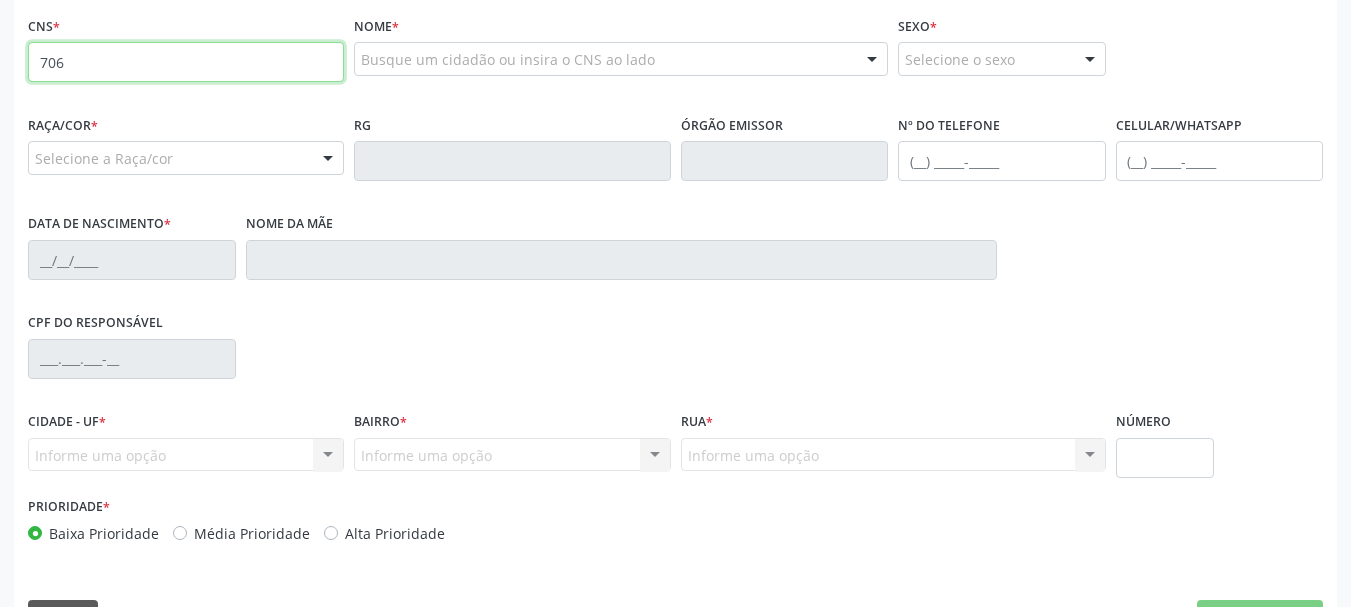 scroll, scrollTop: 505, scrollLeft: 0, axis: vertical 